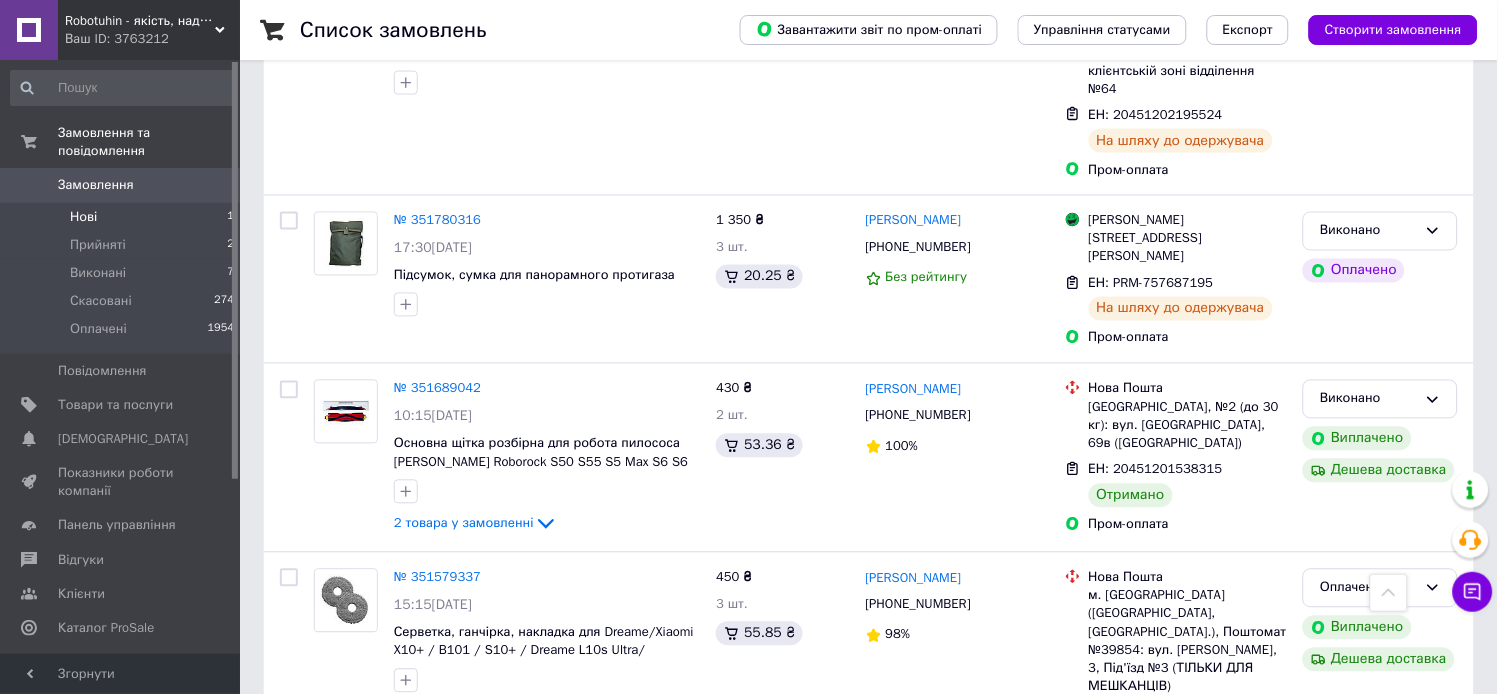 scroll, scrollTop: 666, scrollLeft: 0, axis: vertical 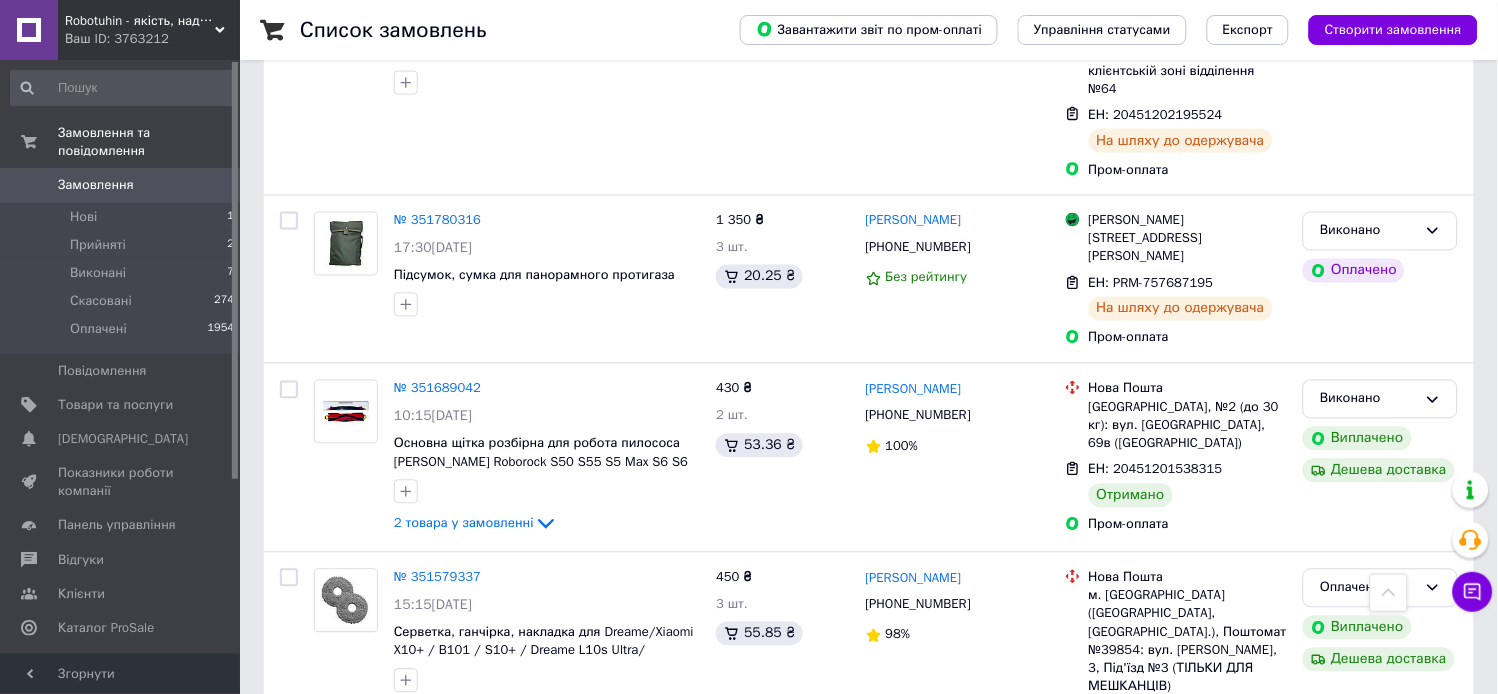 click on "Замовлення" at bounding box center [96, 185] 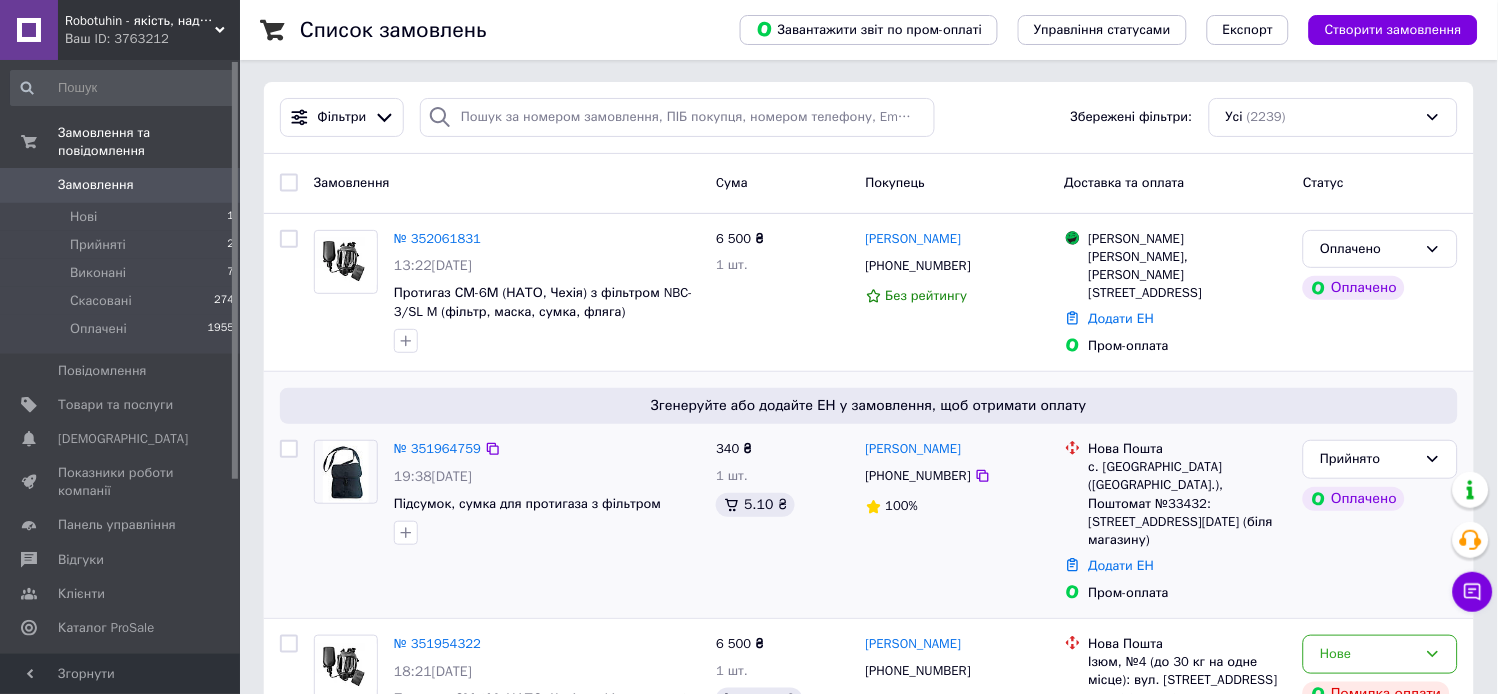 scroll, scrollTop: 0, scrollLeft: 0, axis: both 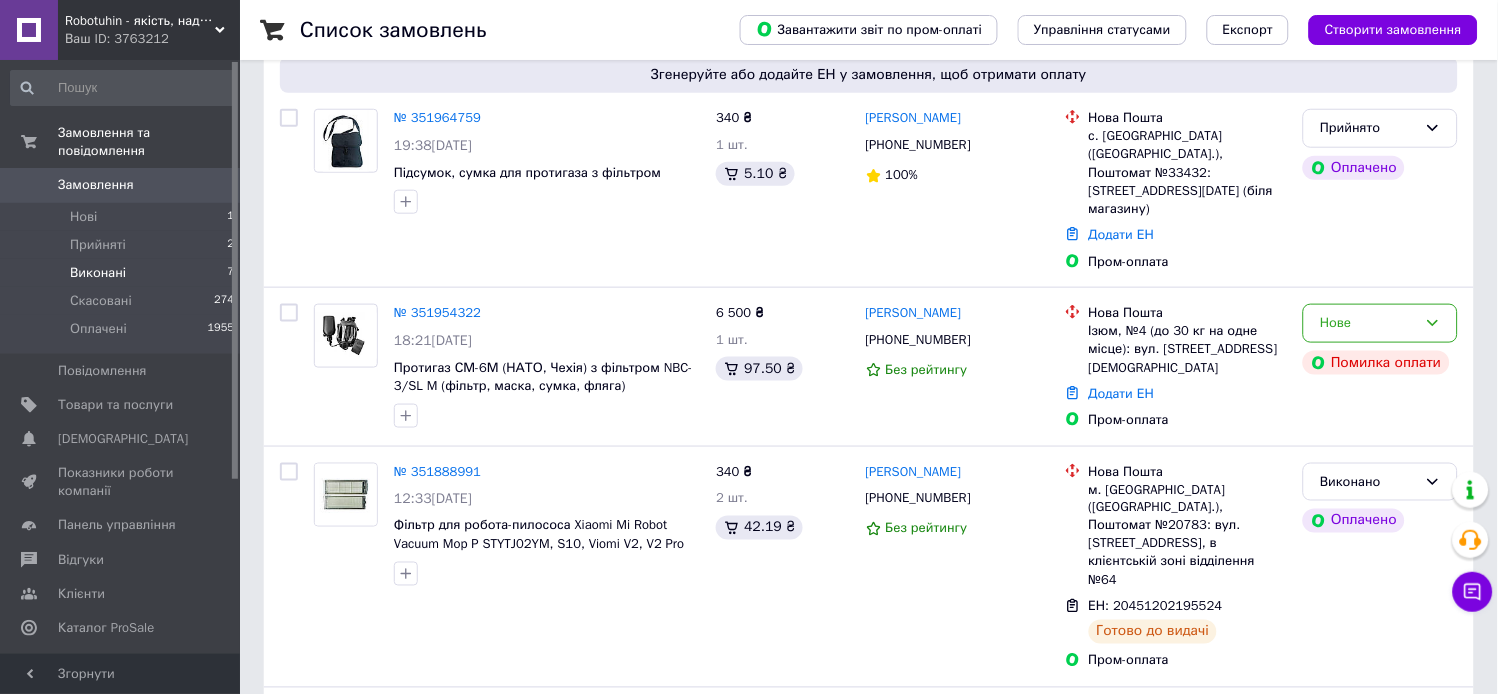 click on "Виконані" at bounding box center (98, 273) 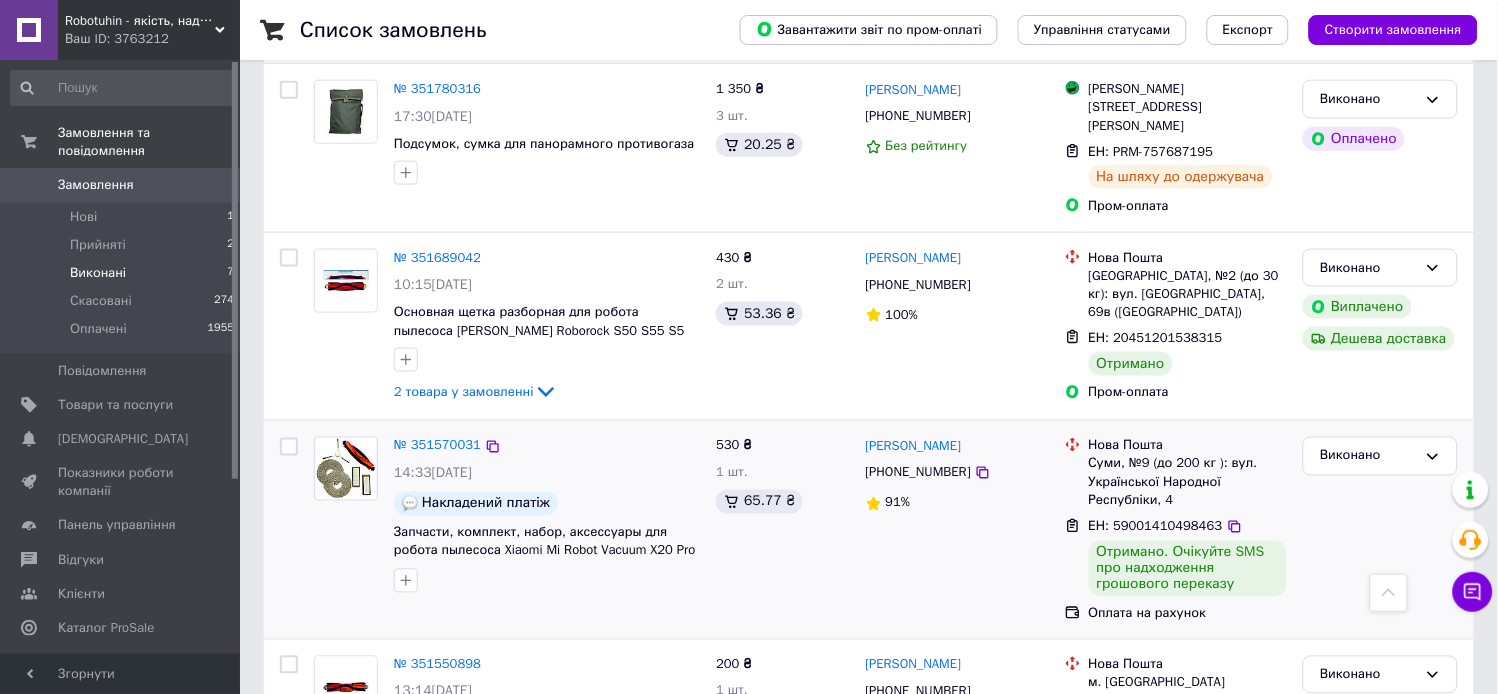 scroll, scrollTop: 333, scrollLeft: 0, axis: vertical 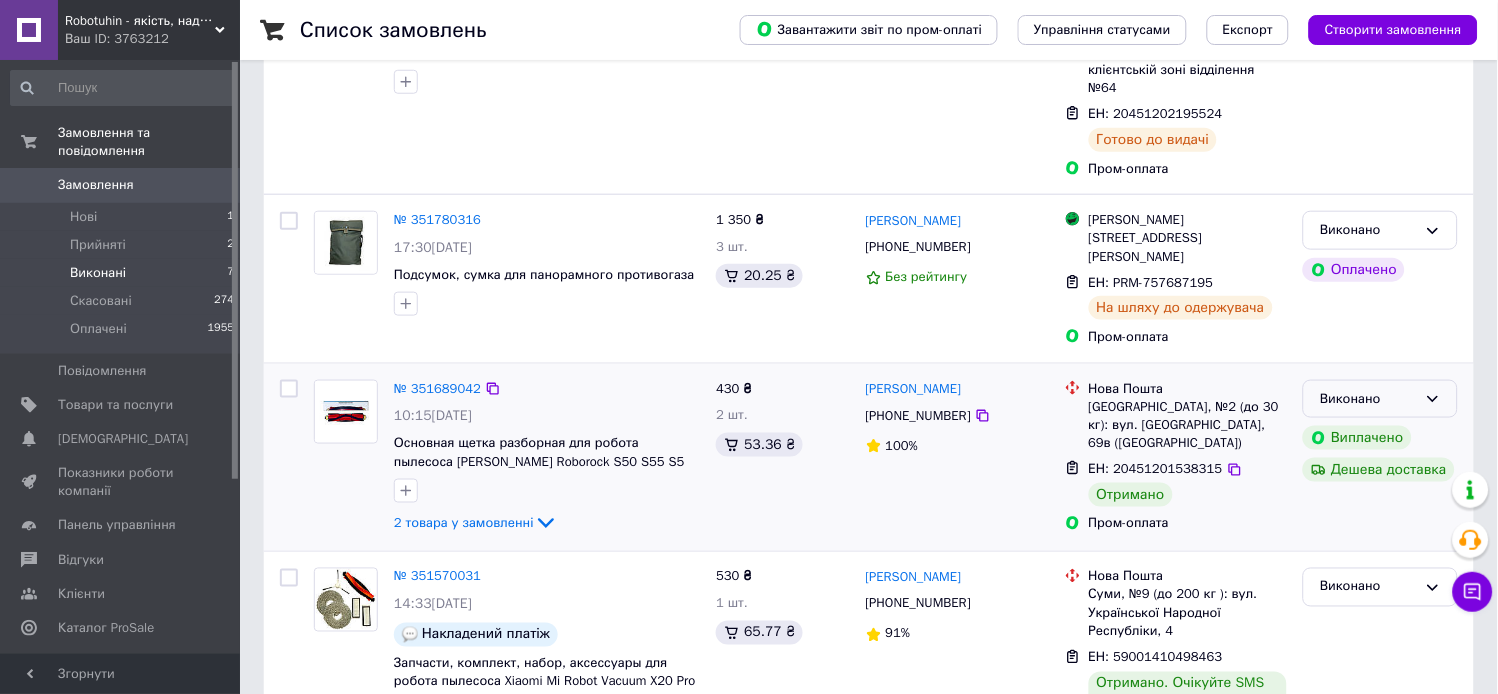 click on "Виконано" at bounding box center (1380, 399) 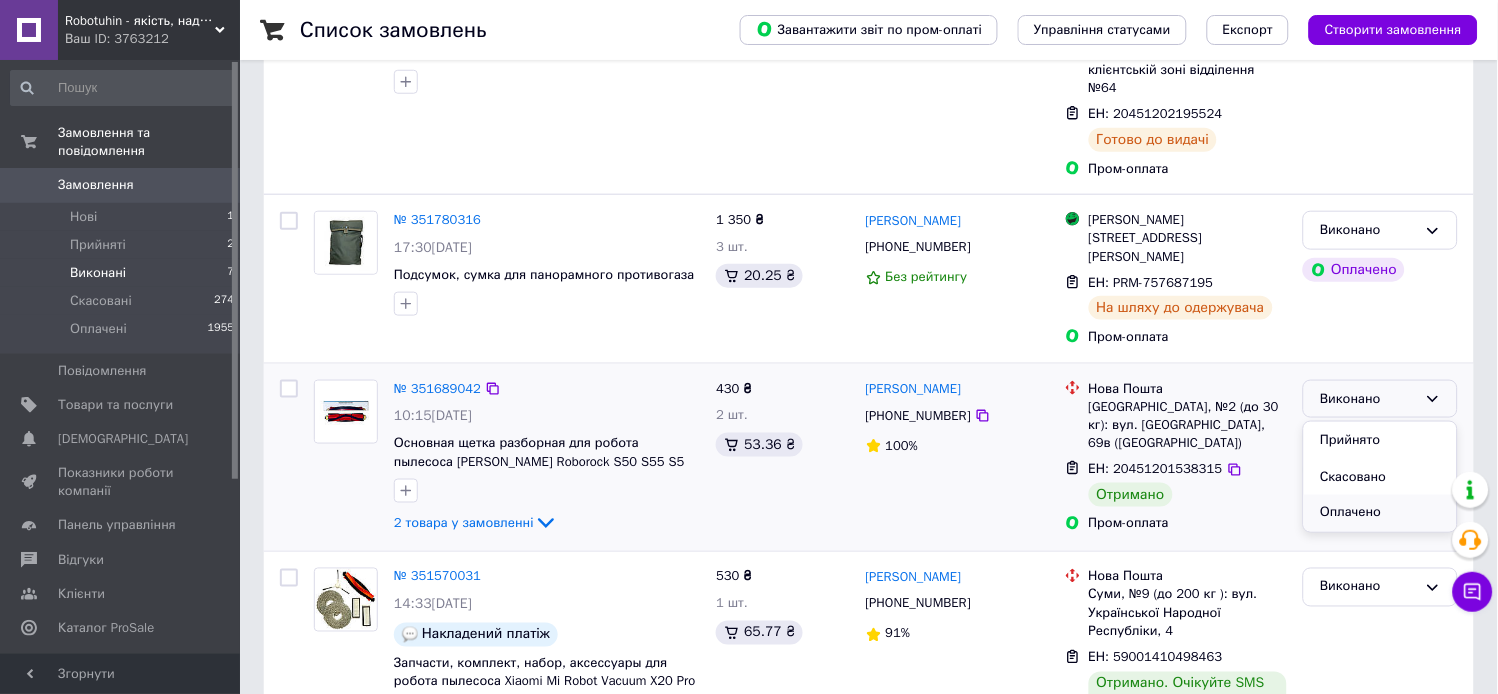 click on "Оплачено" at bounding box center [1380, 513] 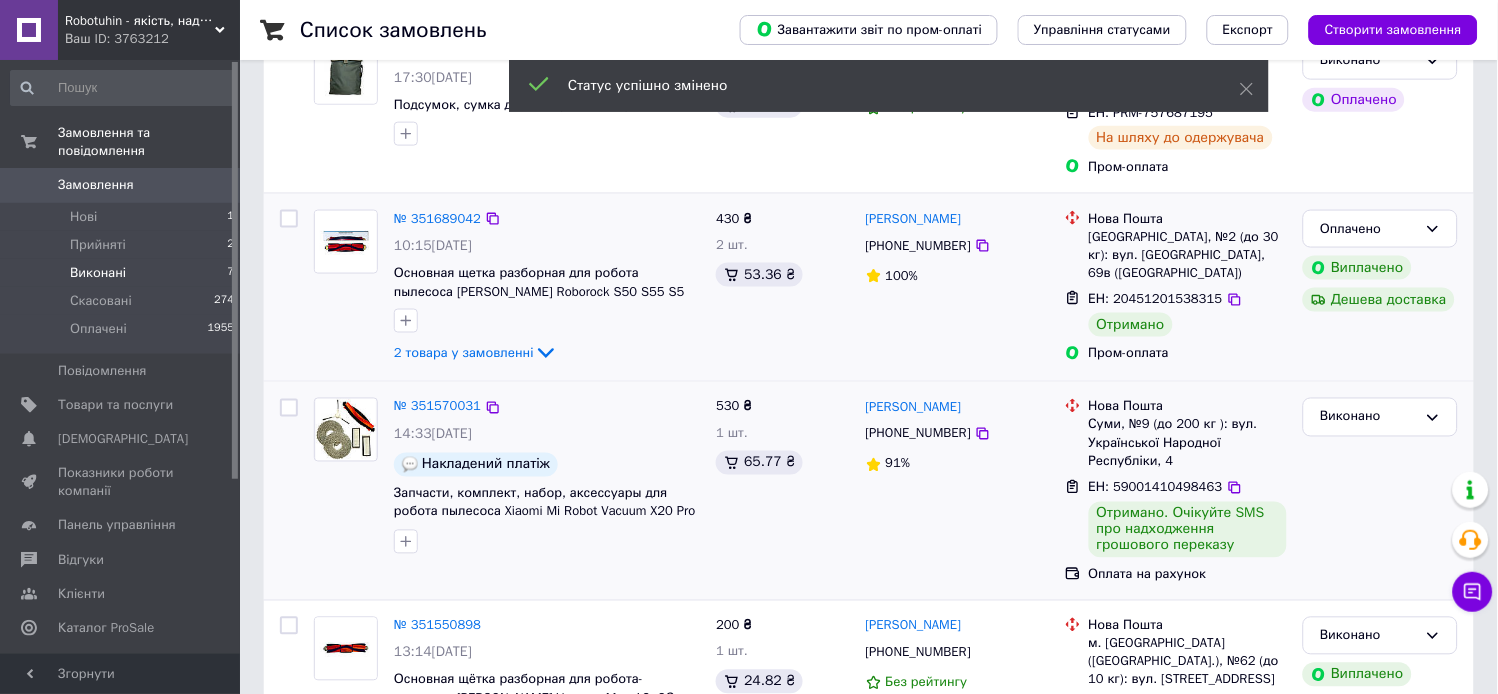 scroll, scrollTop: 555, scrollLeft: 0, axis: vertical 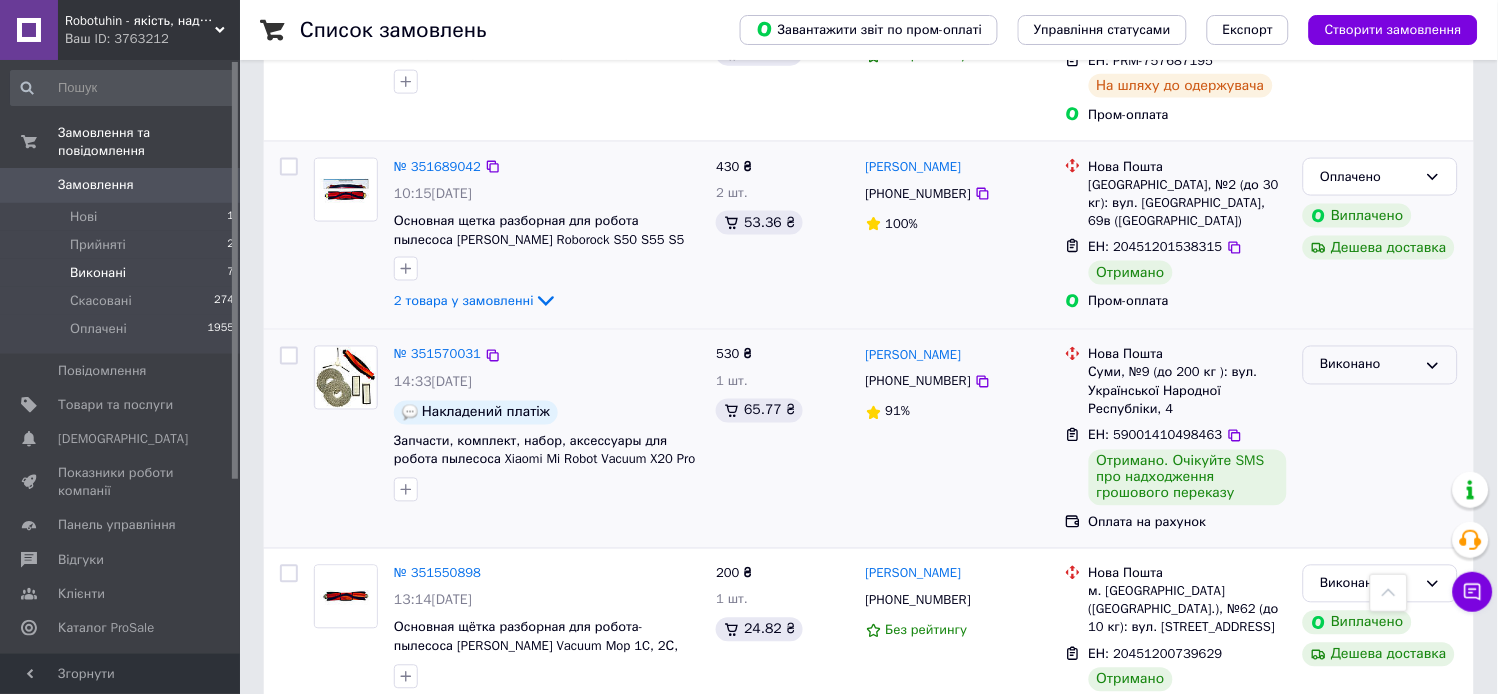 click on "Виконано" at bounding box center (1380, 365) 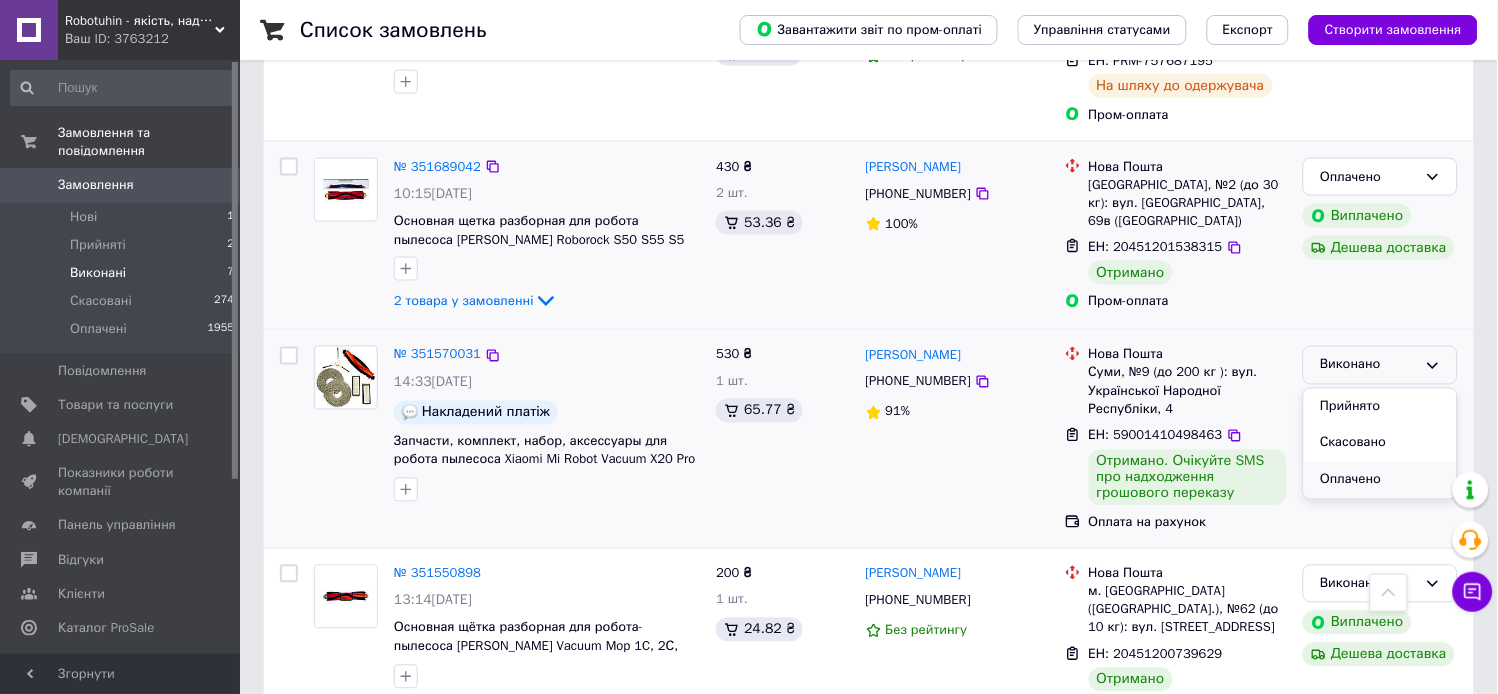 click on "Оплачено" at bounding box center [1380, 480] 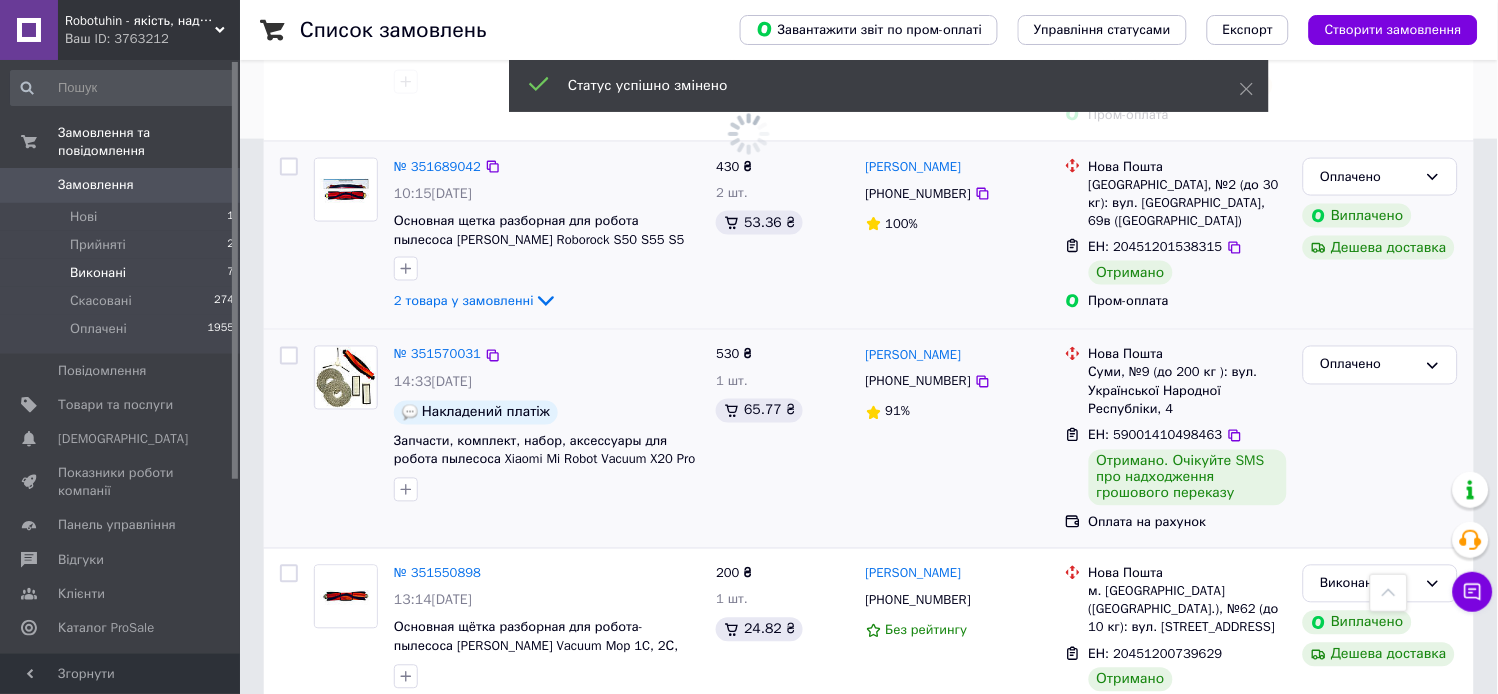 scroll, scrollTop: 666, scrollLeft: 0, axis: vertical 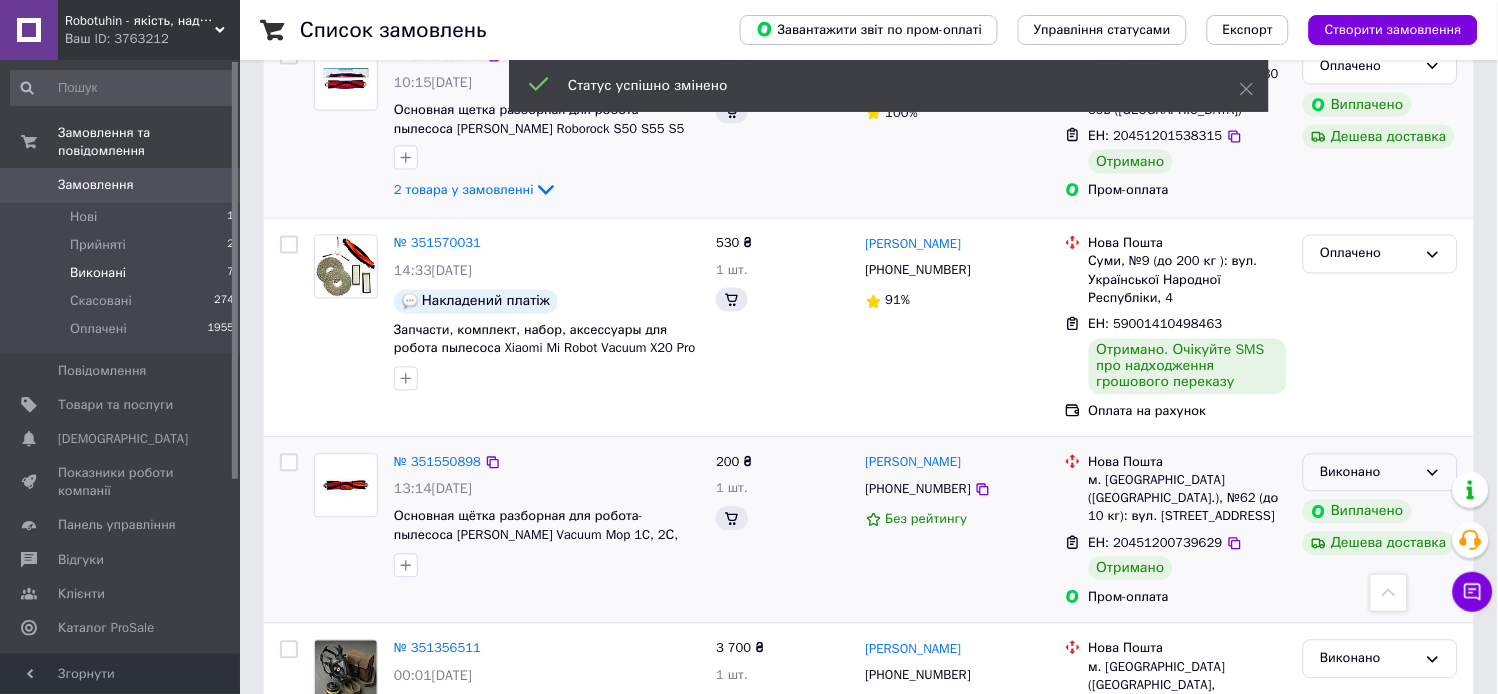 click 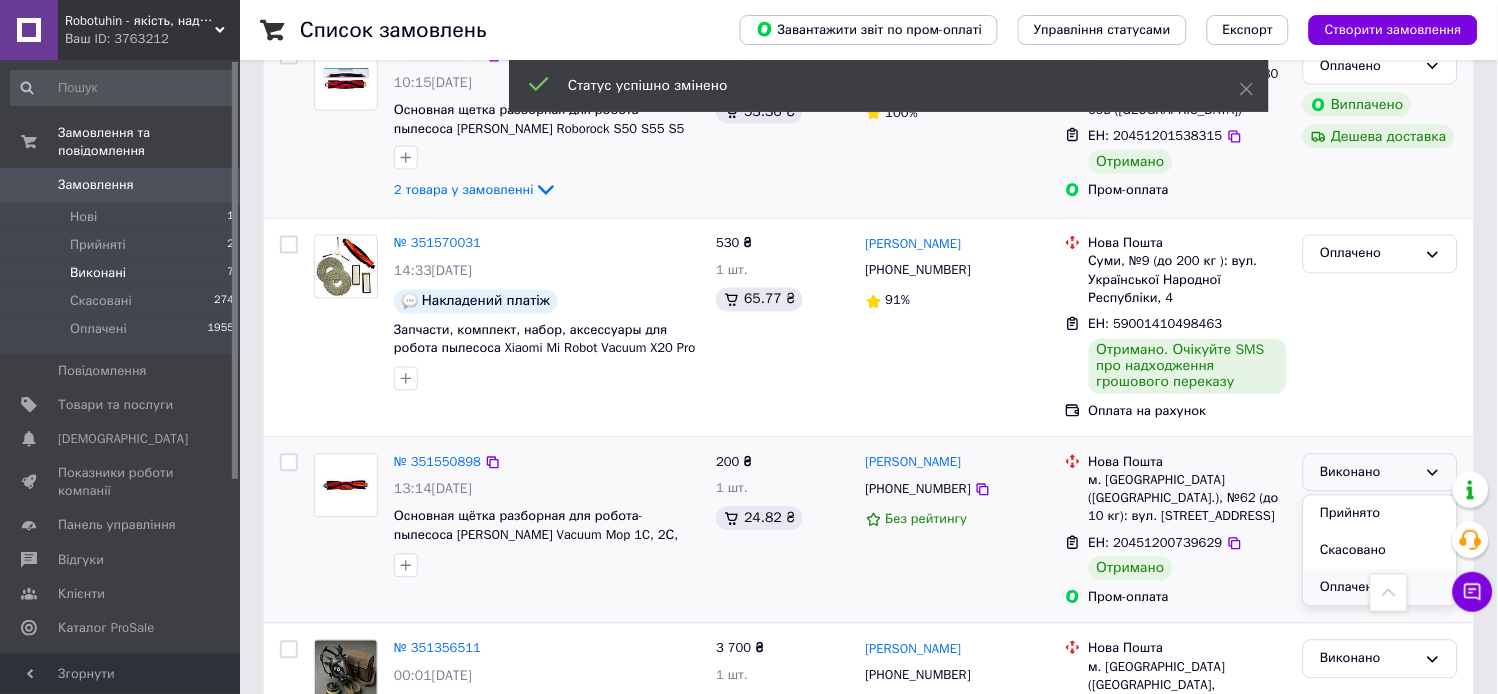 click on "Оплачено" at bounding box center (1380, 588) 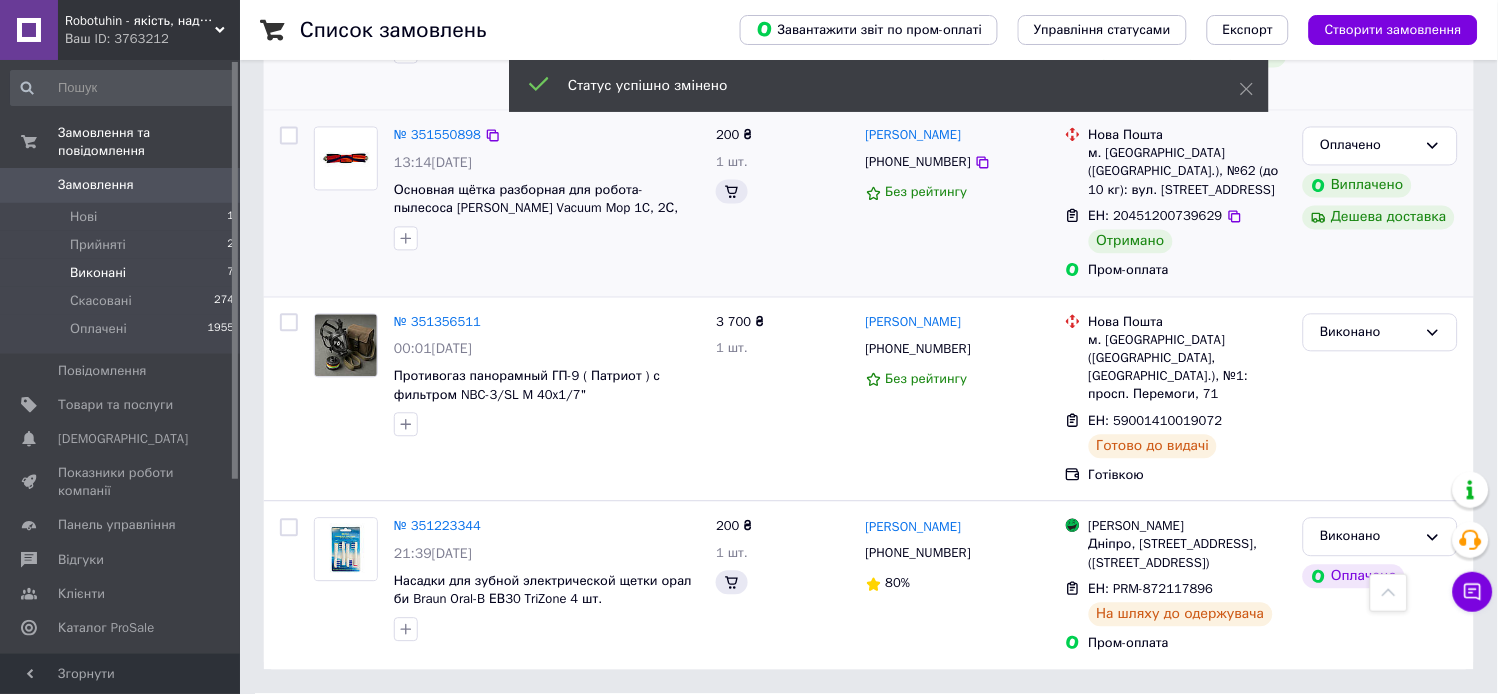scroll, scrollTop: 713, scrollLeft: 0, axis: vertical 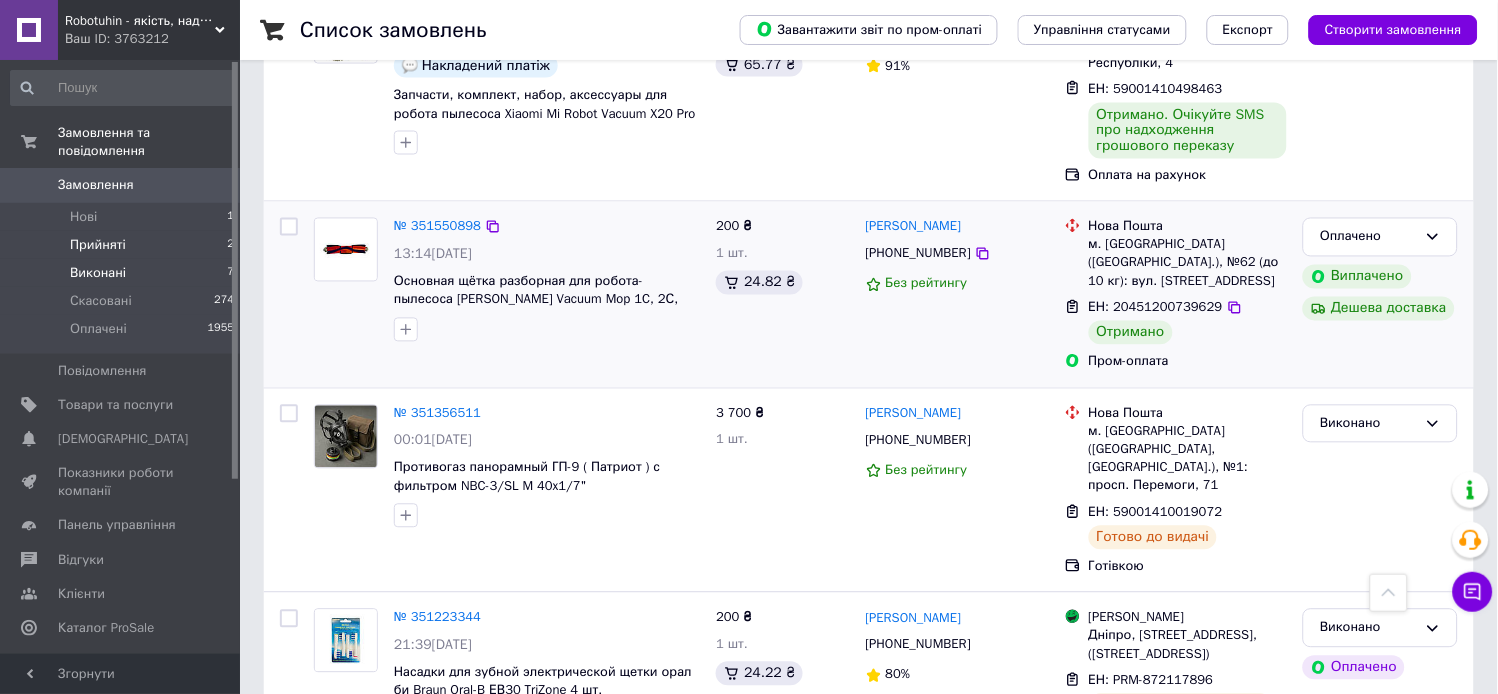 click on "Прийняті 2" at bounding box center [123, 245] 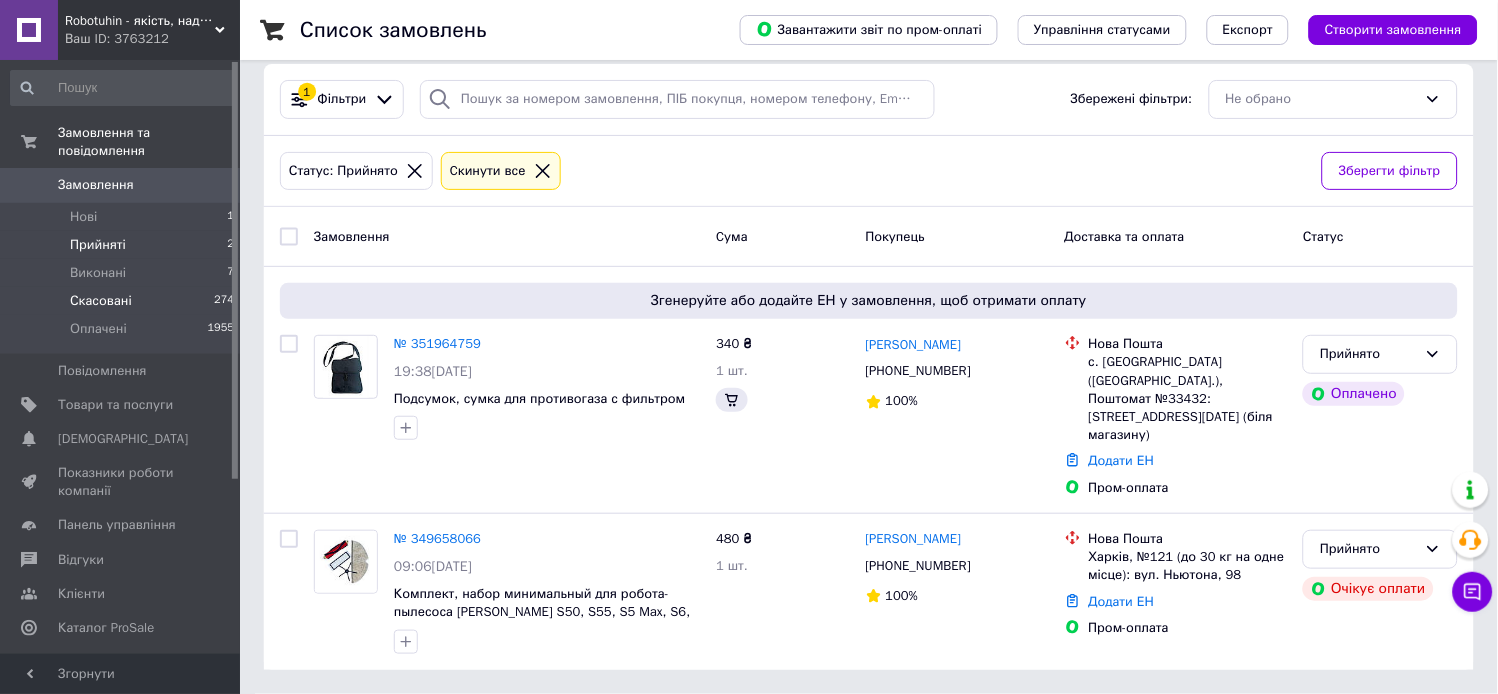 scroll, scrollTop: 0, scrollLeft: 0, axis: both 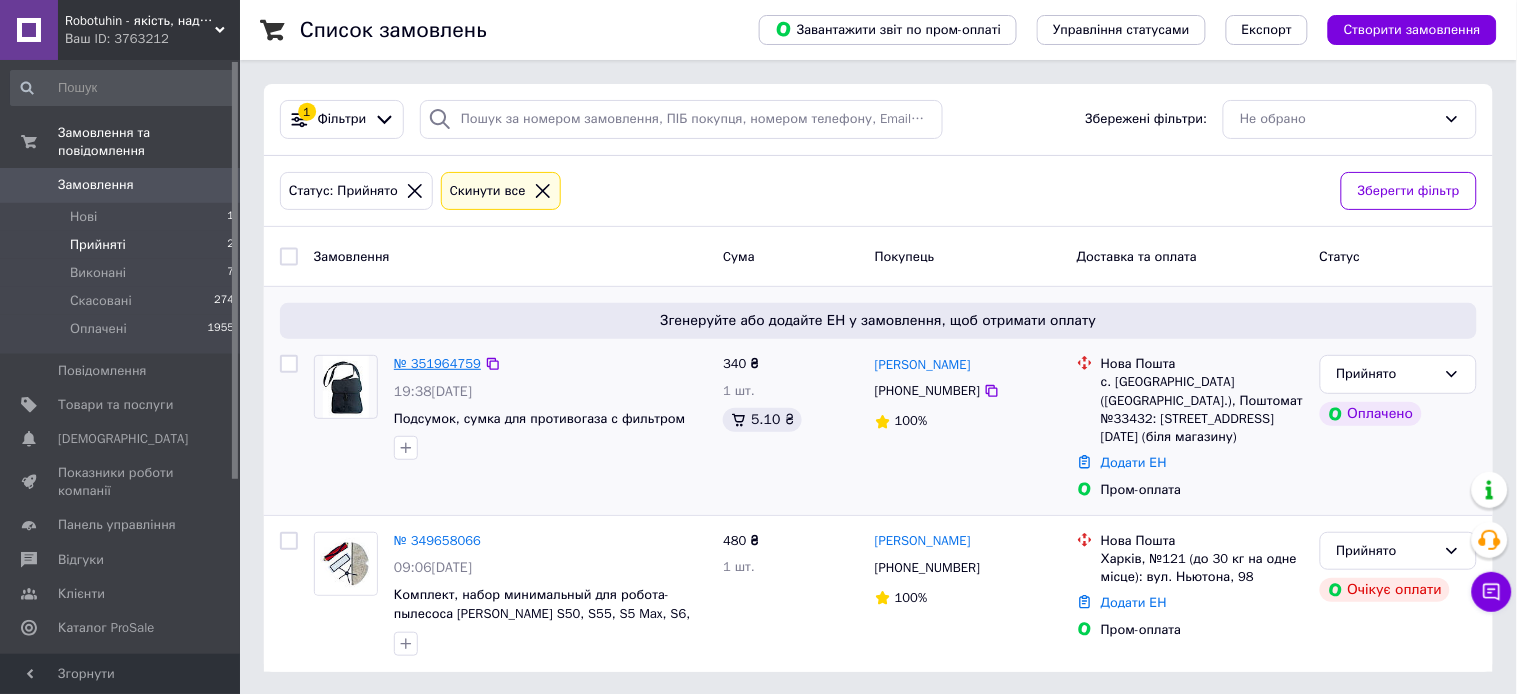 click on "№ 351964759" at bounding box center [437, 363] 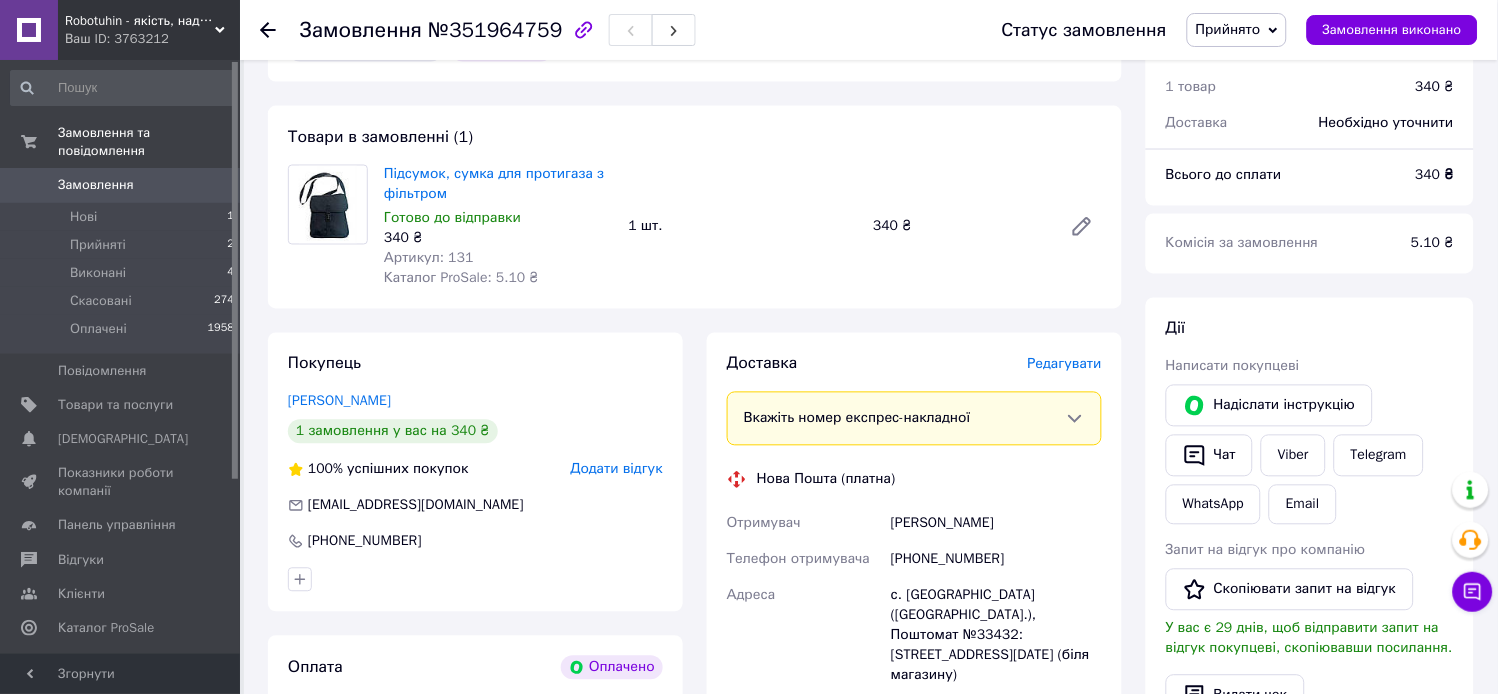 scroll, scrollTop: 1000, scrollLeft: 0, axis: vertical 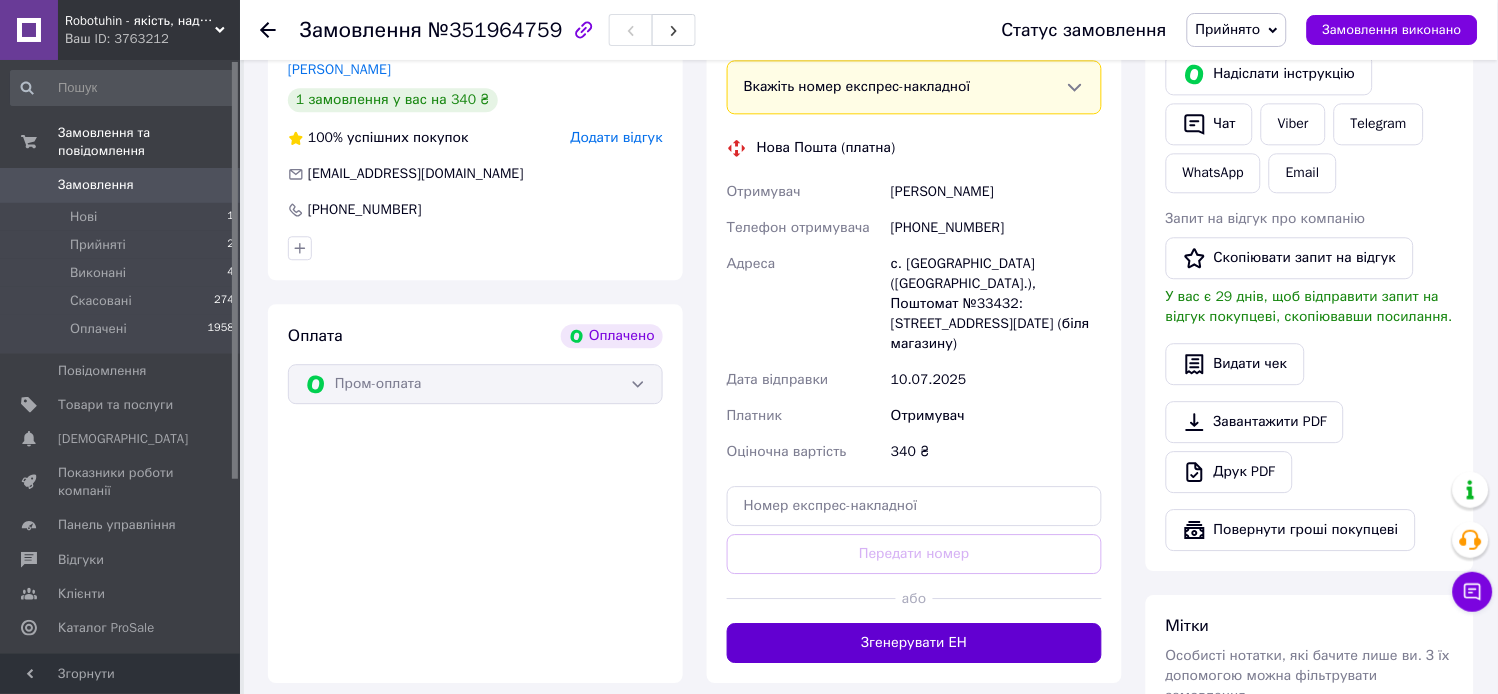 click on "Згенерувати ЕН" at bounding box center [914, 643] 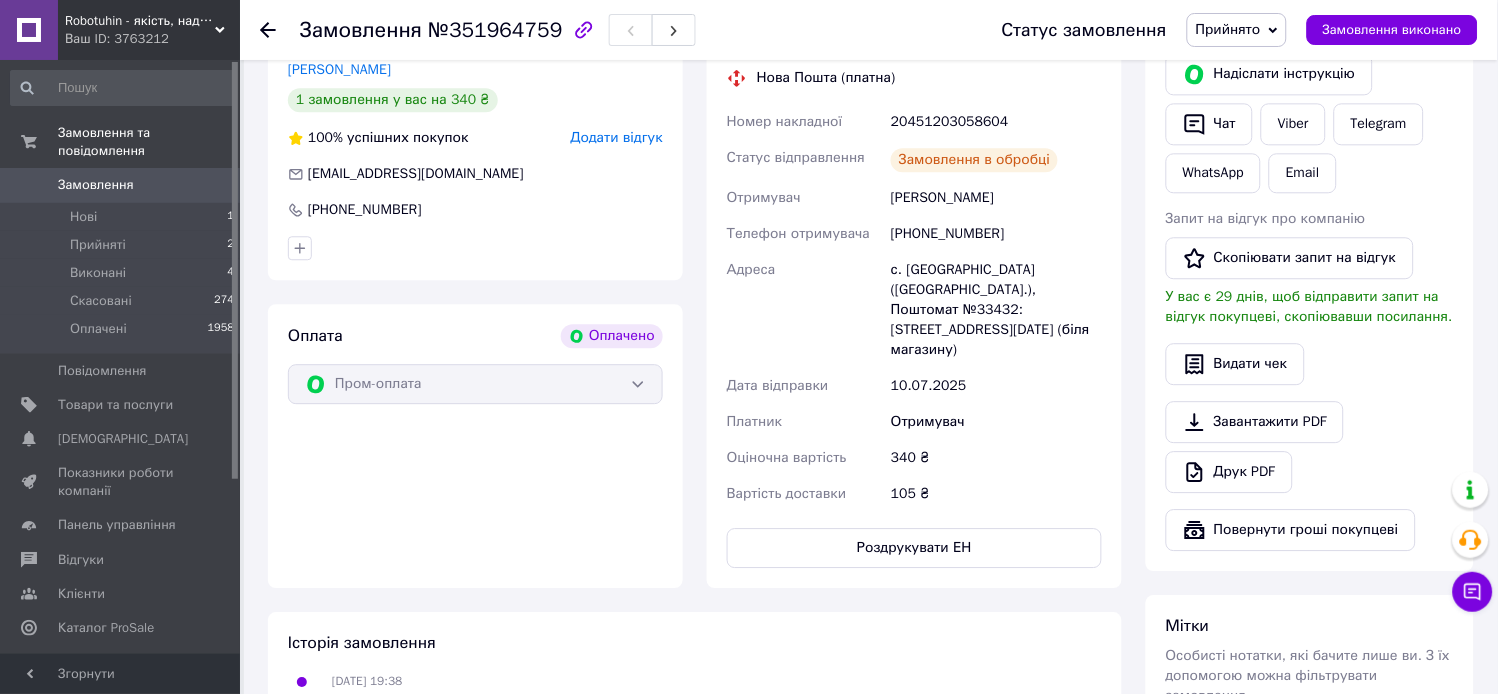 click on "Прийнято" at bounding box center [1228, 29] 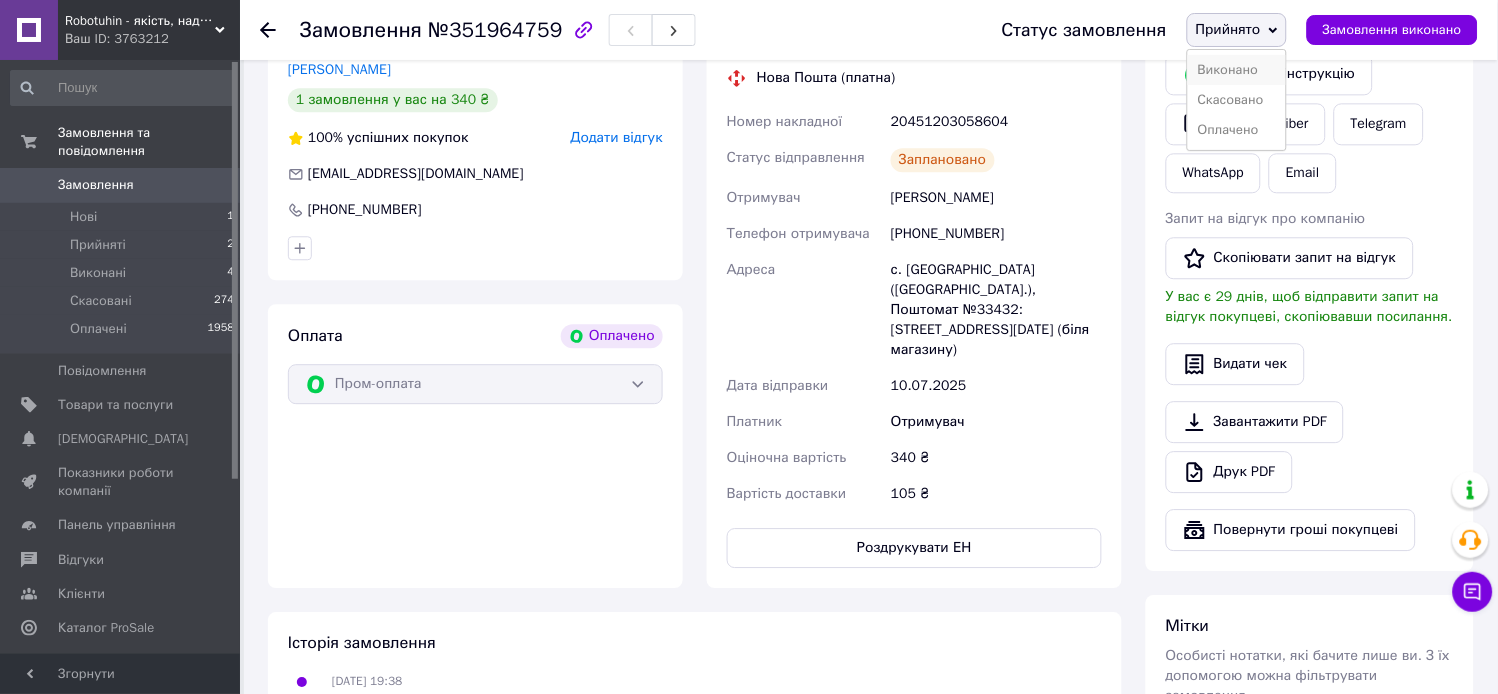 click on "Виконано" at bounding box center (1237, 70) 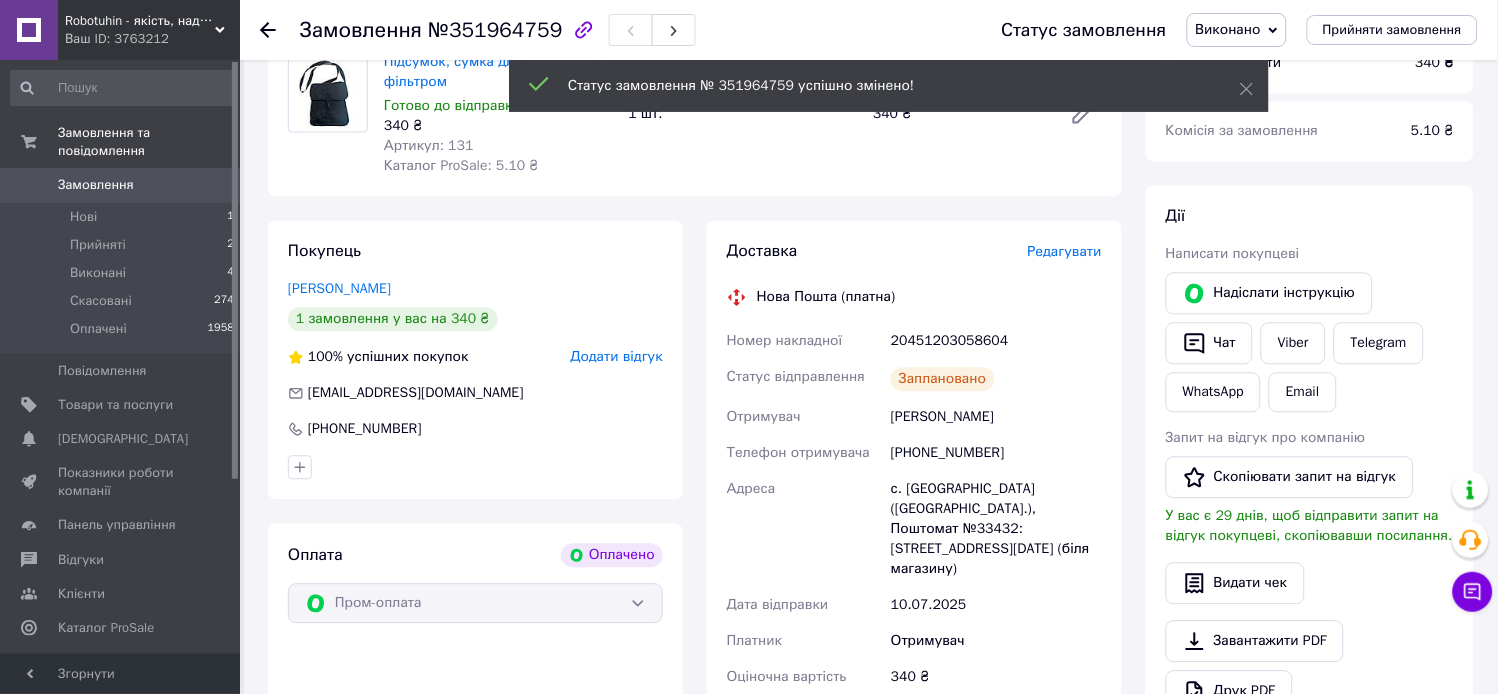 scroll, scrollTop: 777, scrollLeft: 0, axis: vertical 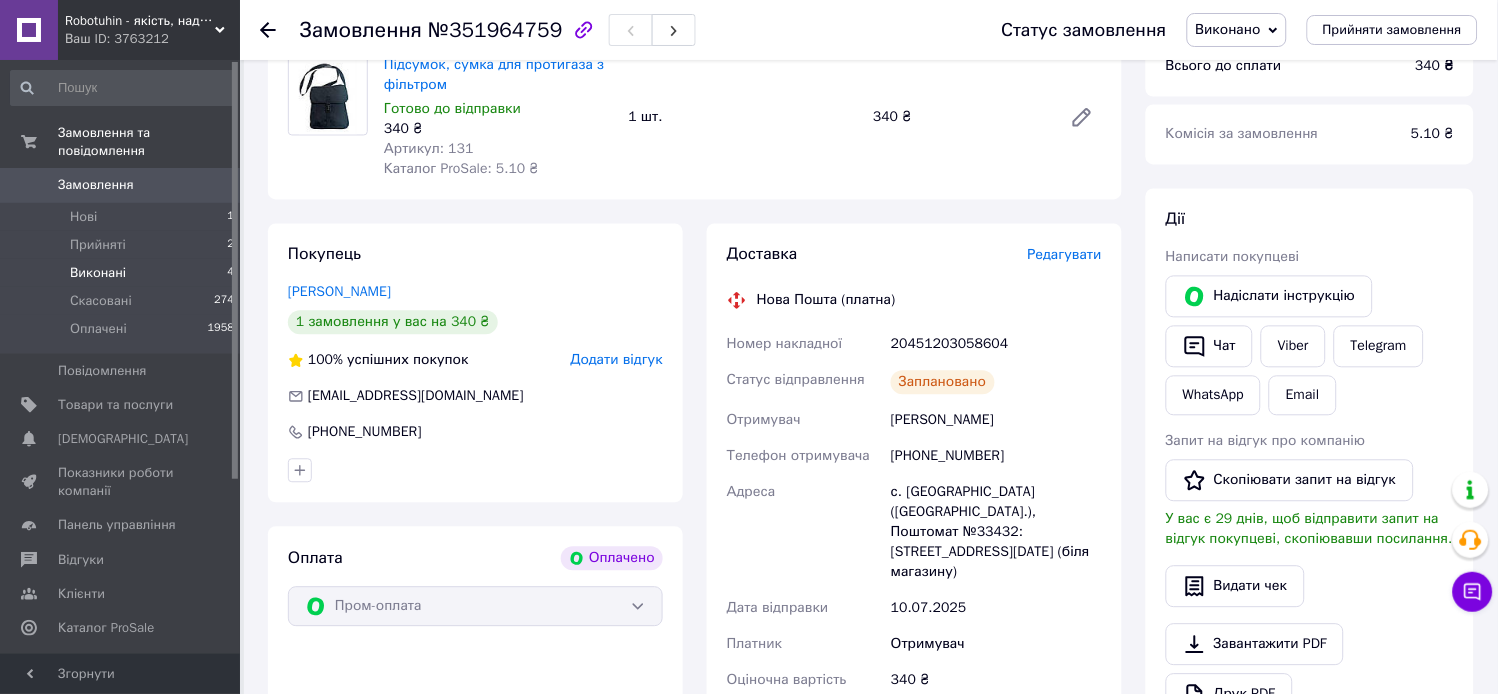 click on "Виконані" at bounding box center (98, 273) 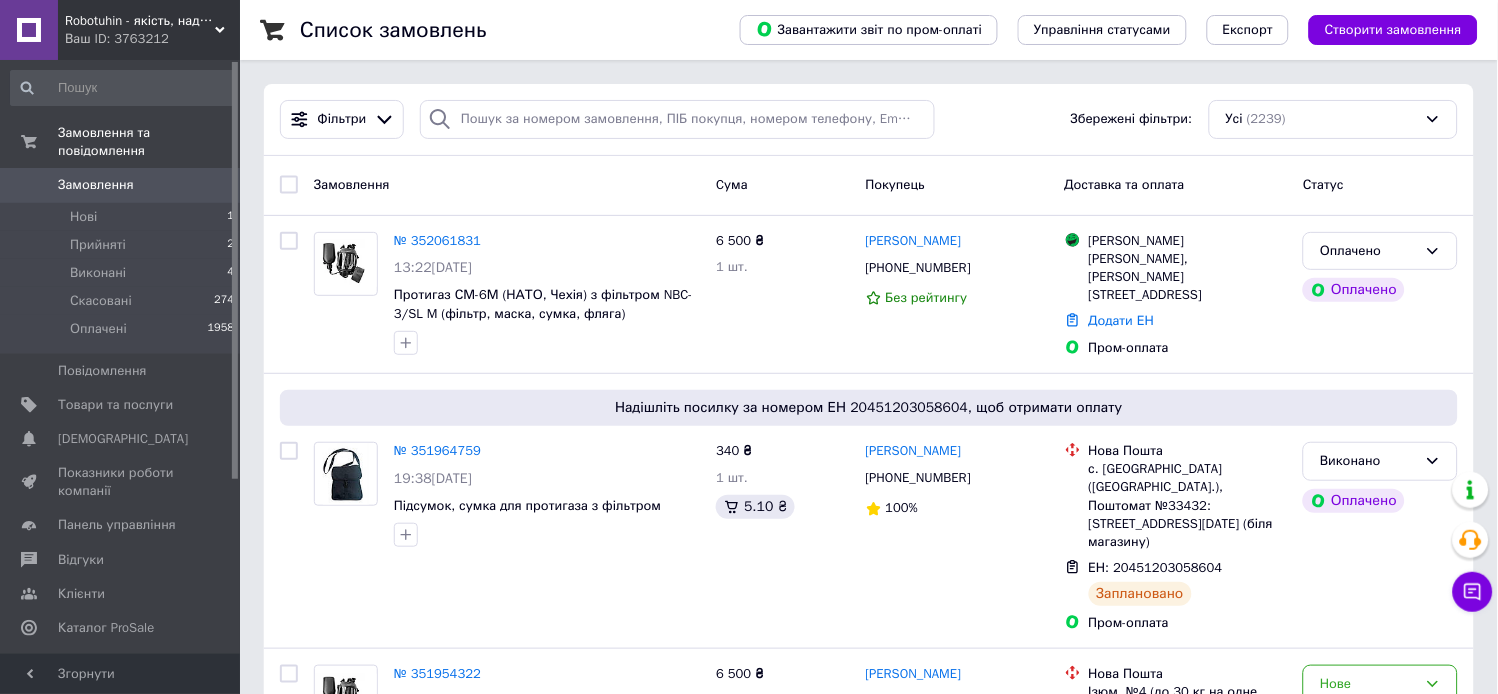 click on "Замовлення" at bounding box center [96, 185] 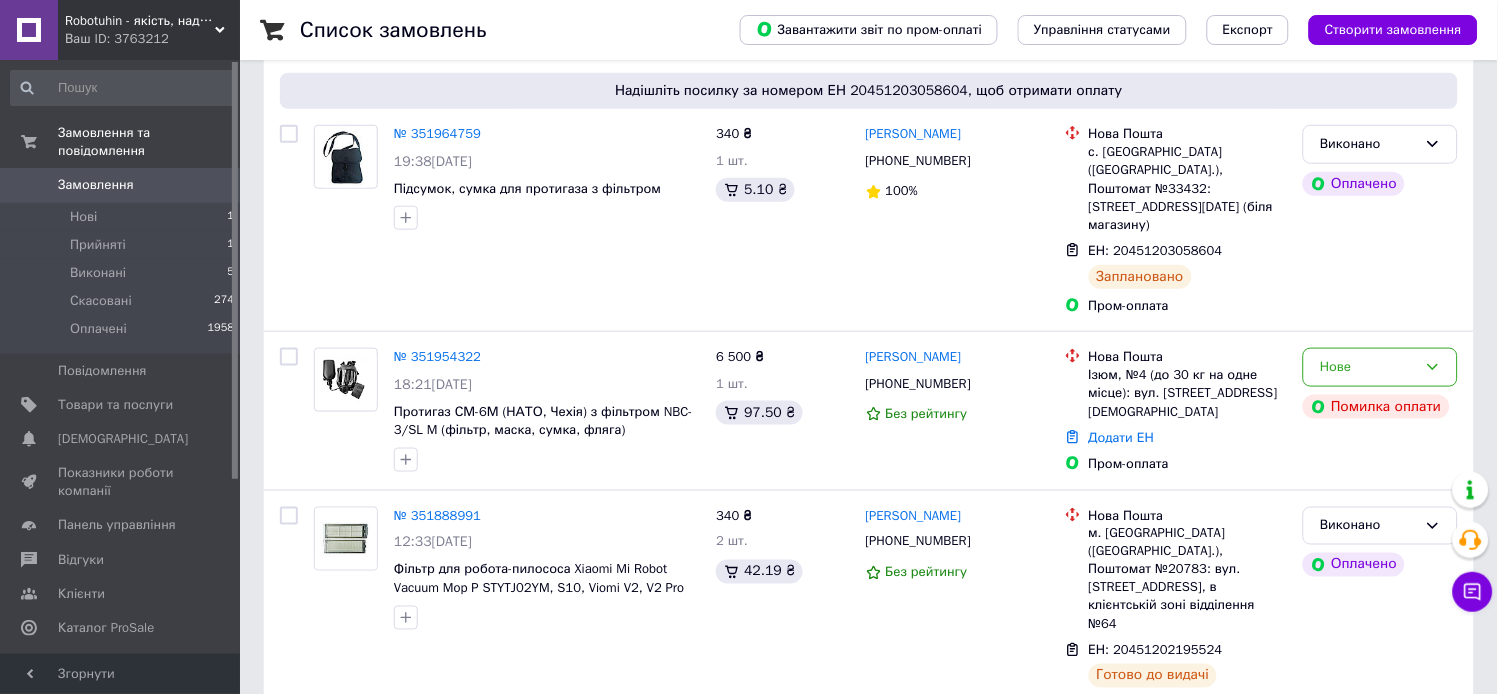 scroll, scrollTop: 333, scrollLeft: 0, axis: vertical 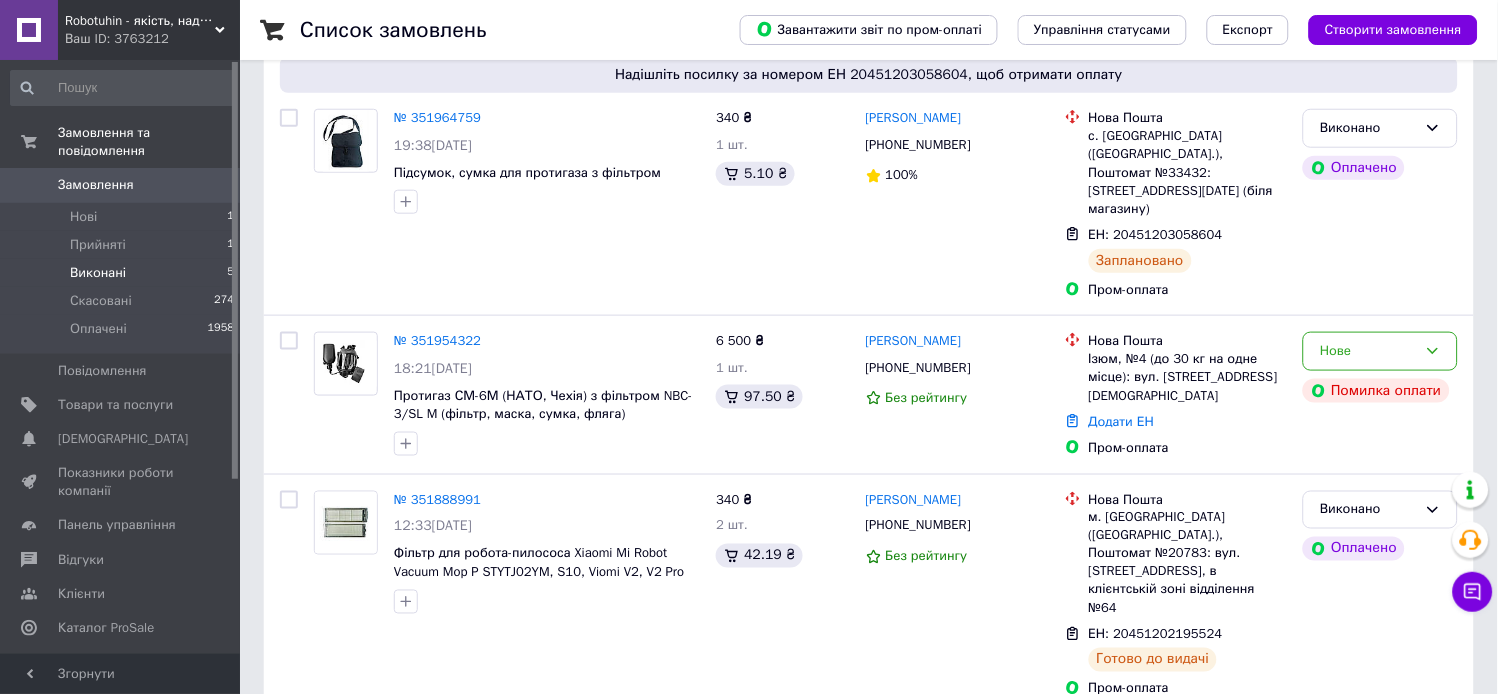 click on "Виконані" at bounding box center (98, 273) 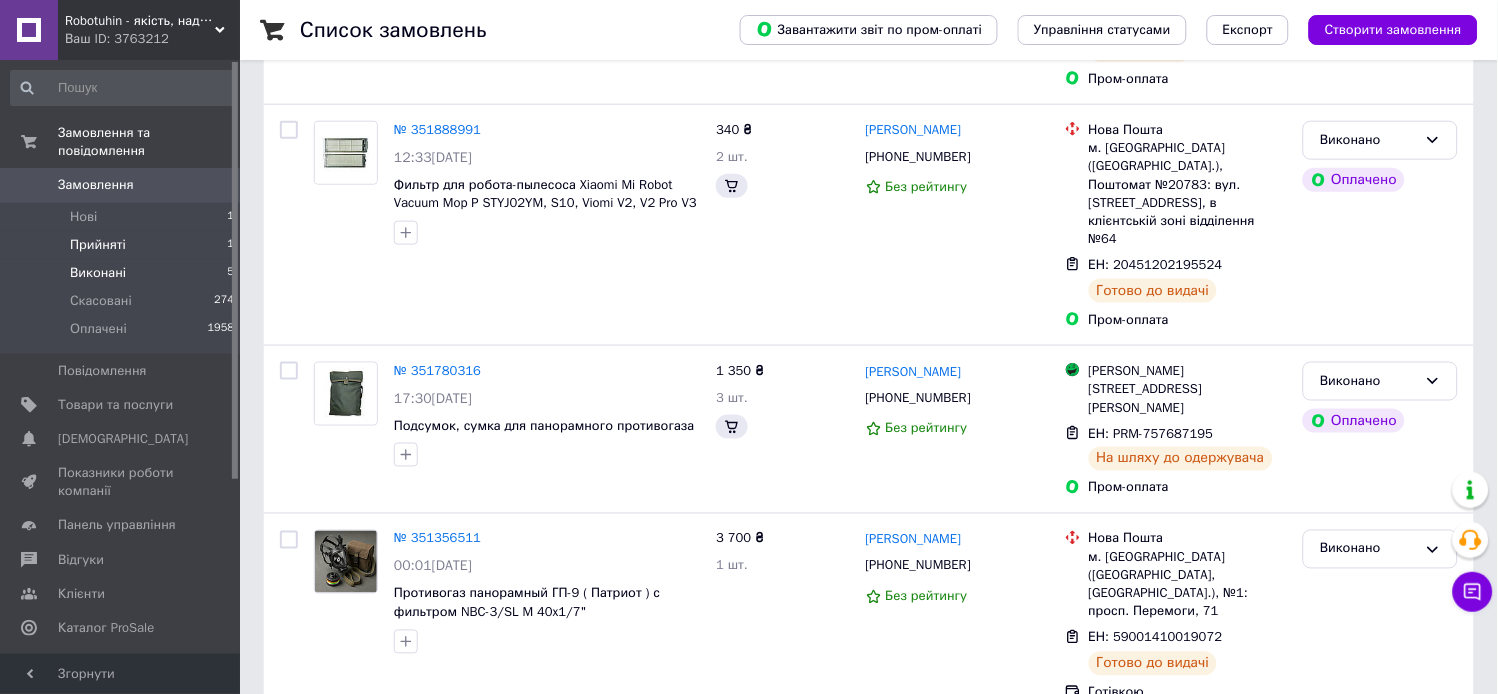 scroll, scrollTop: 0, scrollLeft: 0, axis: both 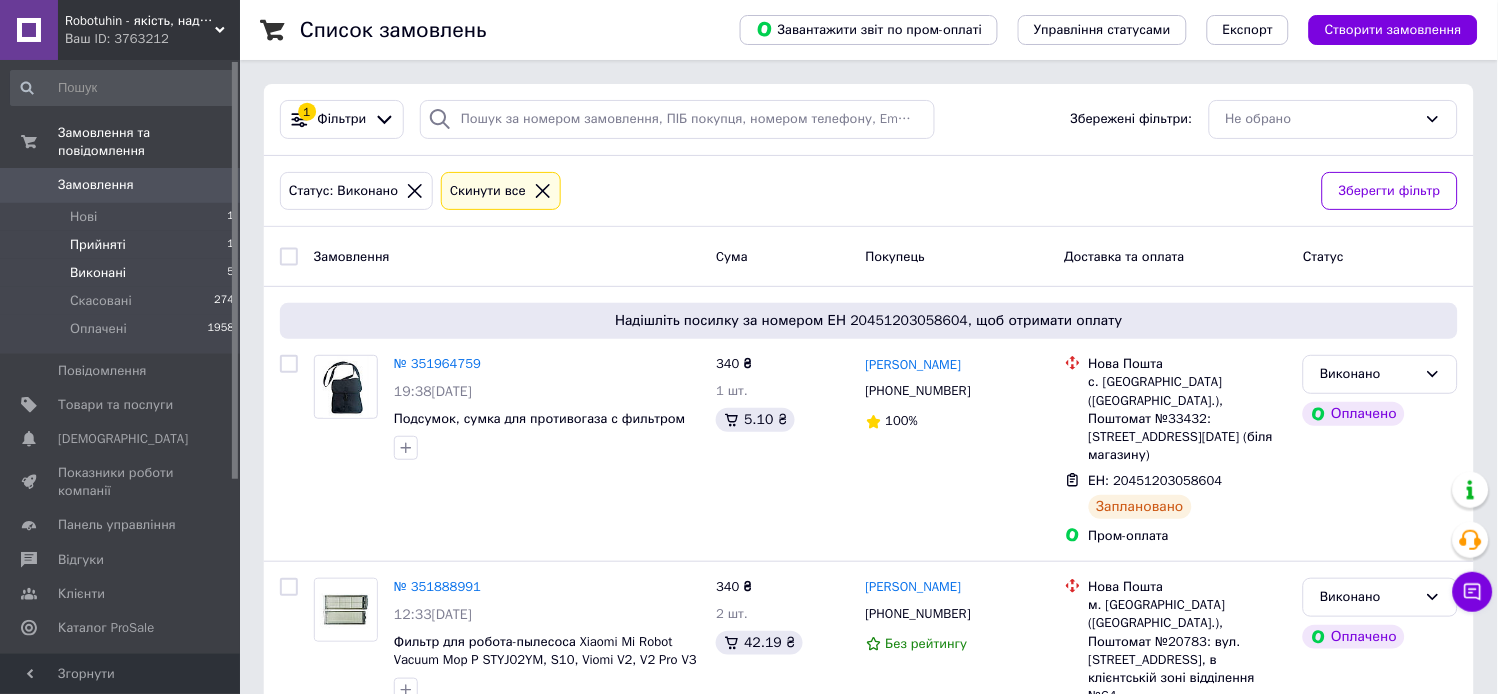 click on "Прийняті" at bounding box center (98, 245) 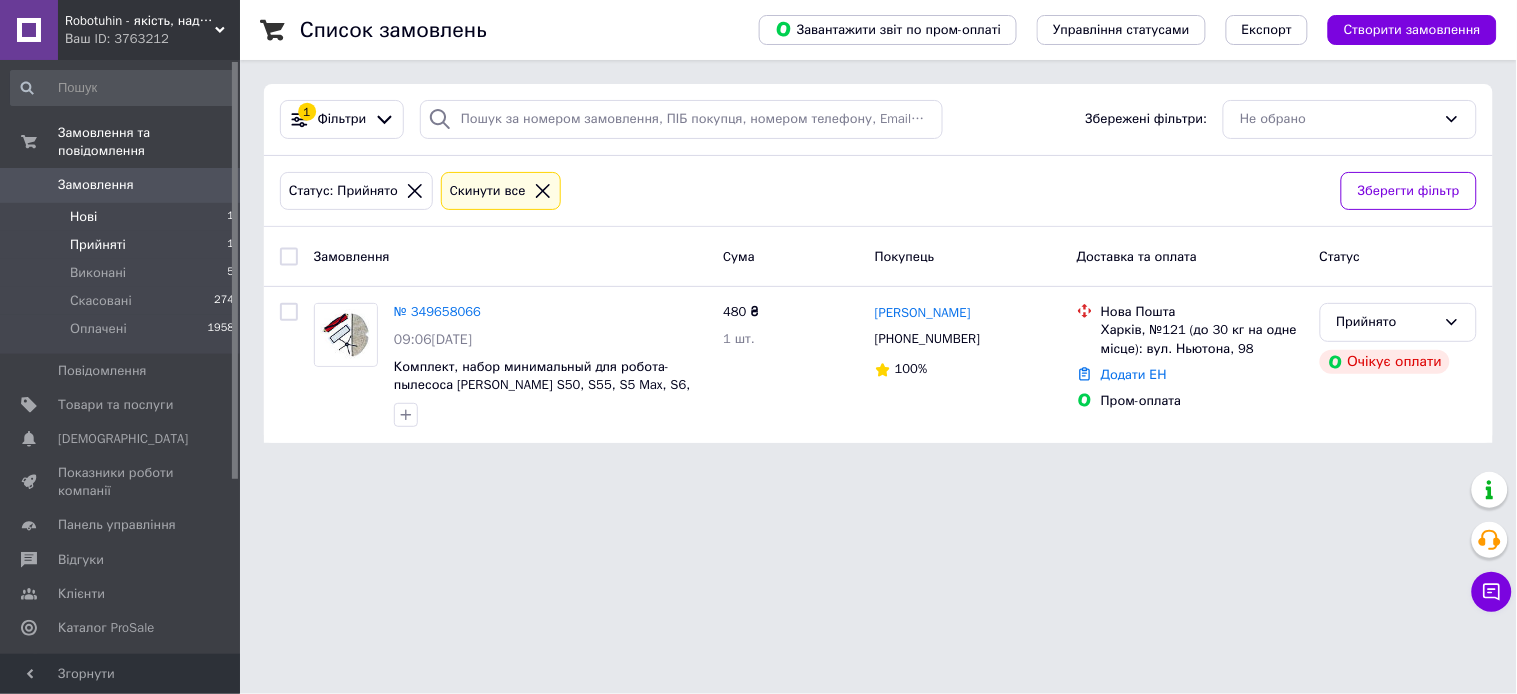 click on "Нові" at bounding box center [83, 217] 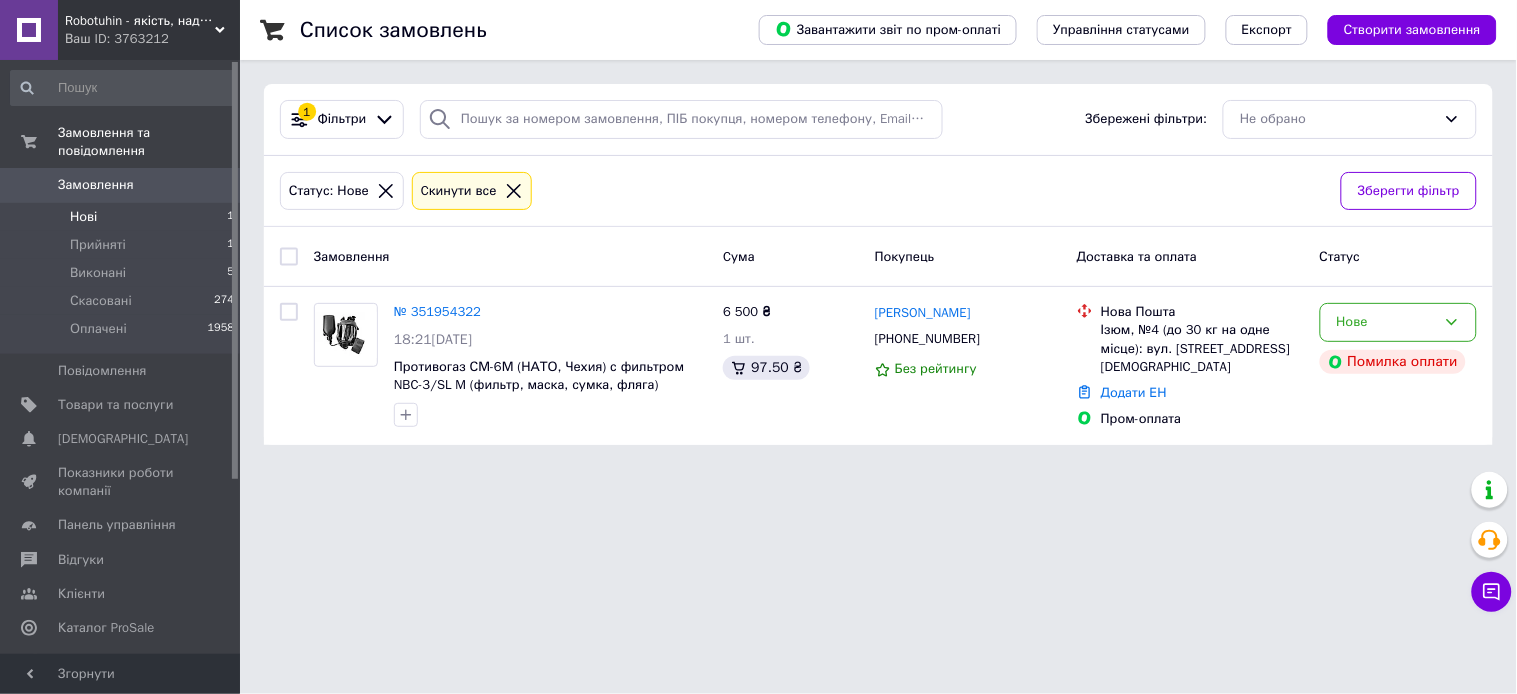 click on "Замовлення" at bounding box center (96, 185) 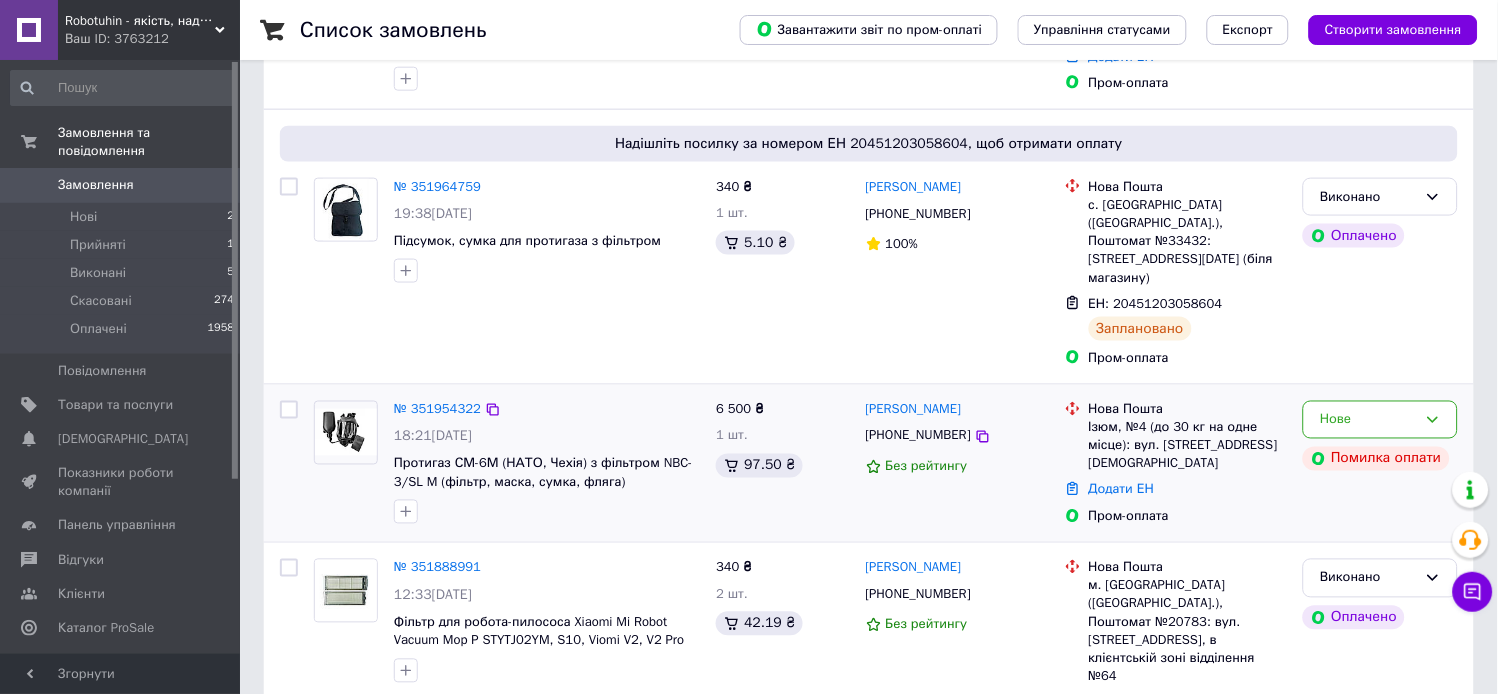 scroll, scrollTop: 555, scrollLeft: 0, axis: vertical 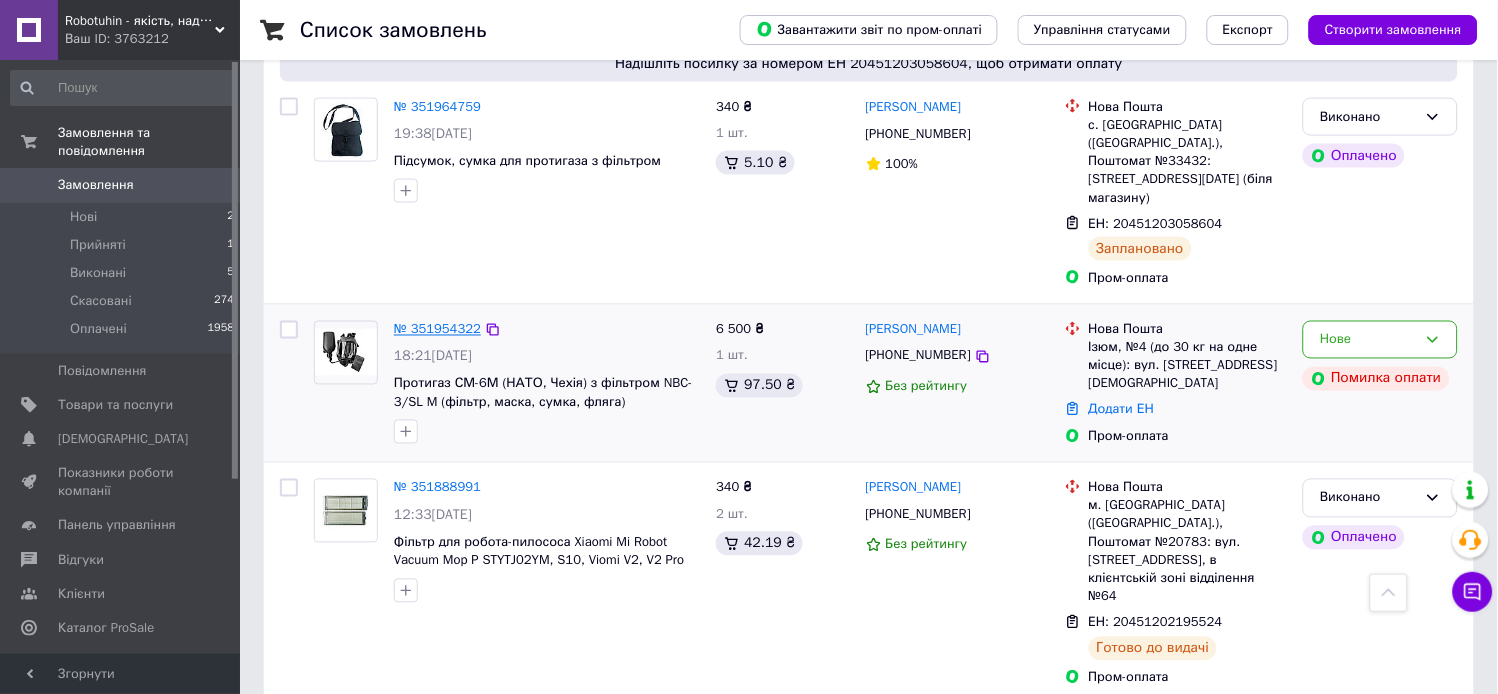 click on "№ 351954322" at bounding box center [437, 329] 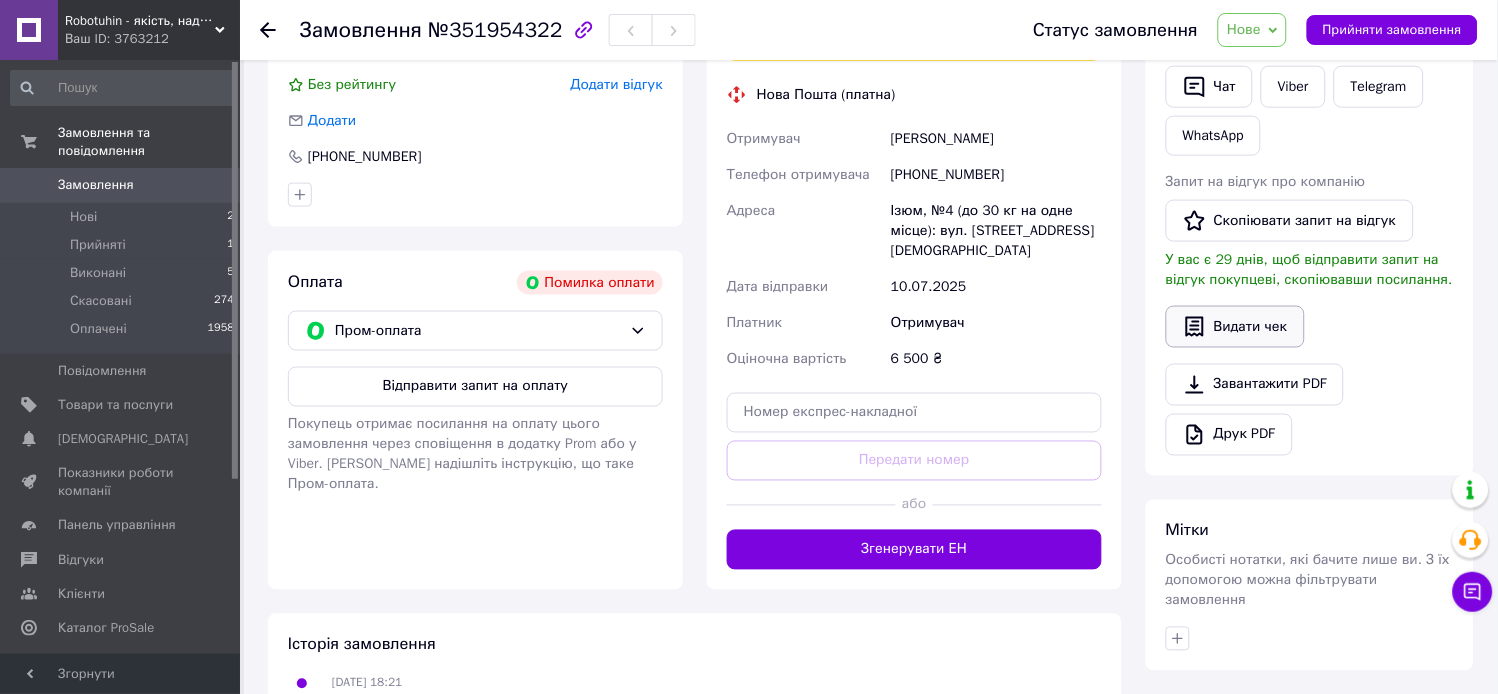scroll, scrollTop: 222, scrollLeft: 0, axis: vertical 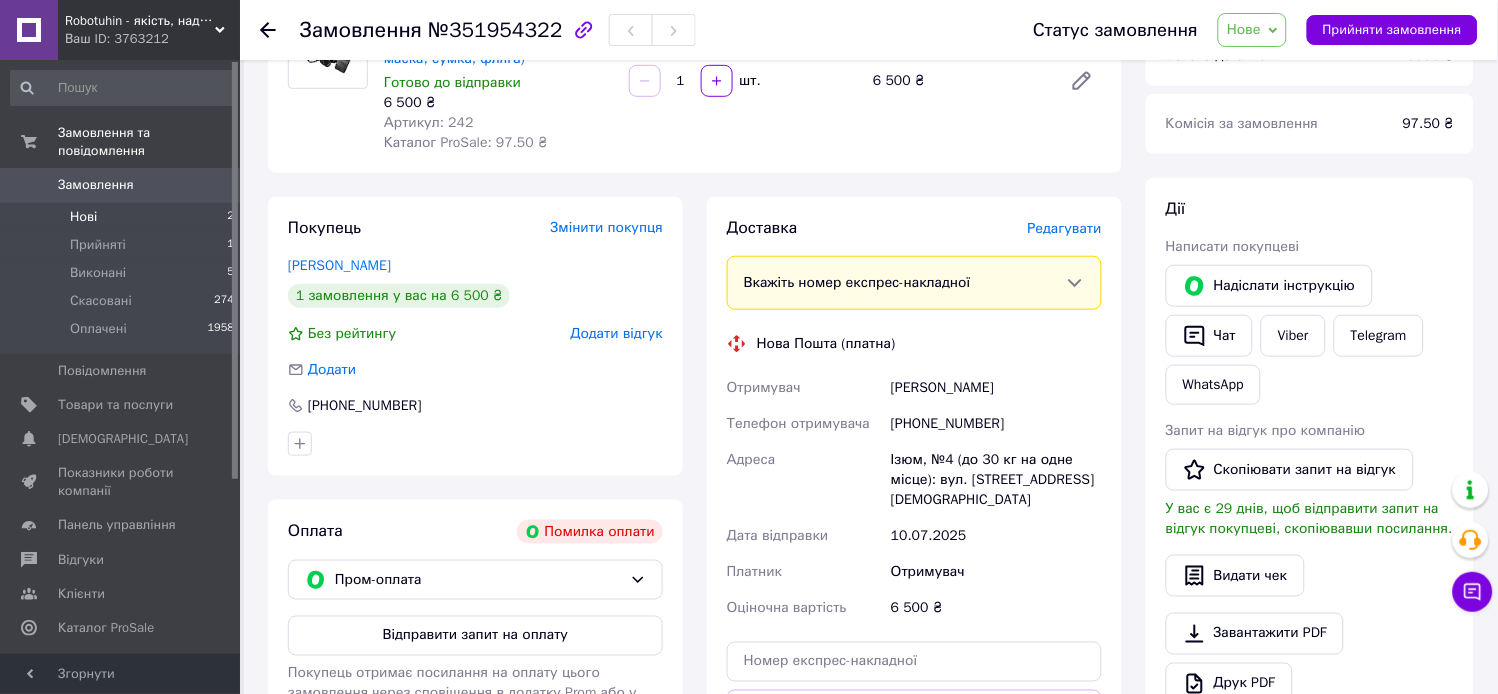 click on "Нові" at bounding box center (83, 217) 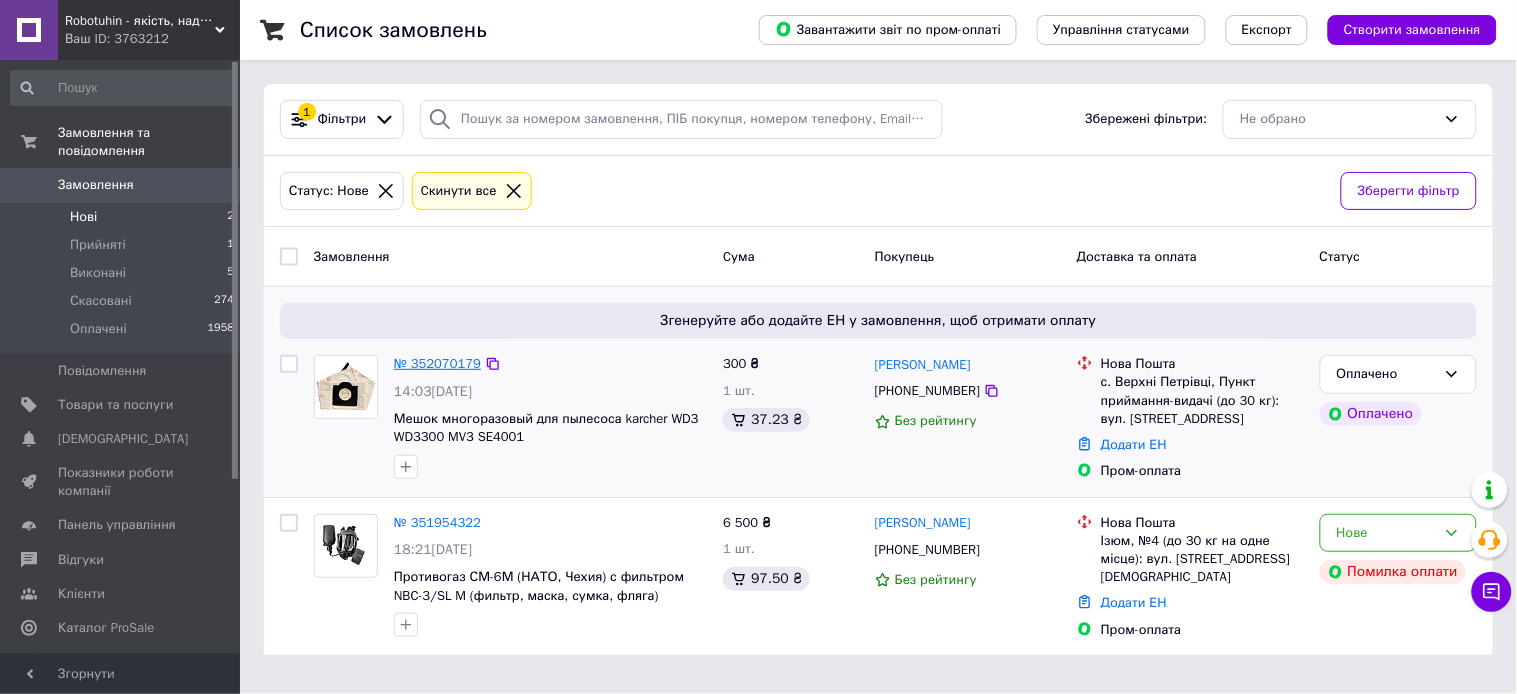 click on "№ 352070179" at bounding box center (437, 363) 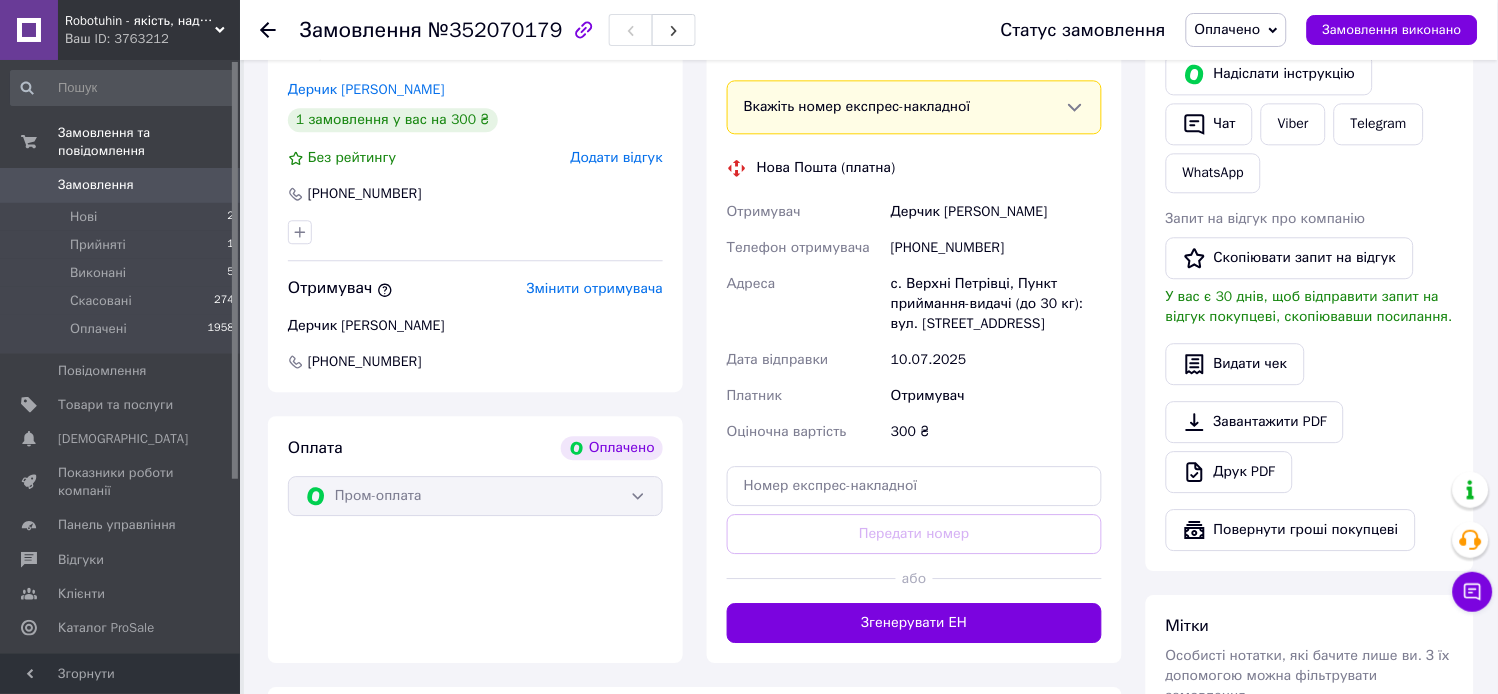scroll, scrollTop: 1111, scrollLeft: 0, axis: vertical 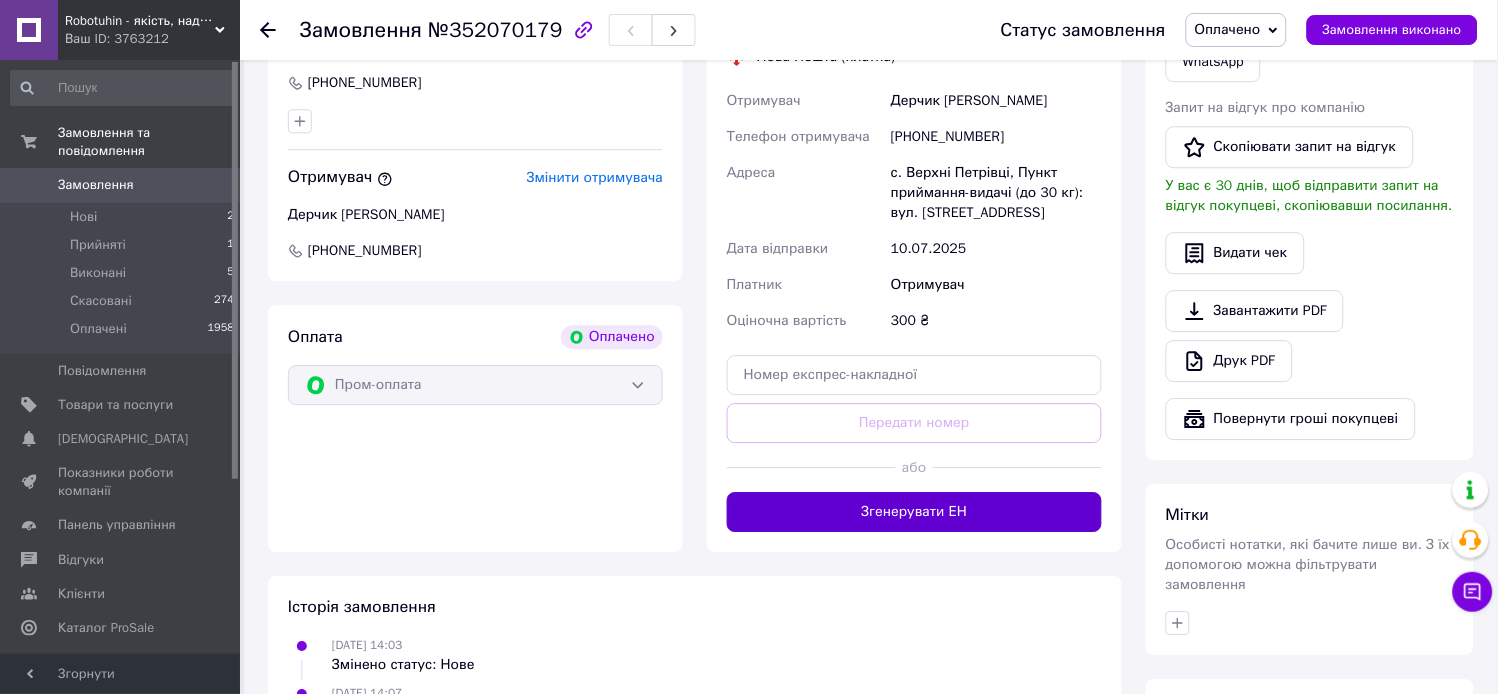 click on "Згенерувати ЕН" at bounding box center [914, 512] 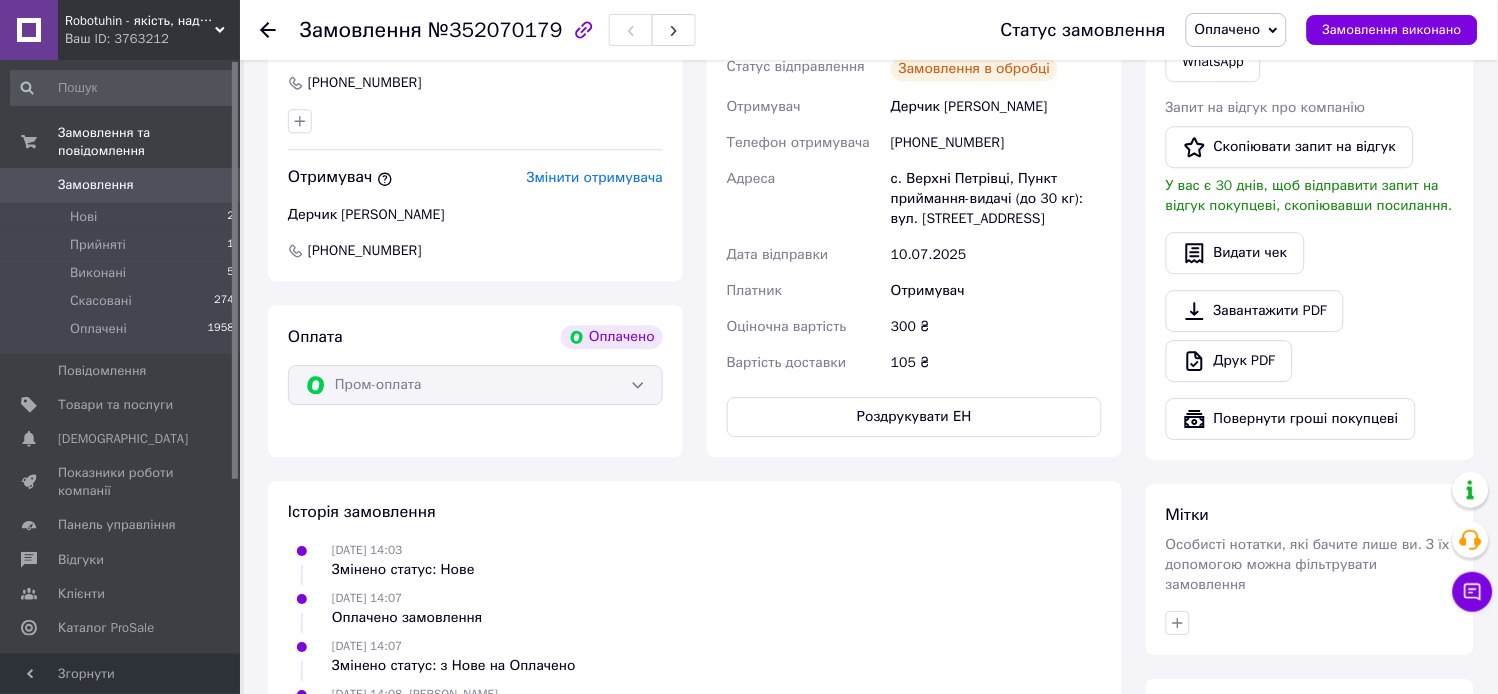 click on "Оплачено" at bounding box center (1228, 29) 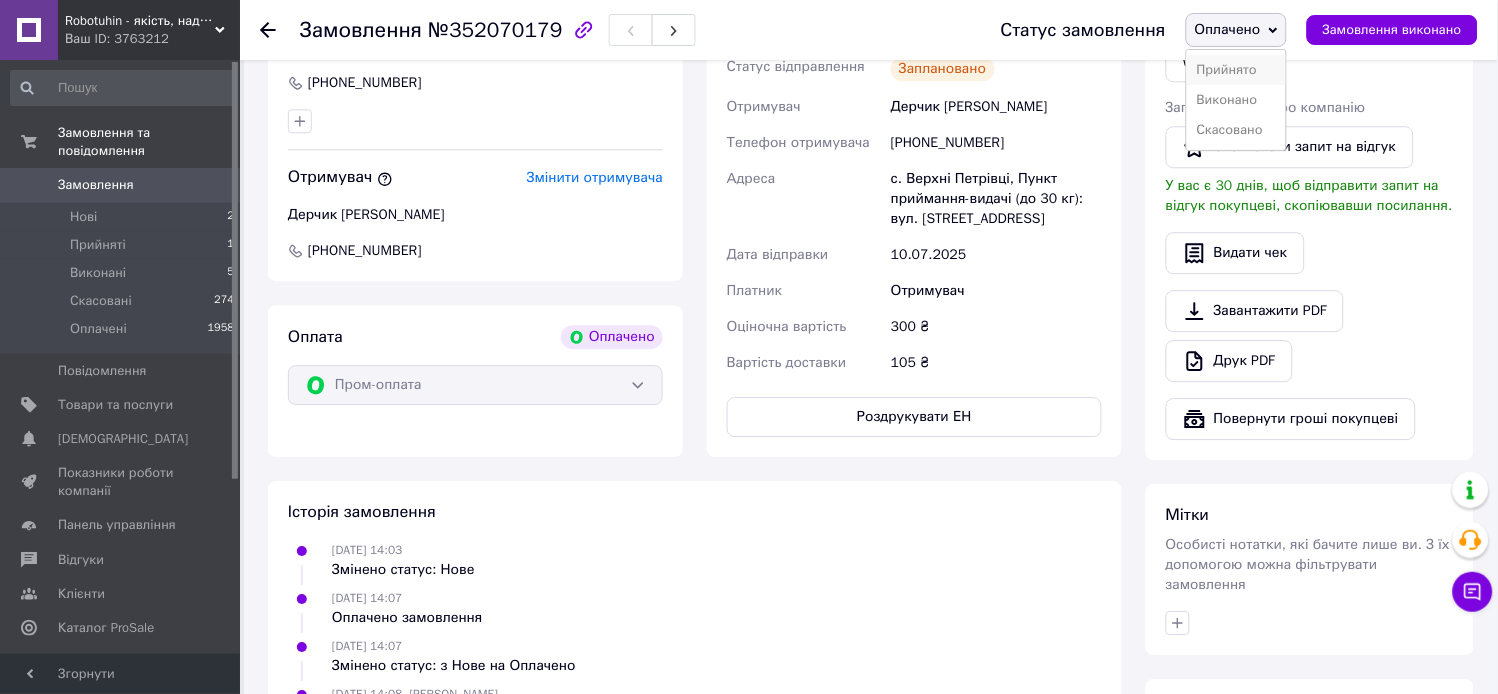 click on "Прийнято" at bounding box center [1236, 70] 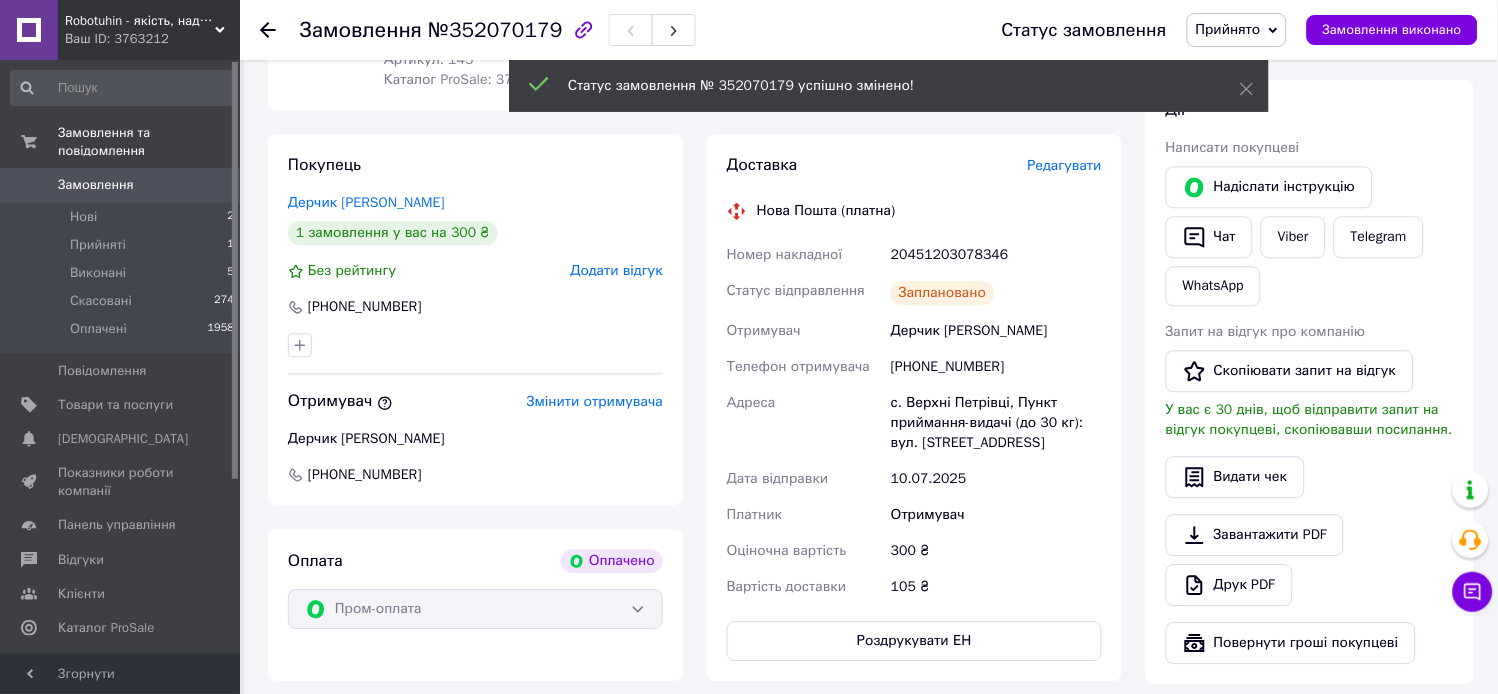 scroll, scrollTop: 777, scrollLeft: 0, axis: vertical 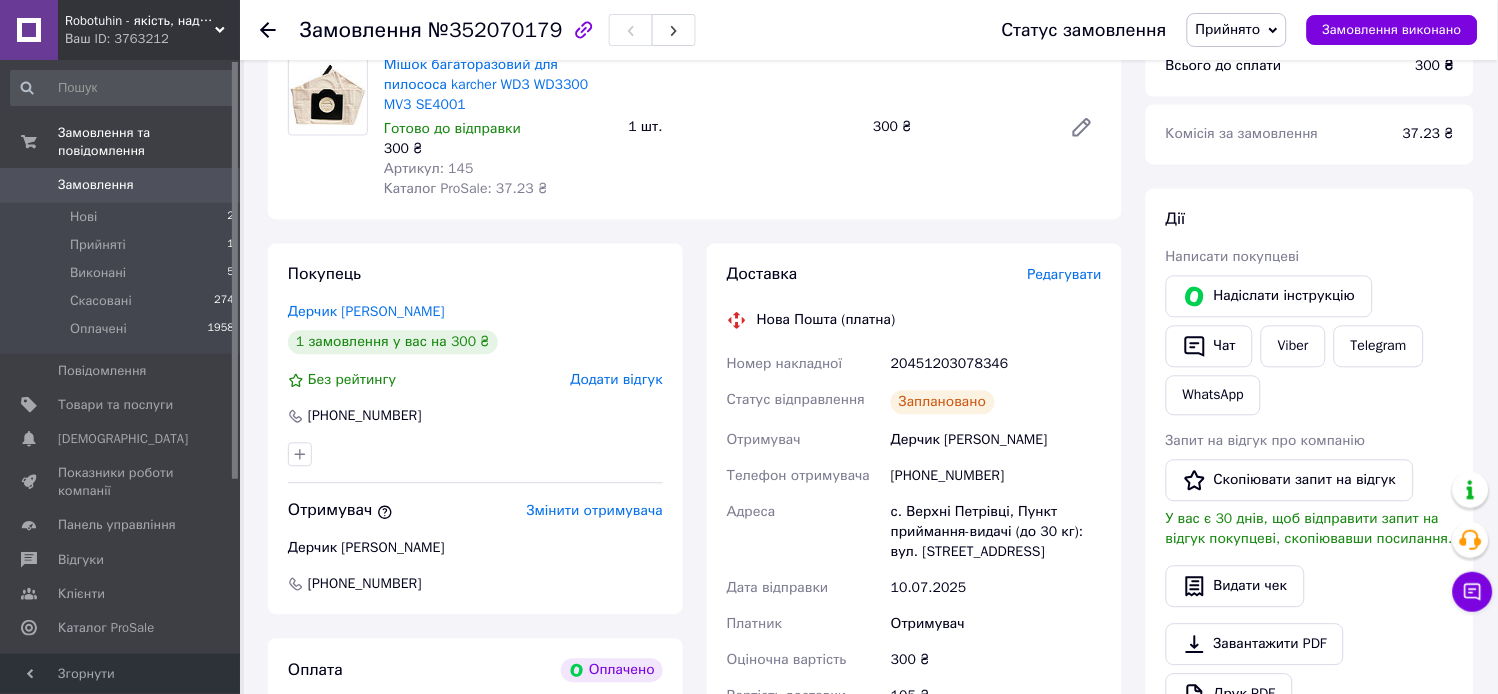 click on "Прийнято" at bounding box center [1237, 30] 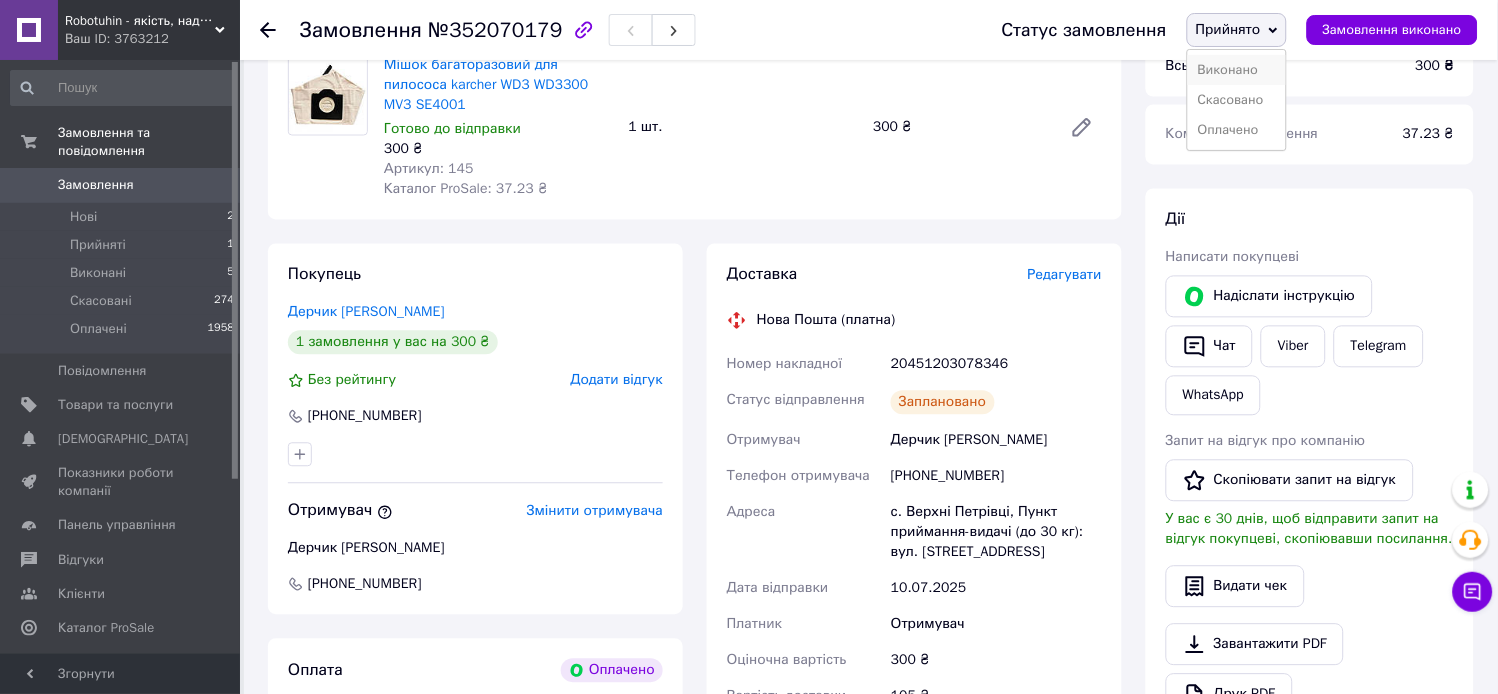 click on "Виконано" at bounding box center [1237, 70] 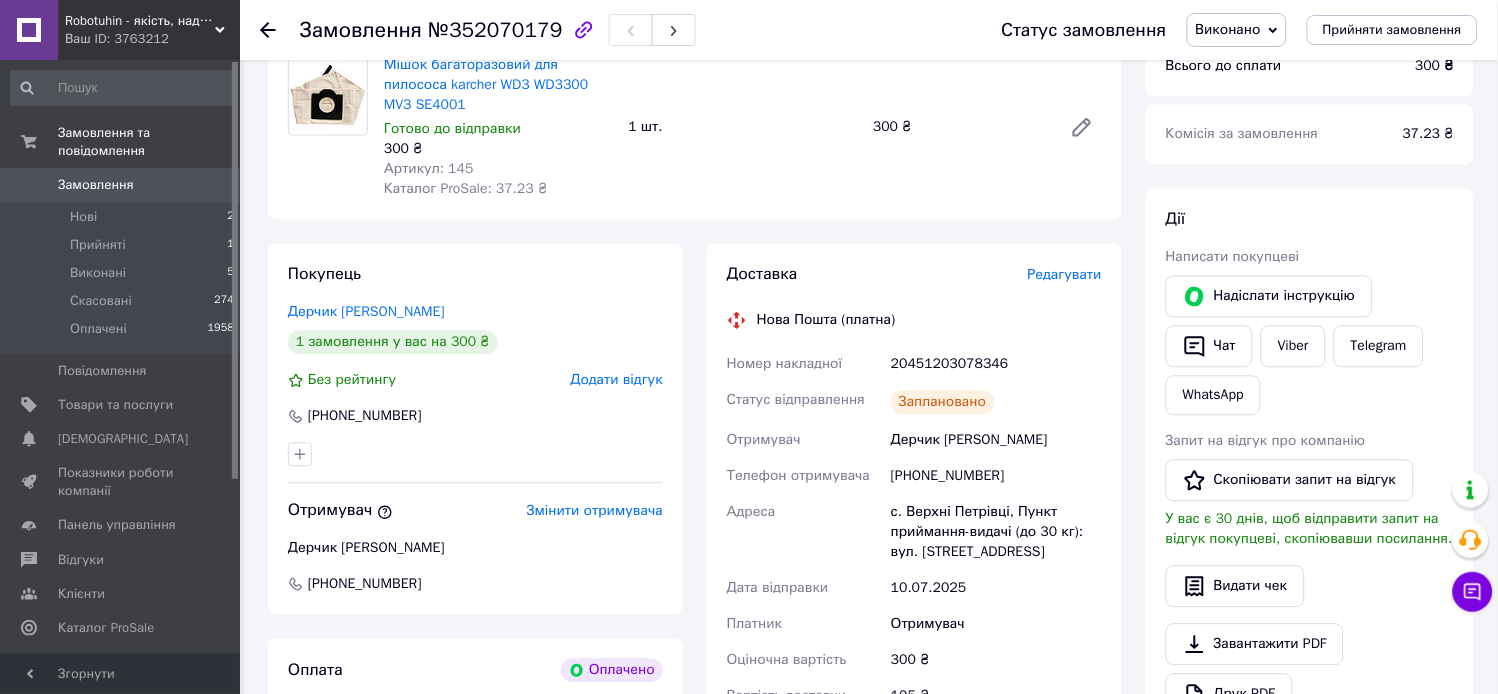 click on "Замовлення" at bounding box center (96, 185) 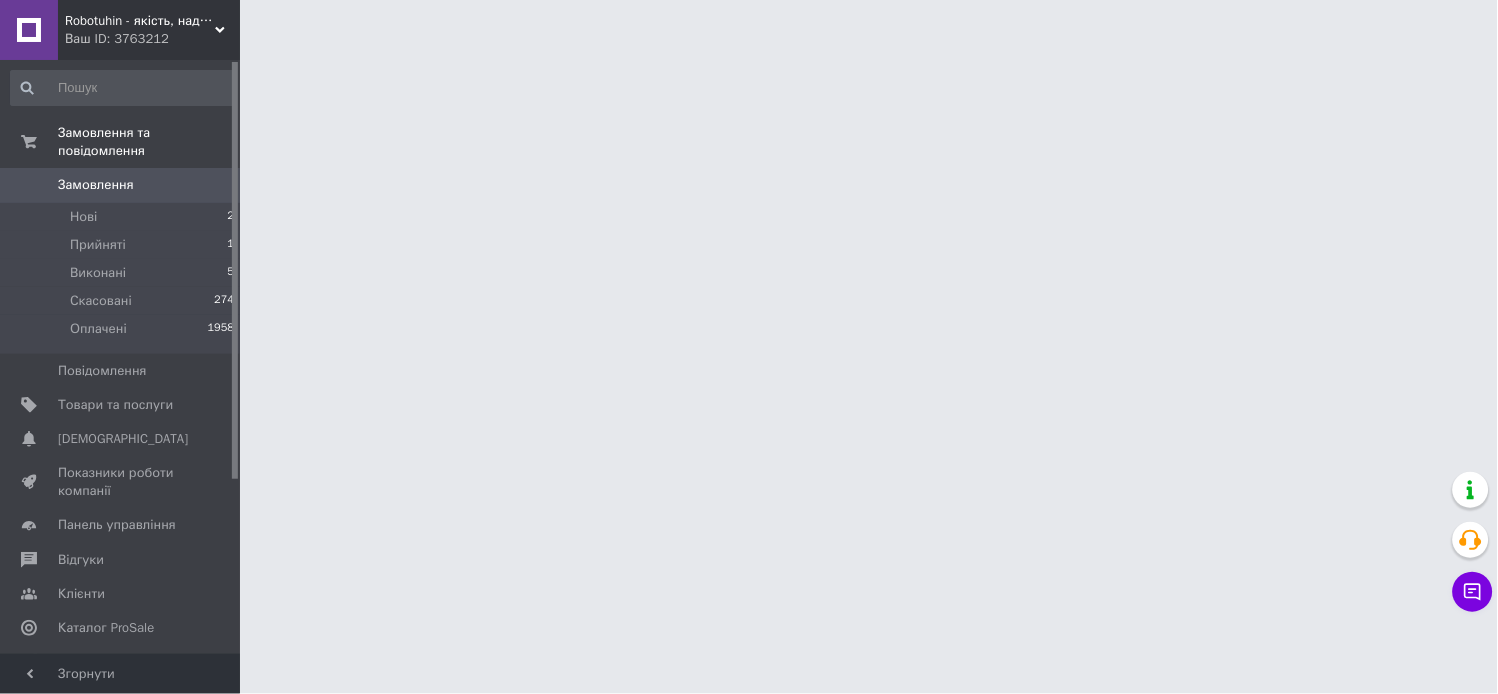 scroll, scrollTop: 0, scrollLeft: 0, axis: both 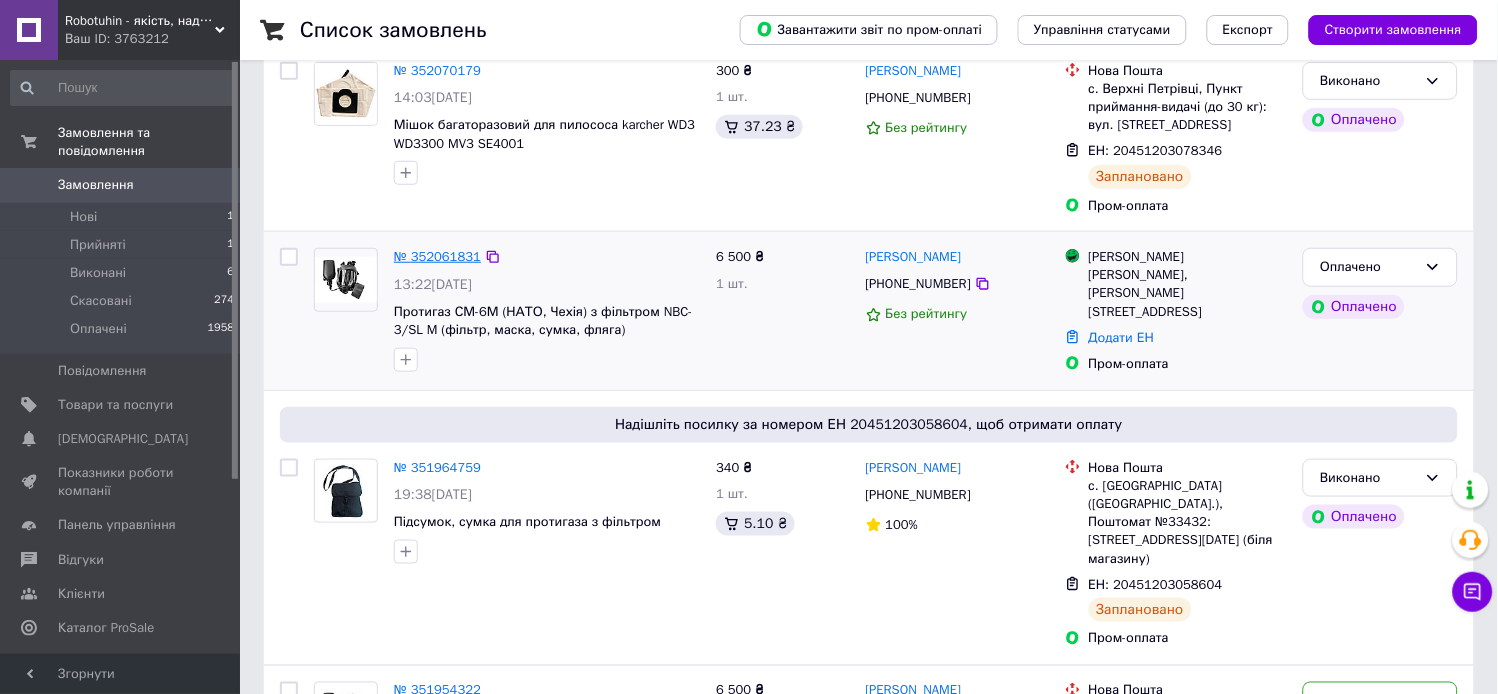 click on "№ 352061831" at bounding box center [437, 256] 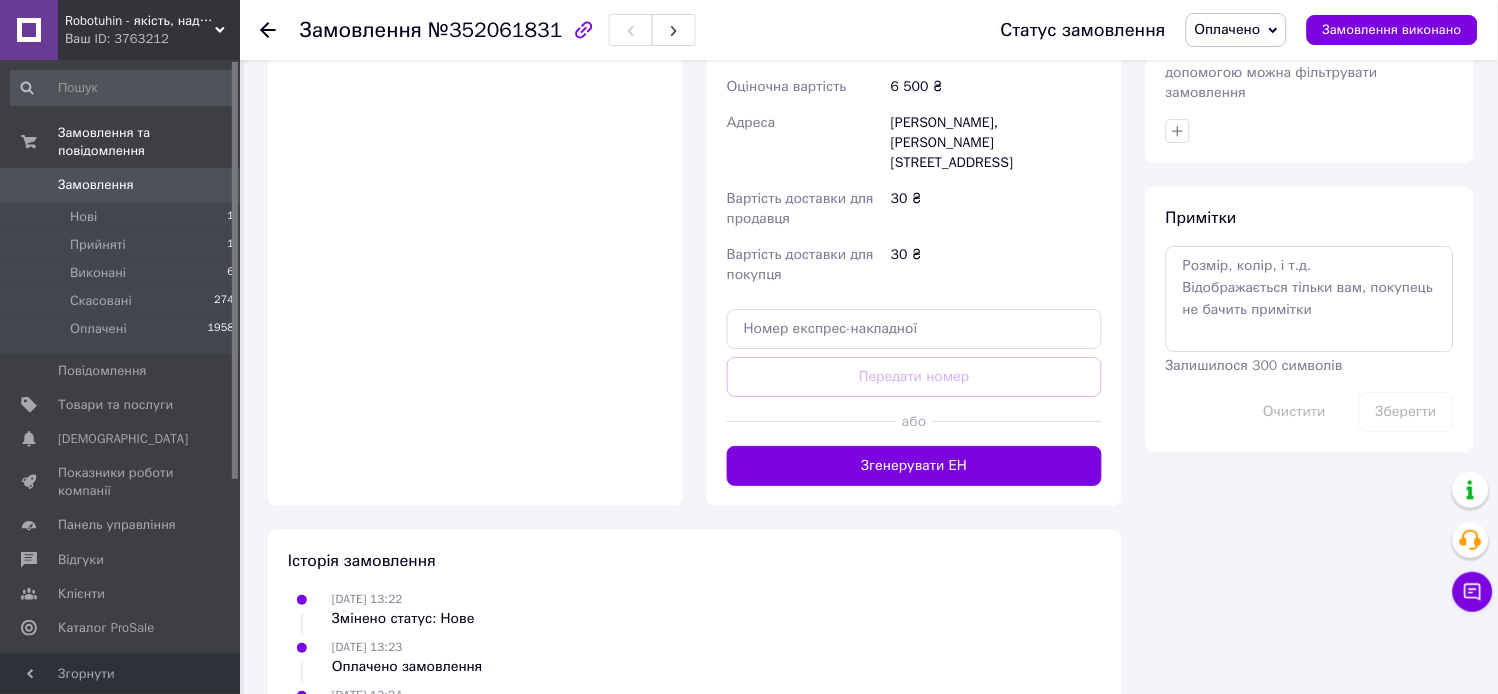 scroll, scrollTop: 1475, scrollLeft: 0, axis: vertical 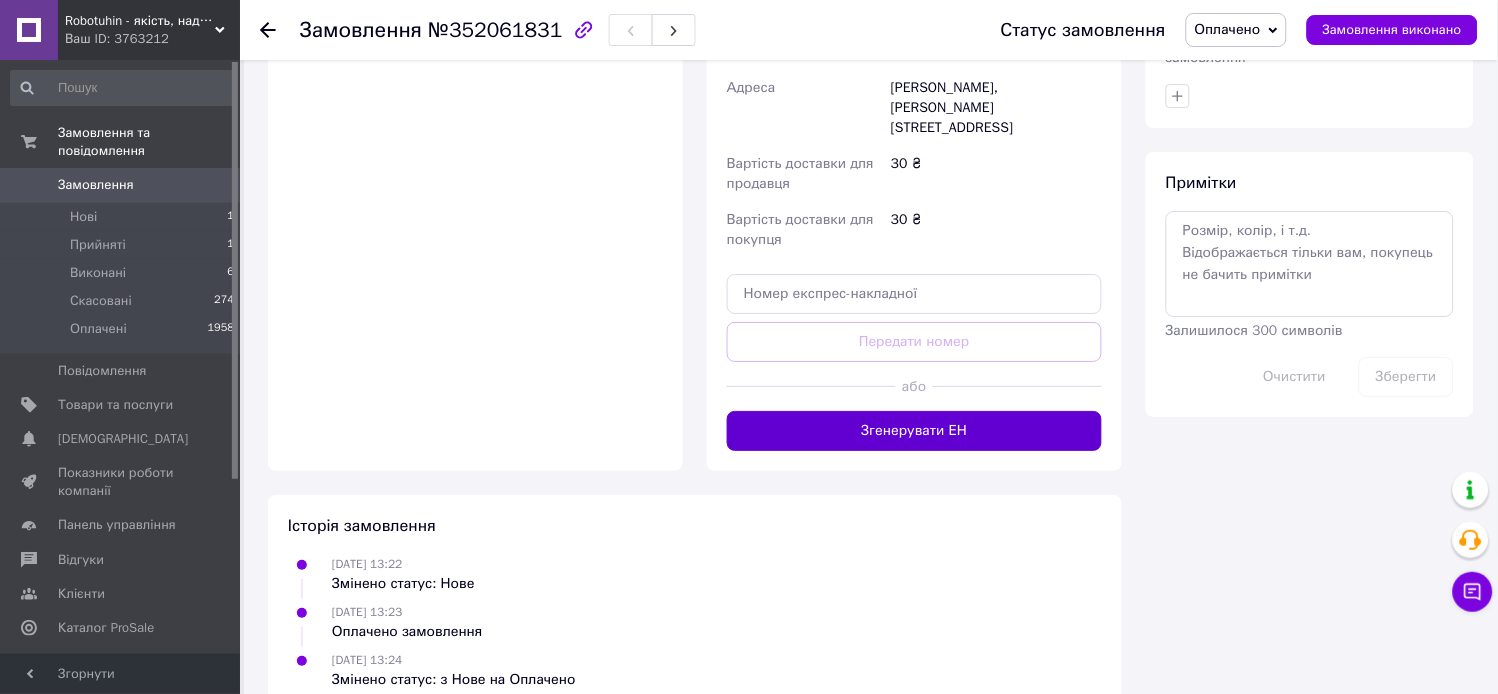 click on "Згенерувати ЕН" at bounding box center (914, 431) 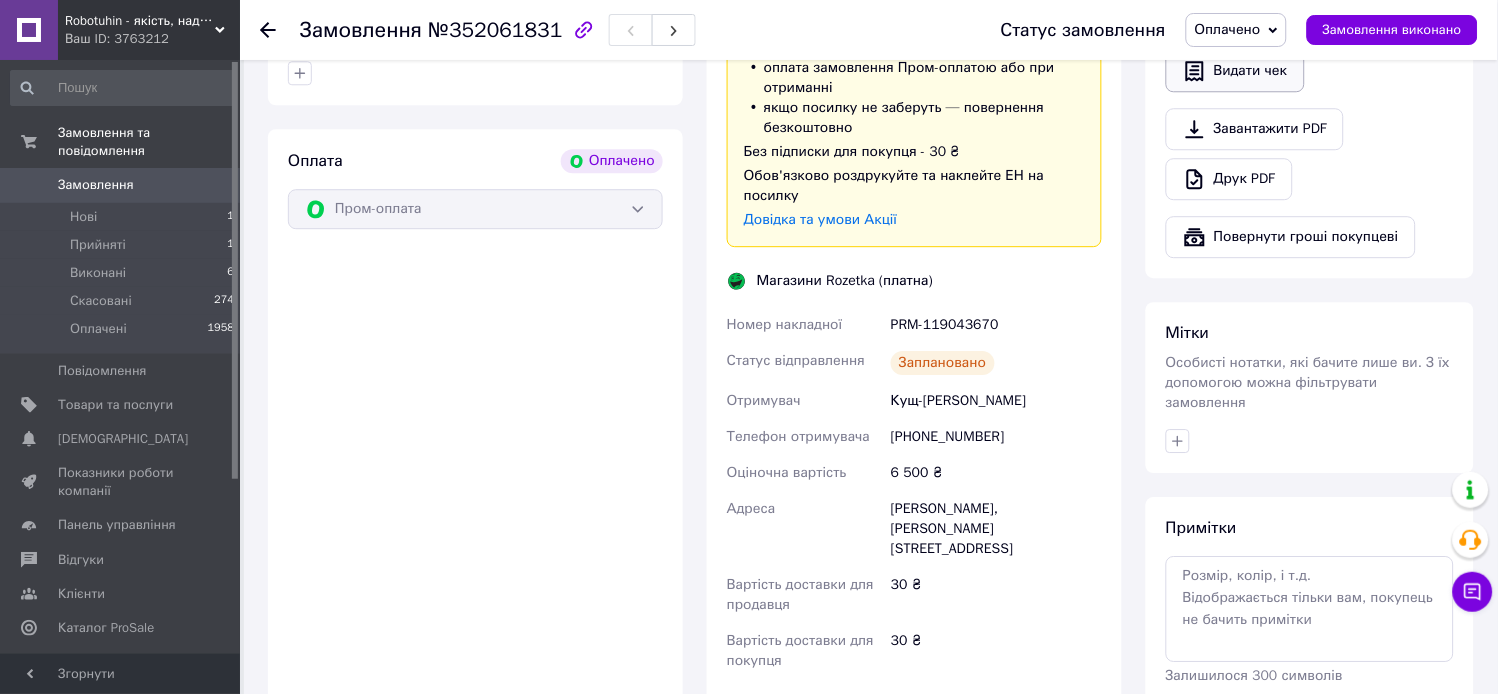 scroll, scrollTop: 1128, scrollLeft: 0, axis: vertical 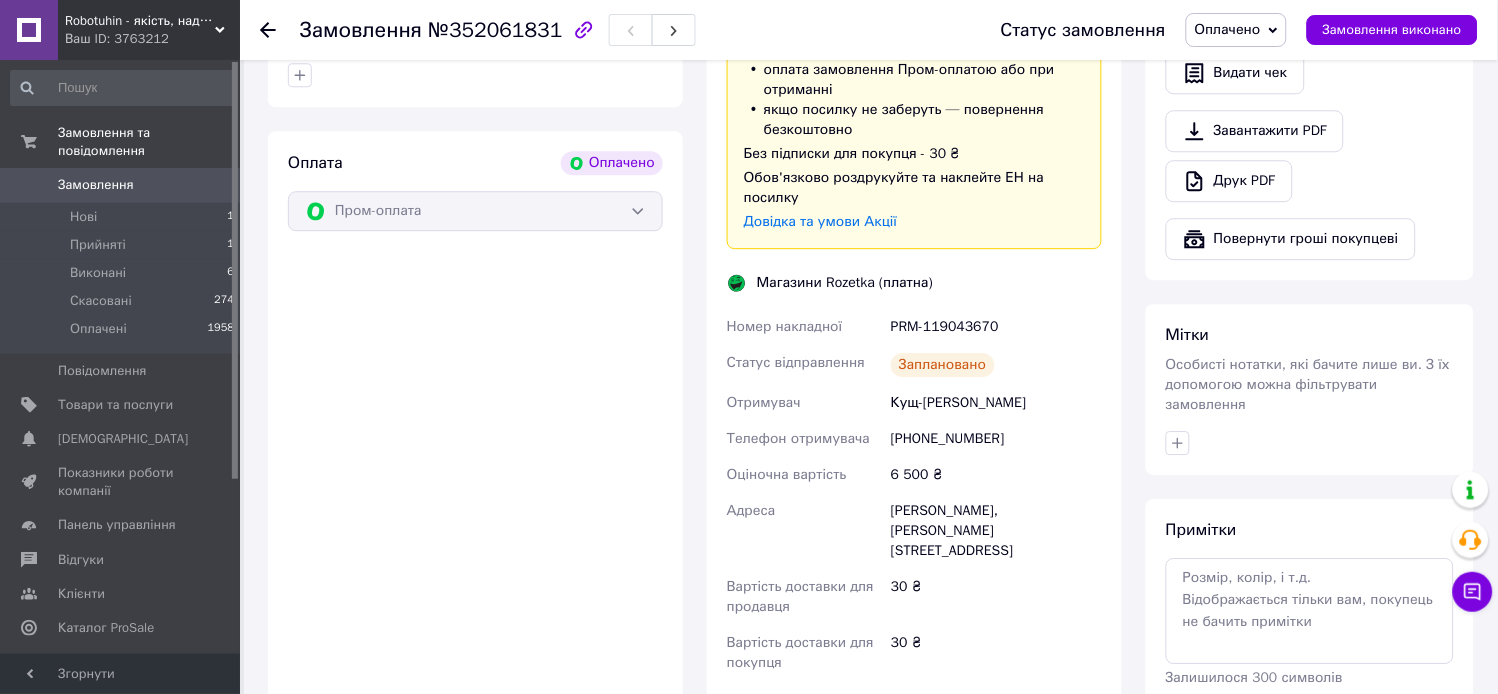 click on "Оплачено" at bounding box center (1228, 29) 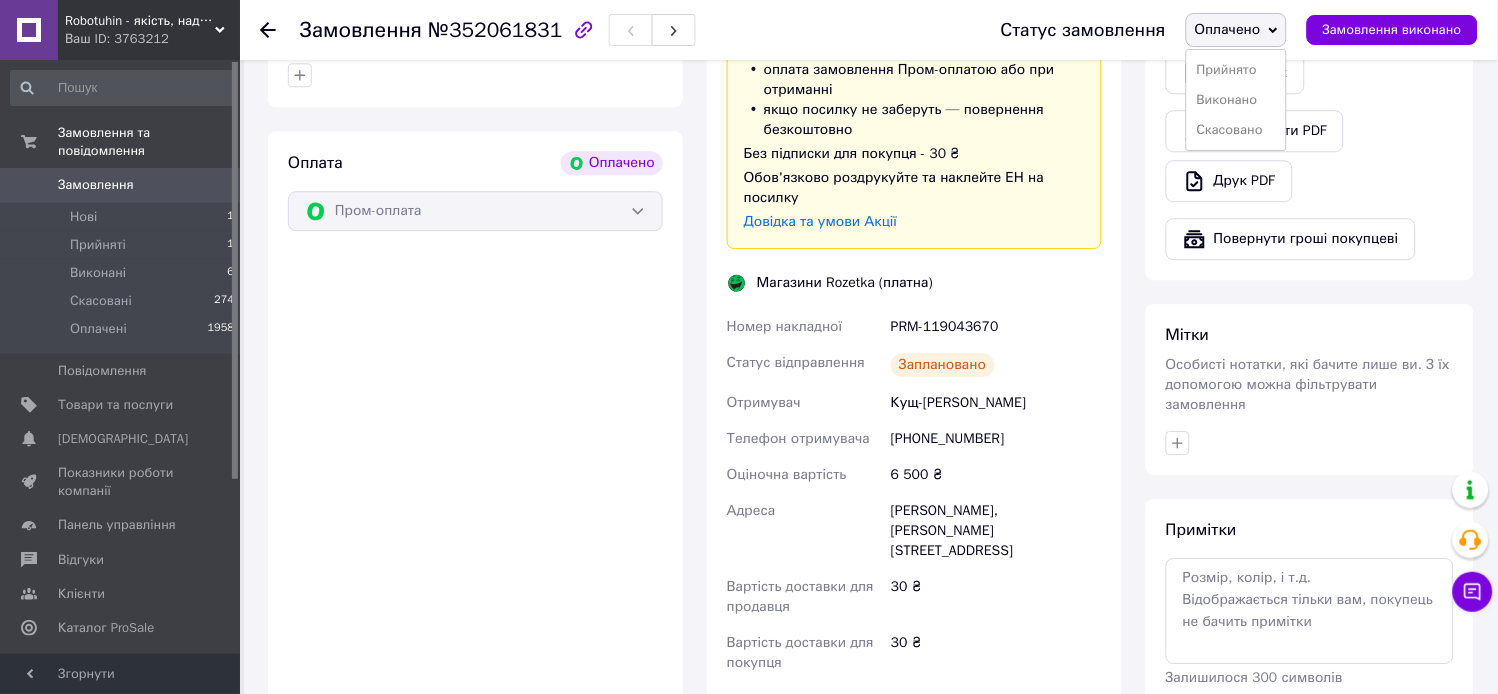 click on "Оплата Оплачено Пром-оплата" at bounding box center [475, 444] 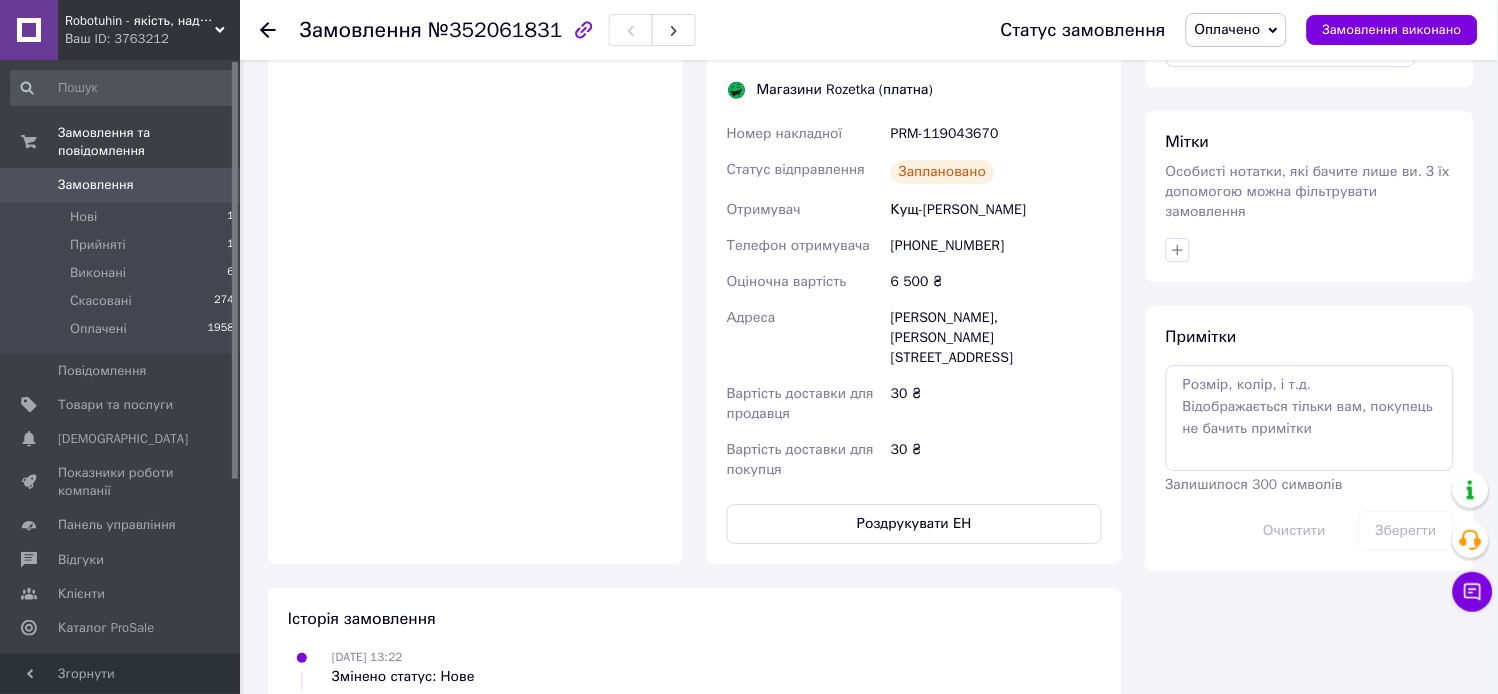 scroll, scrollTop: 1351, scrollLeft: 0, axis: vertical 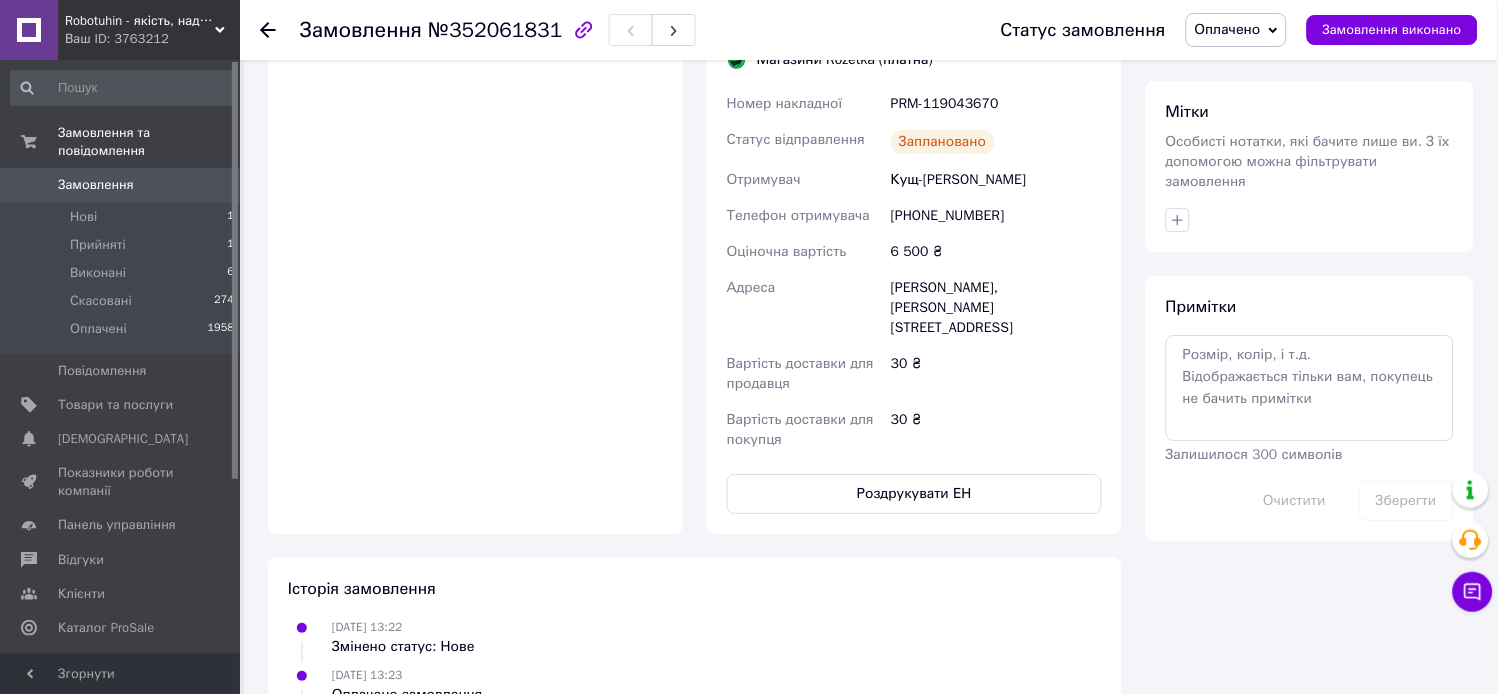 click on "Оплачено" at bounding box center (1228, 29) 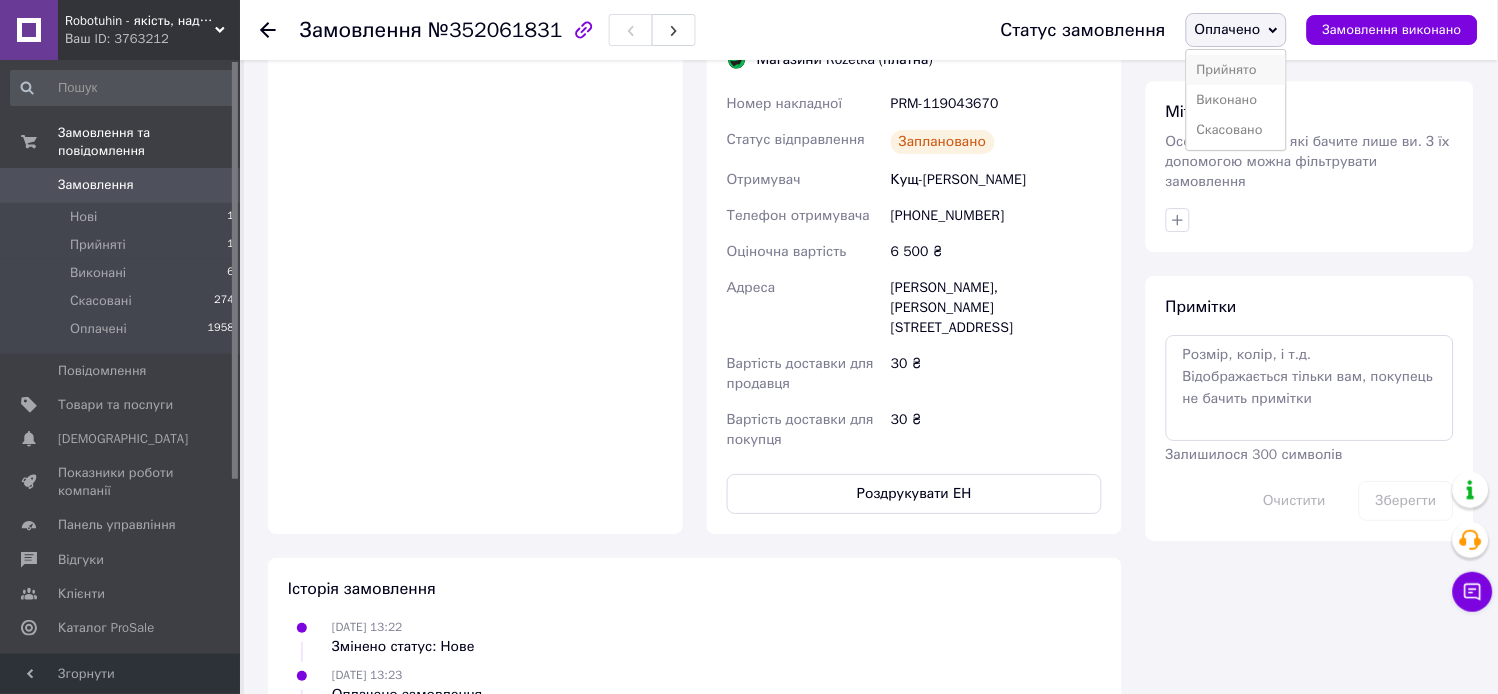 click on "Прийнято" at bounding box center [1236, 70] 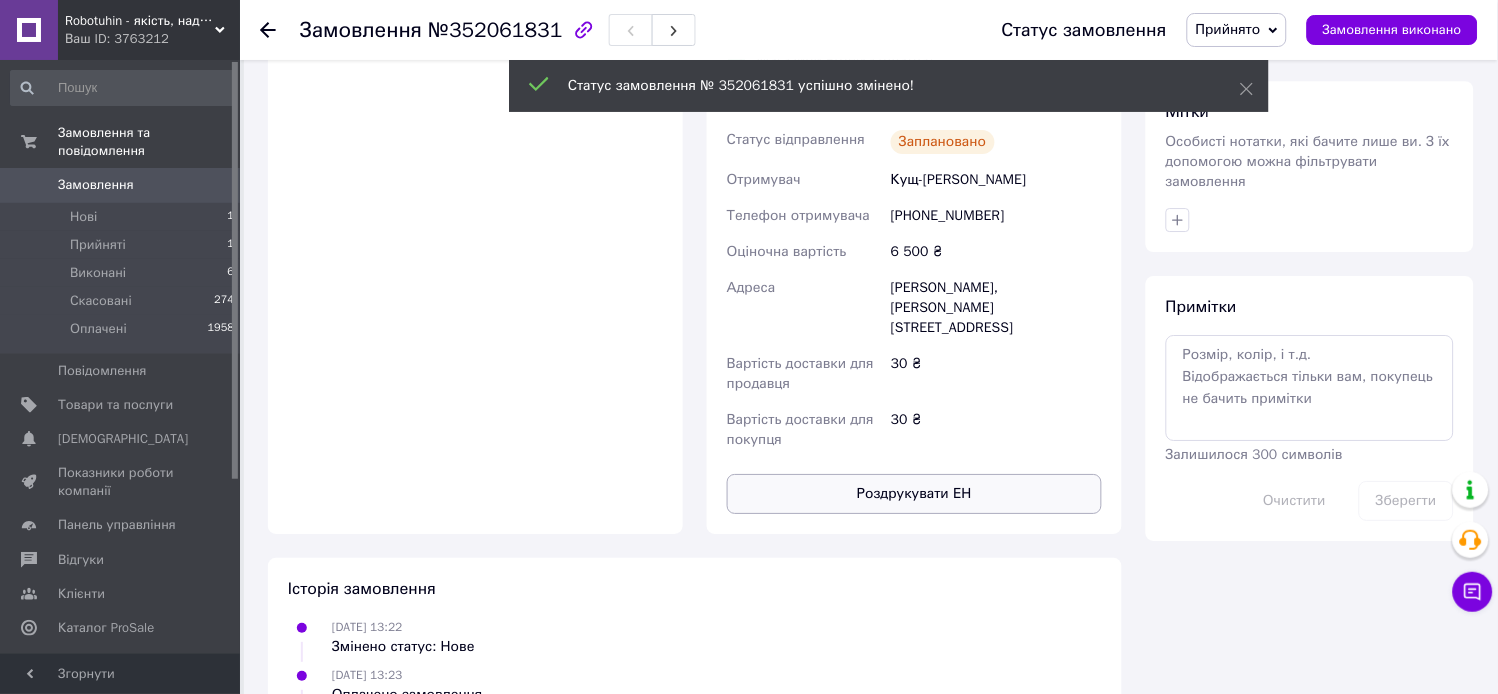 click on "Роздрукувати ЕН" at bounding box center (914, 494) 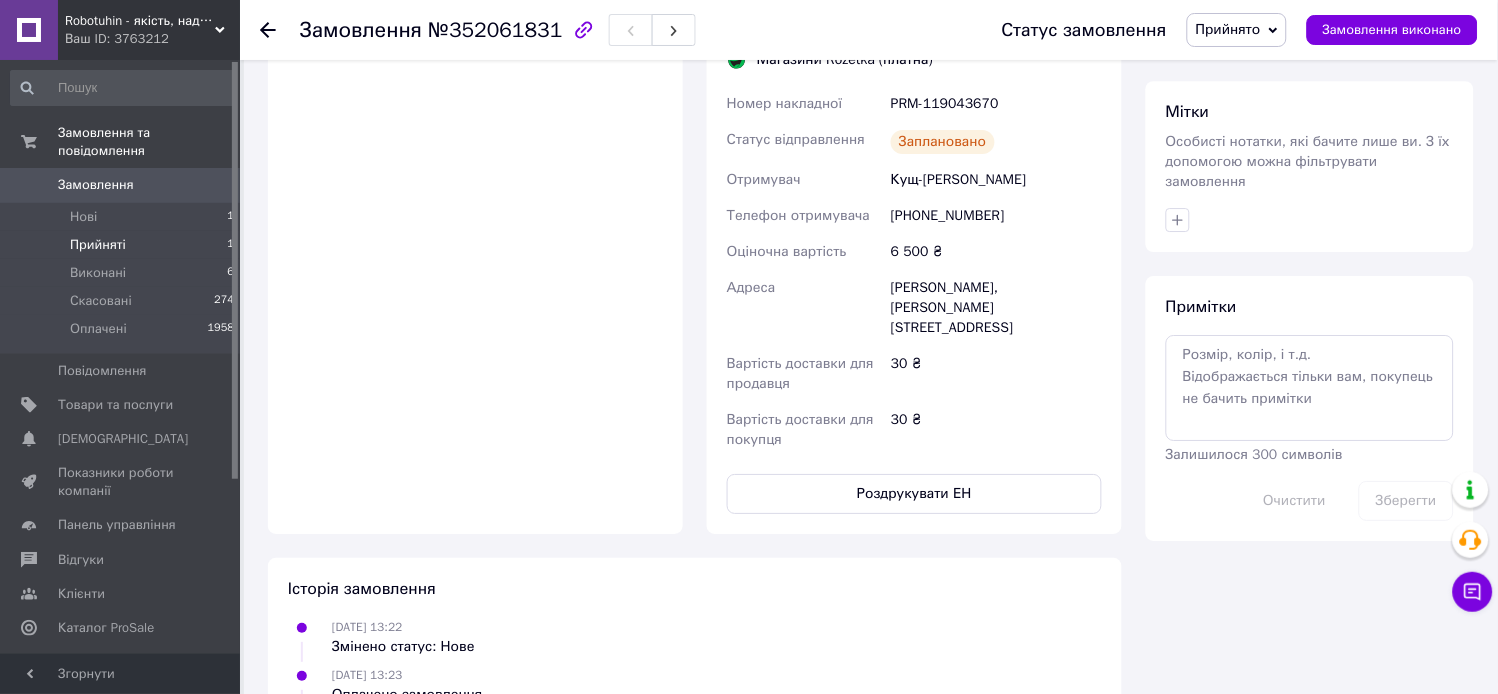 click on "Прийняті" at bounding box center (98, 245) 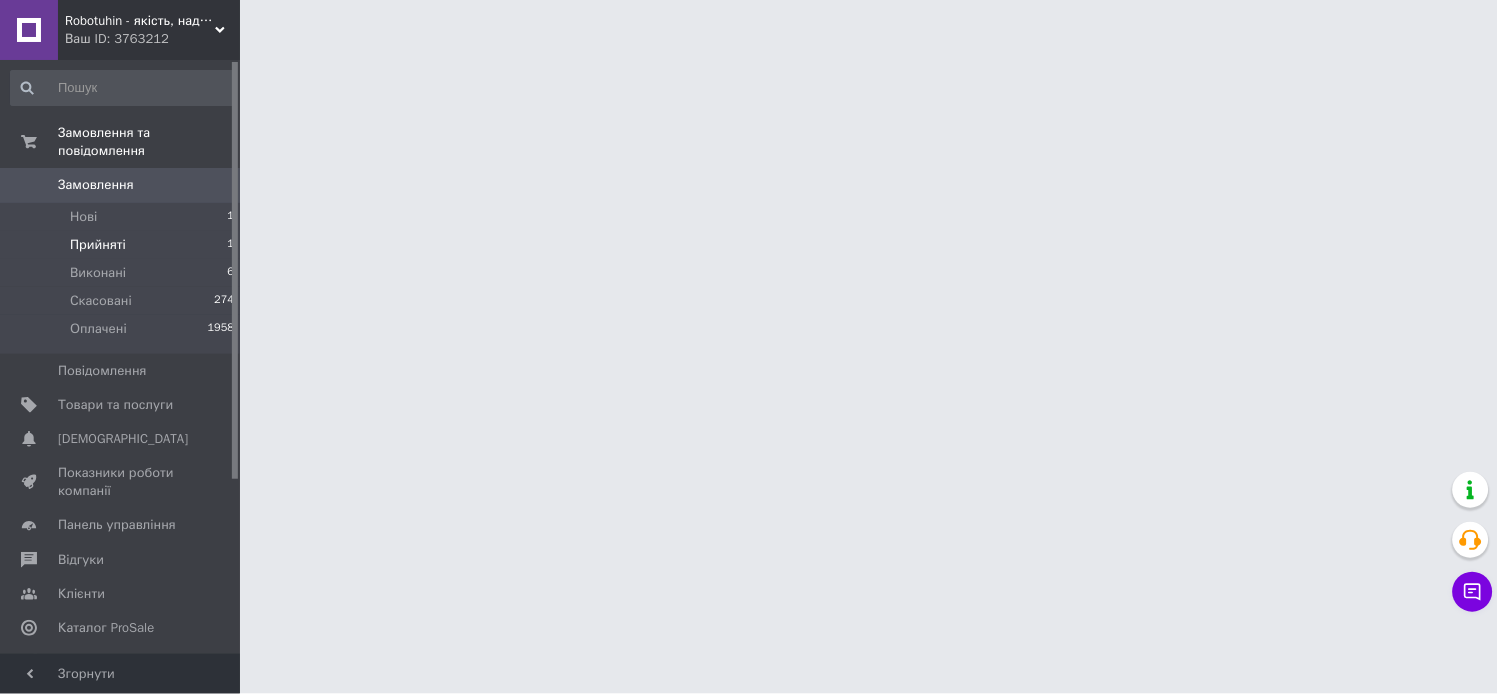 scroll, scrollTop: 0, scrollLeft: 0, axis: both 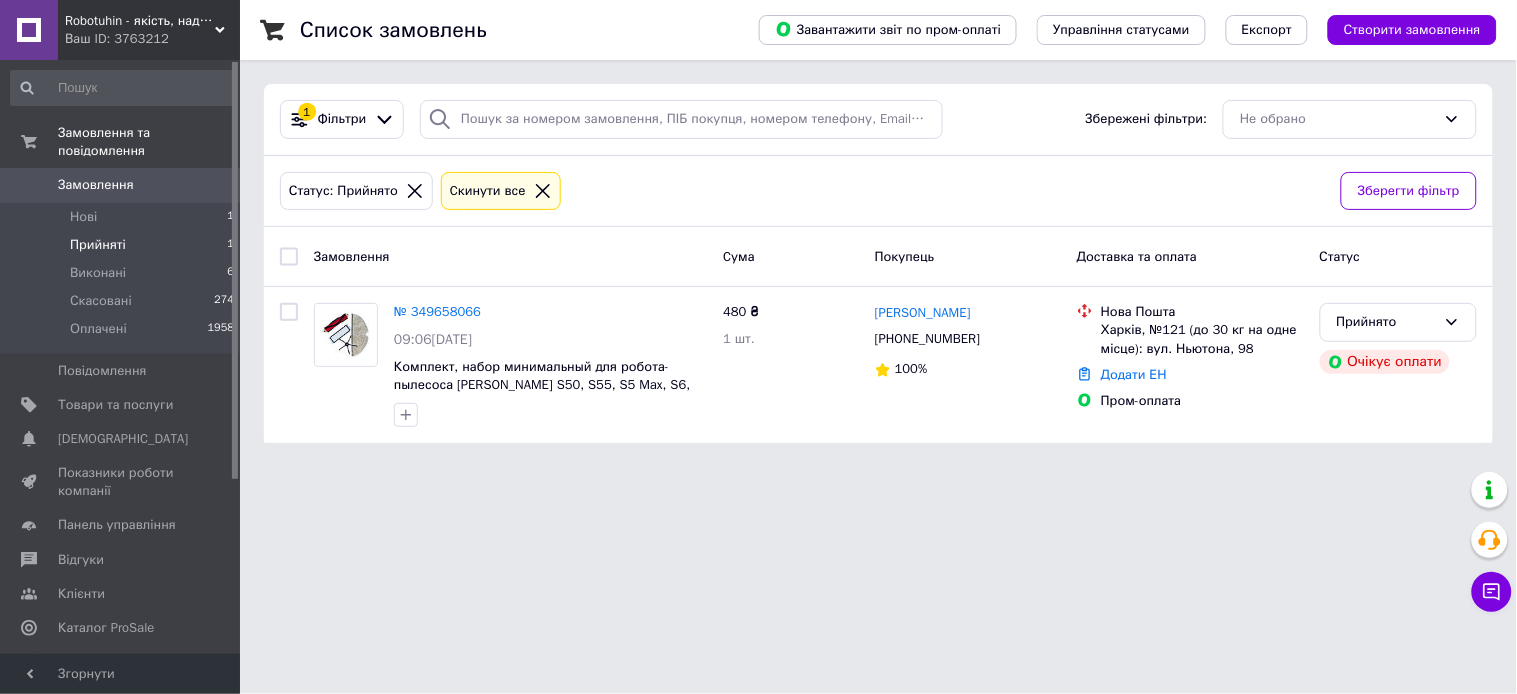 click on "Замовлення 0" at bounding box center [123, 185] 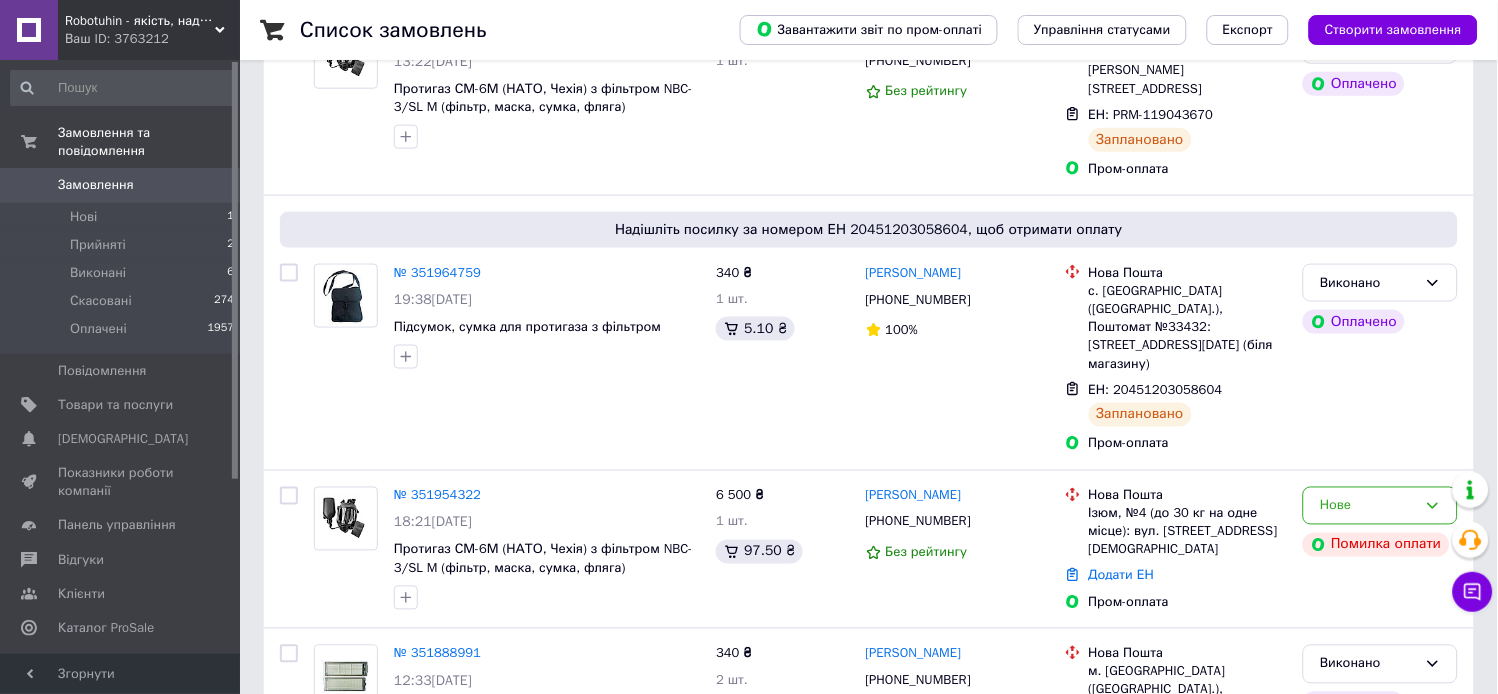 scroll, scrollTop: 555, scrollLeft: 0, axis: vertical 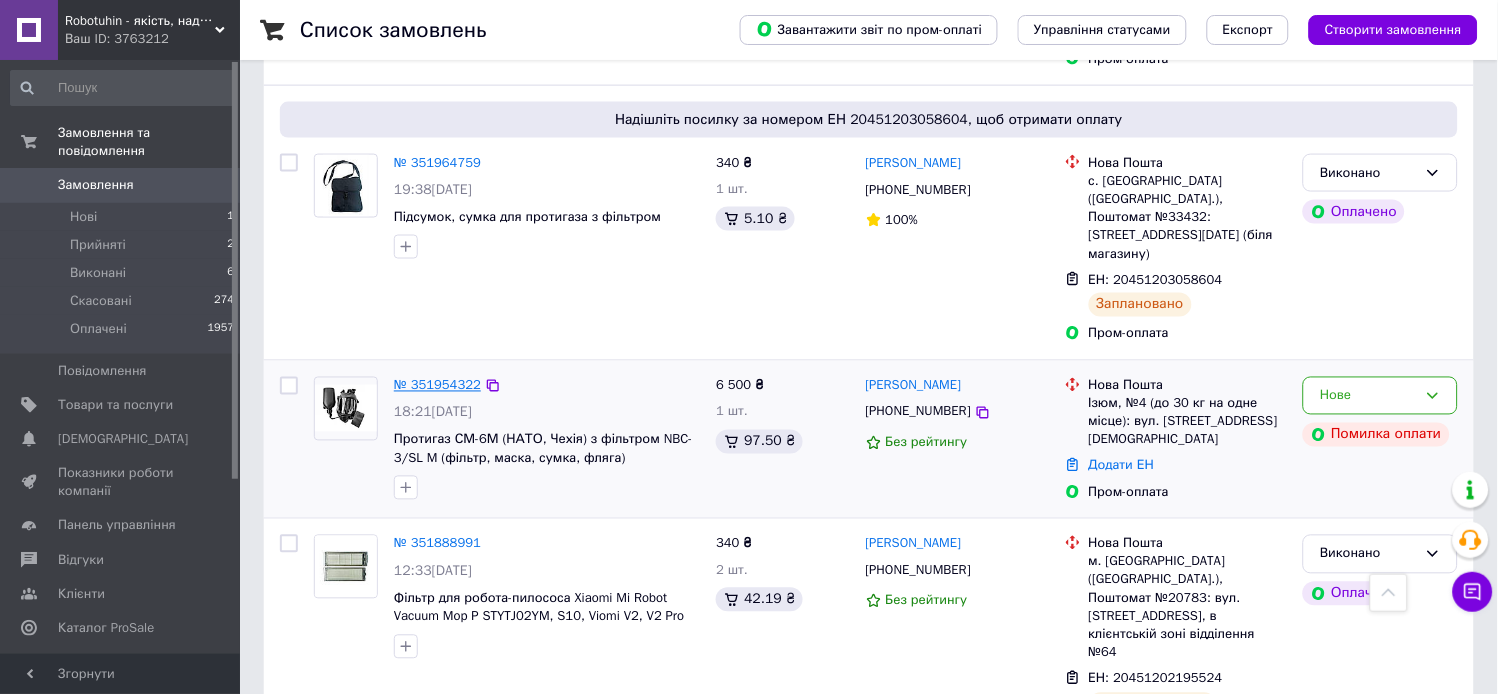 click on "№ 351954322" at bounding box center [437, 385] 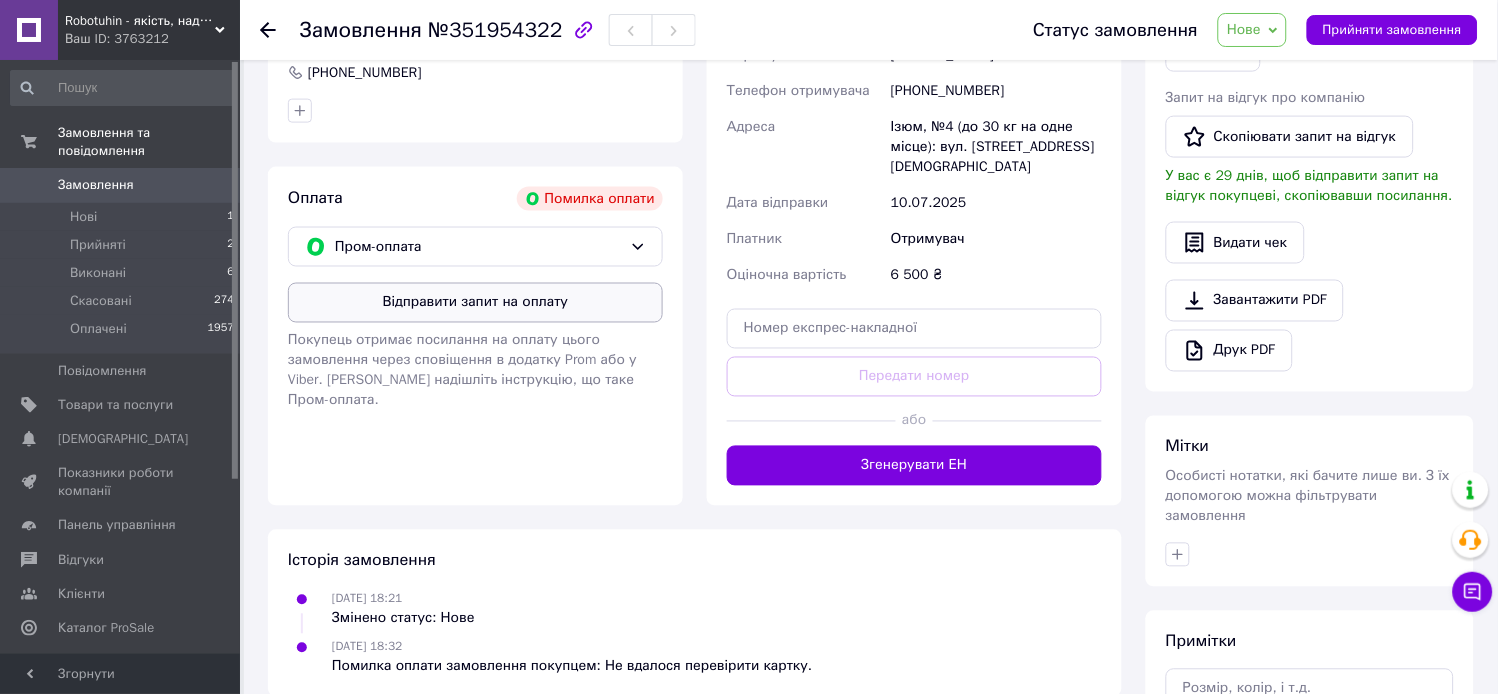 scroll, scrollTop: 518, scrollLeft: 0, axis: vertical 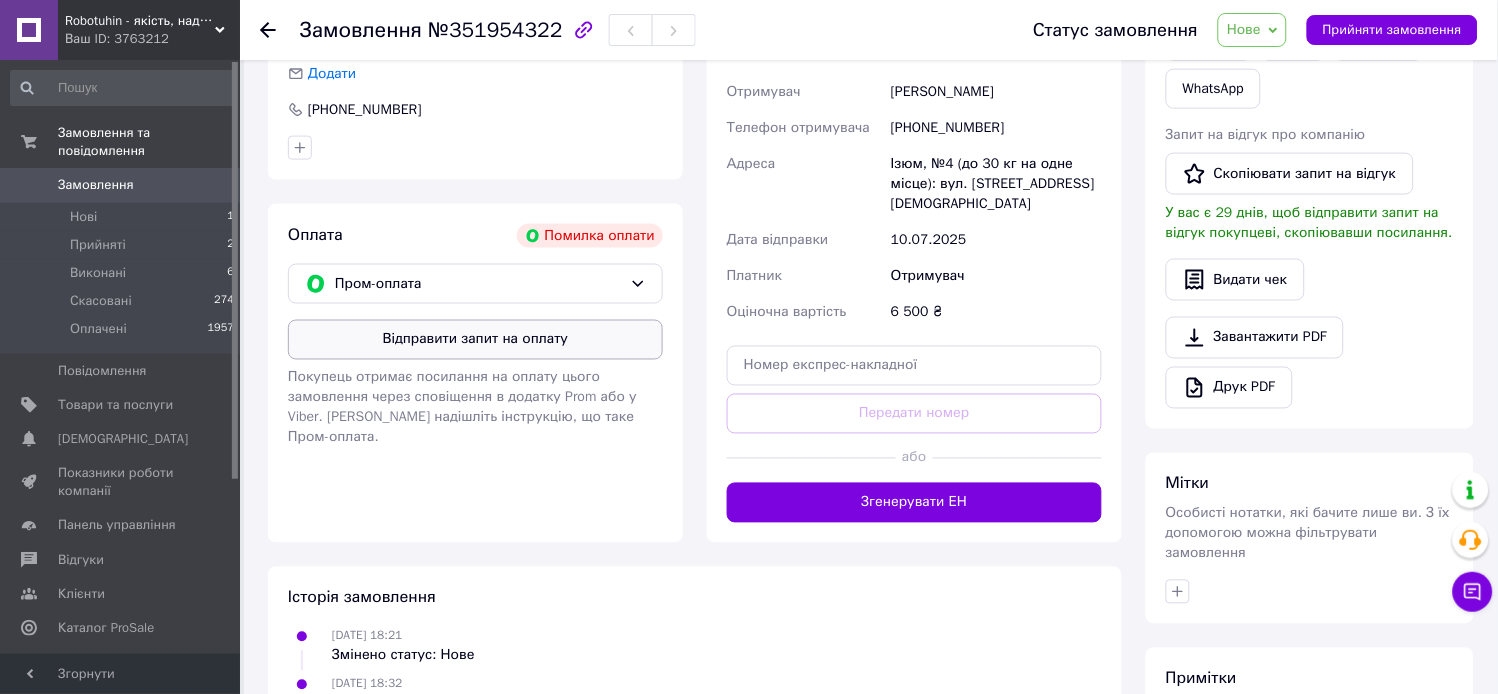 click on "Відправити запит на оплату" at bounding box center (475, 340) 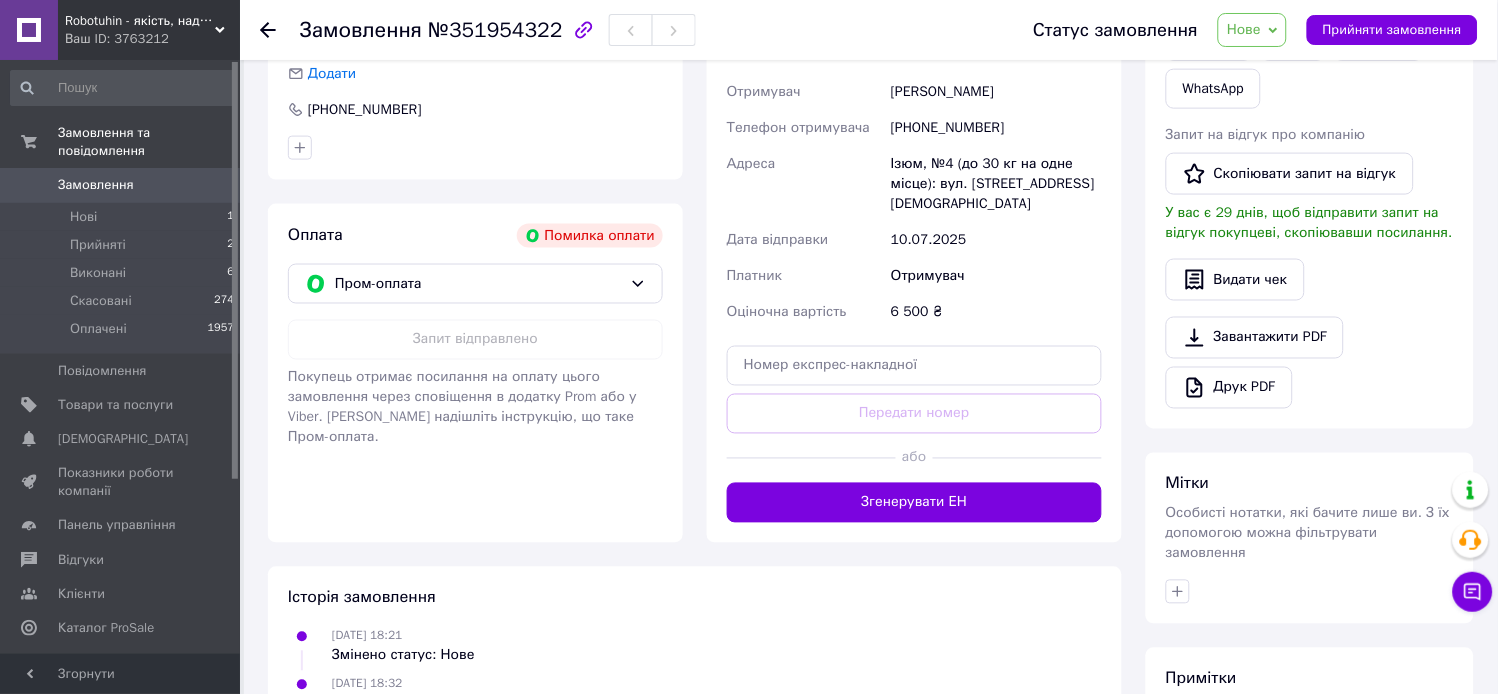 click on "Замовлення" at bounding box center (96, 185) 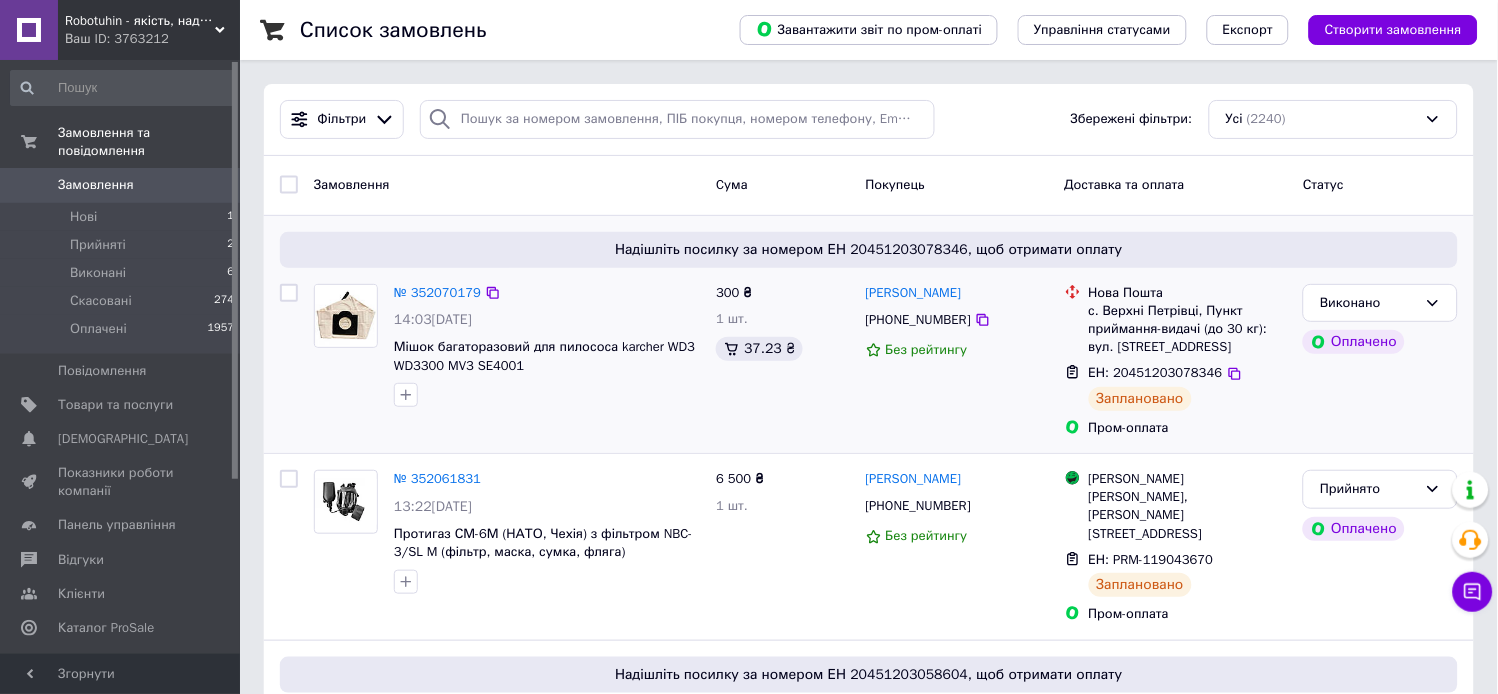 scroll, scrollTop: 111, scrollLeft: 0, axis: vertical 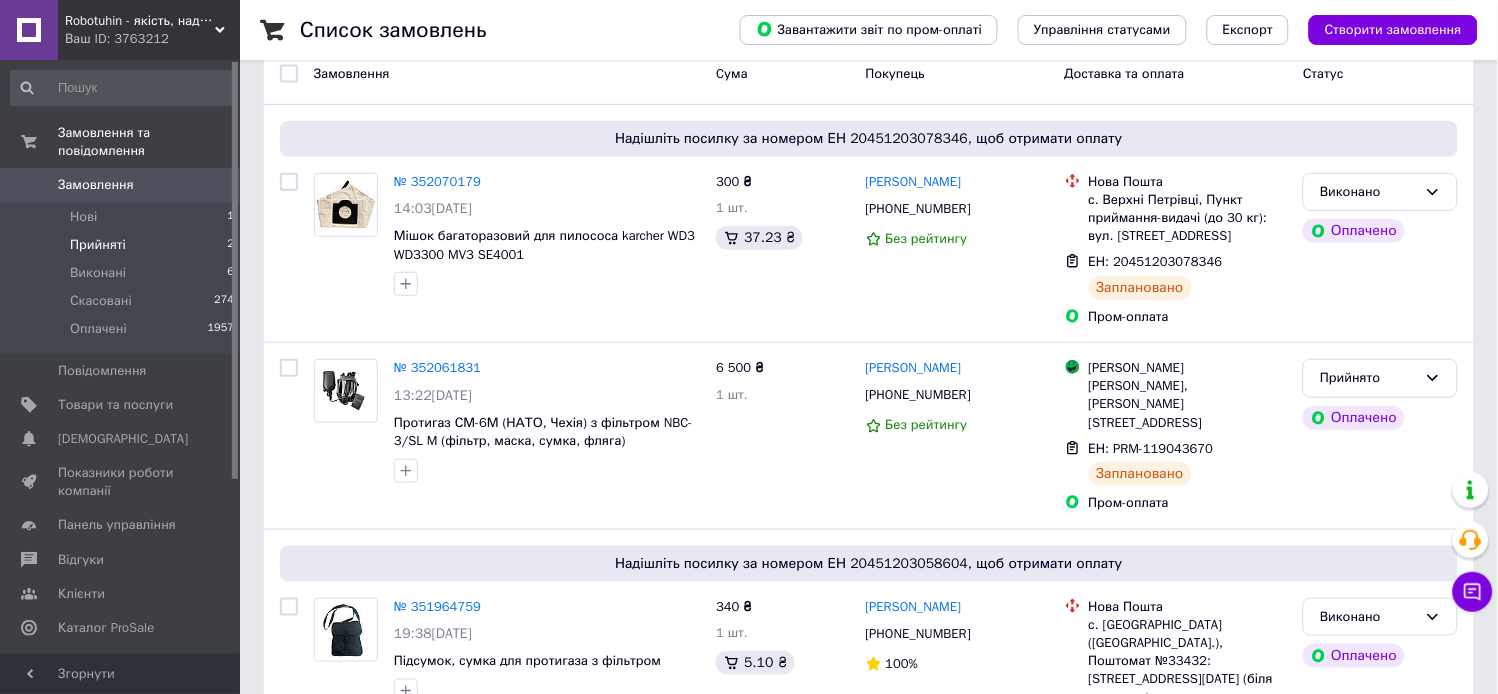 click on "Прийняті 2" at bounding box center [123, 245] 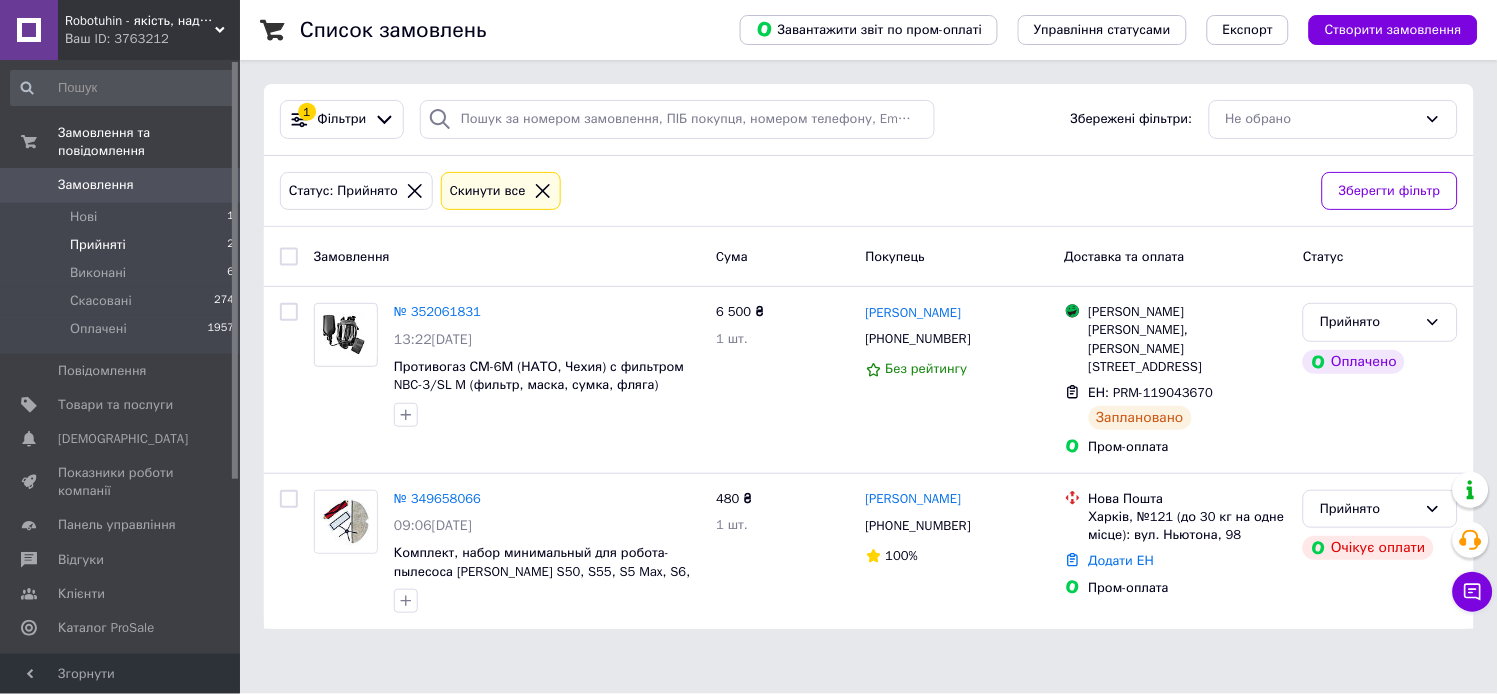 scroll, scrollTop: 0, scrollLeft: 0, axis: both 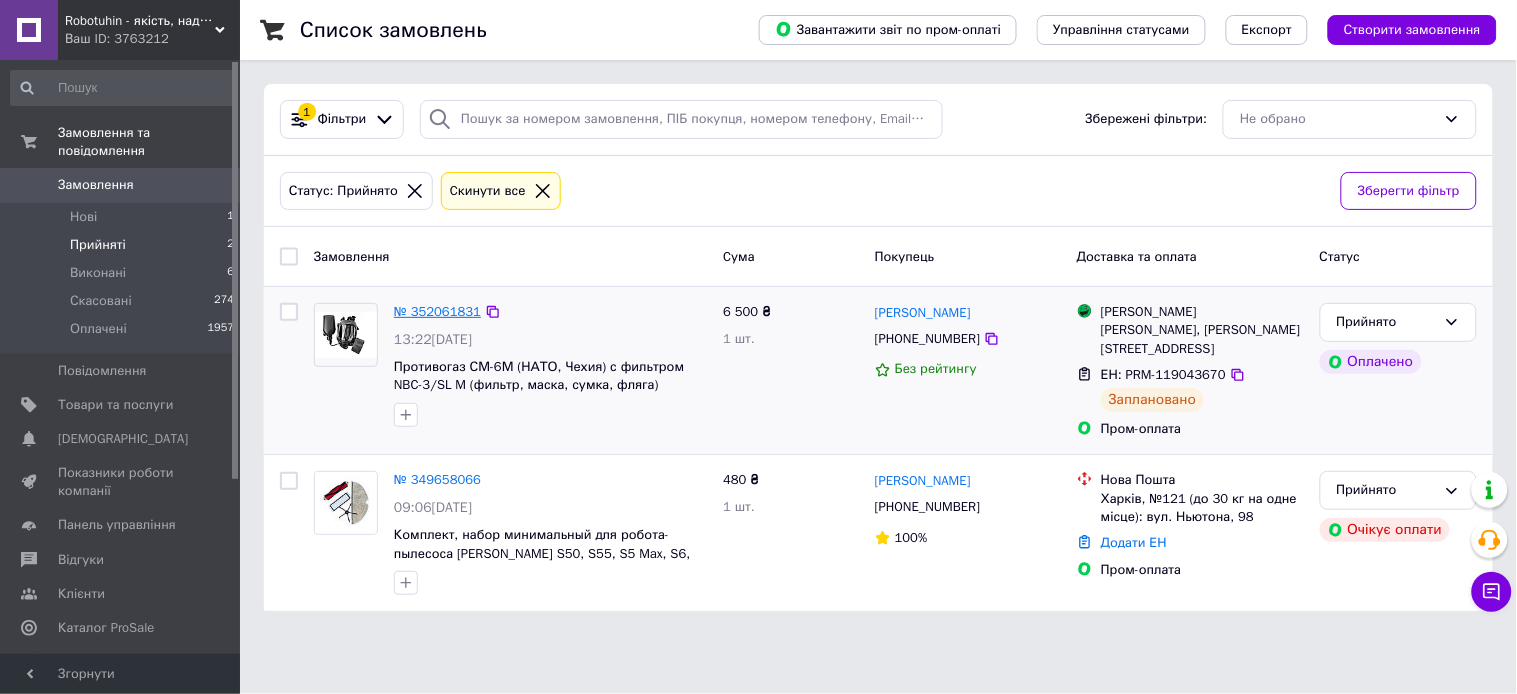 click on "№ 352061831" at bounding box center [437, 311] 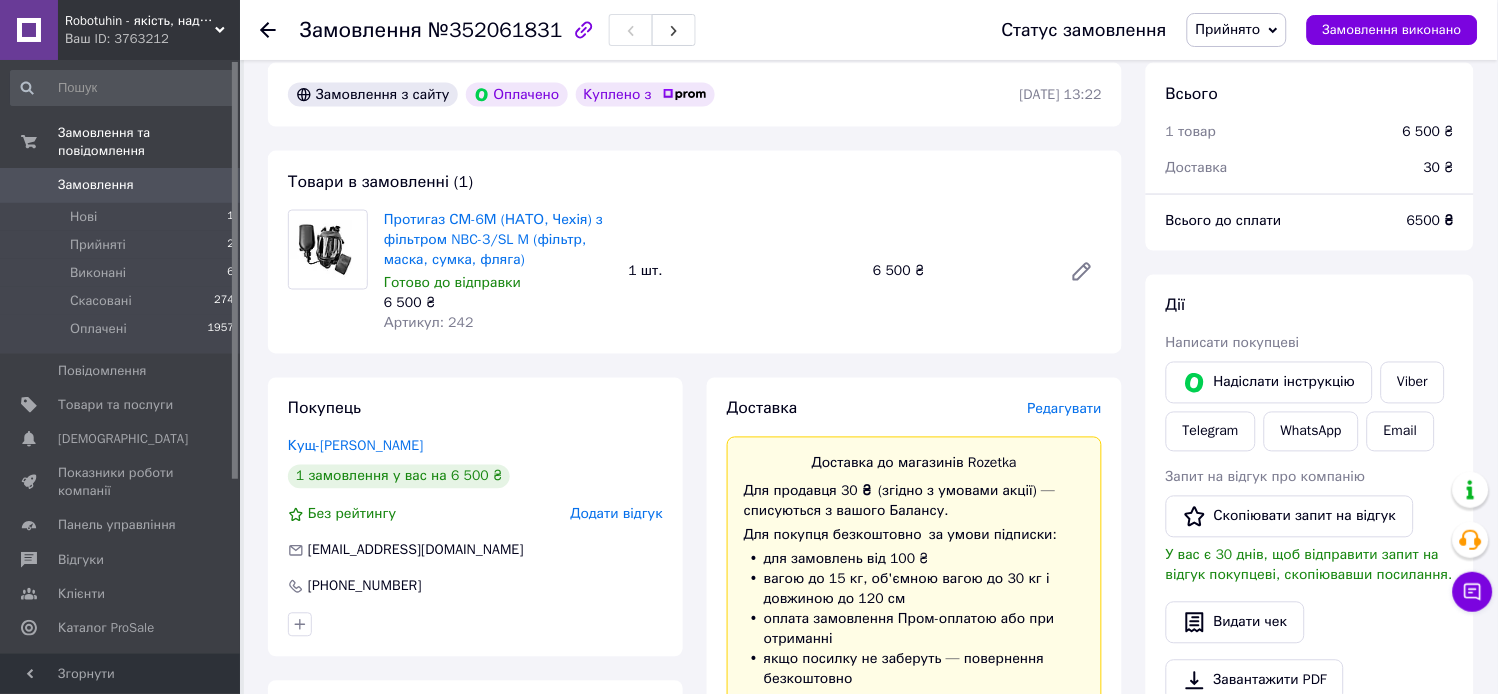 scroll, scrollTop: 555, scrollLeft: 0, axis: vertical 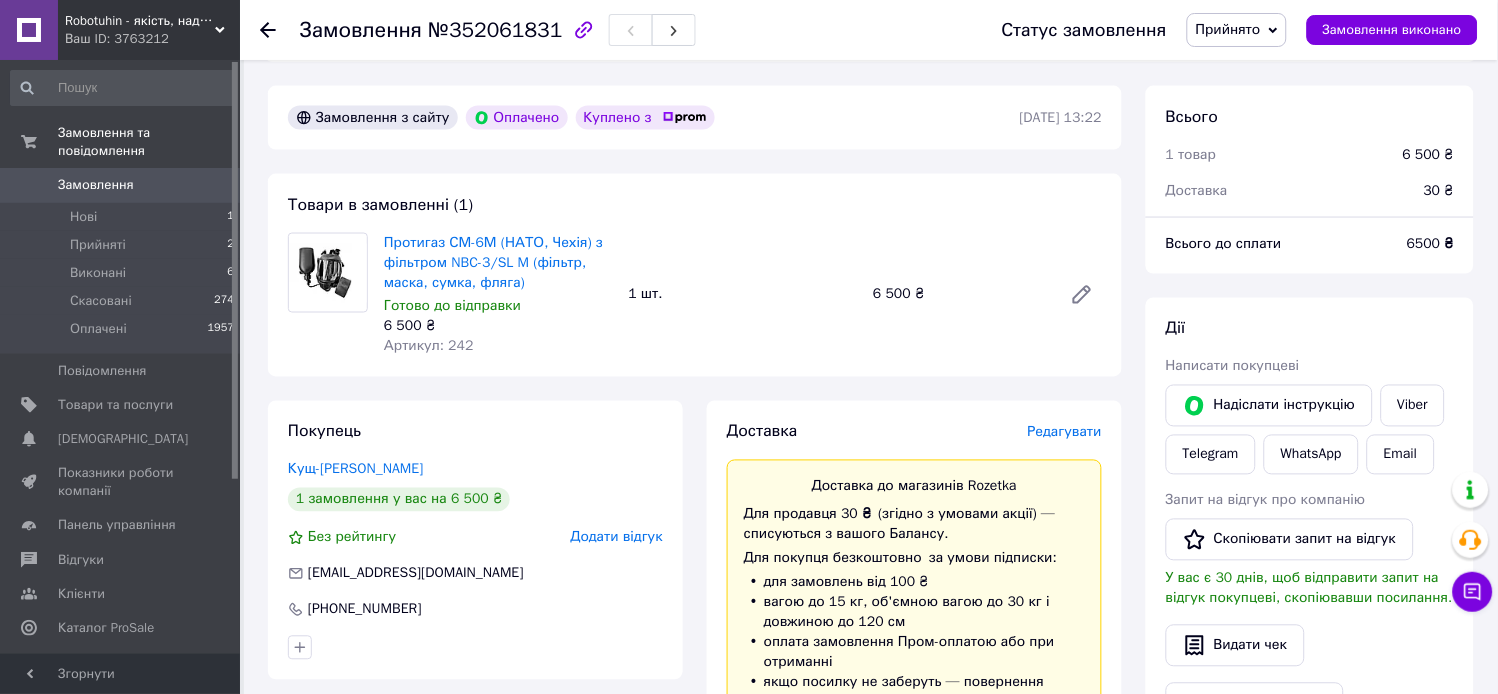 click on "Прийнято" at bounding box center (1237, 30) 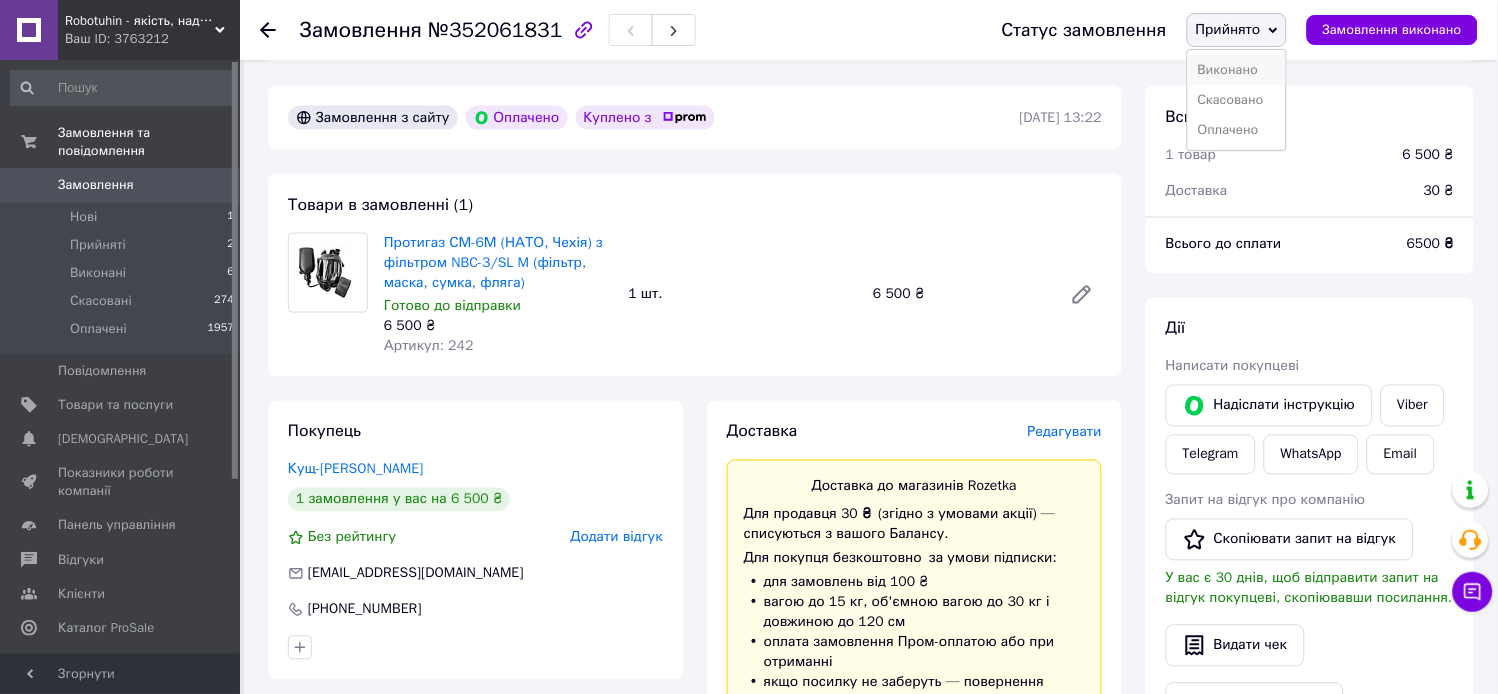 click on "Виконано" at bounding box center [1237, 70] 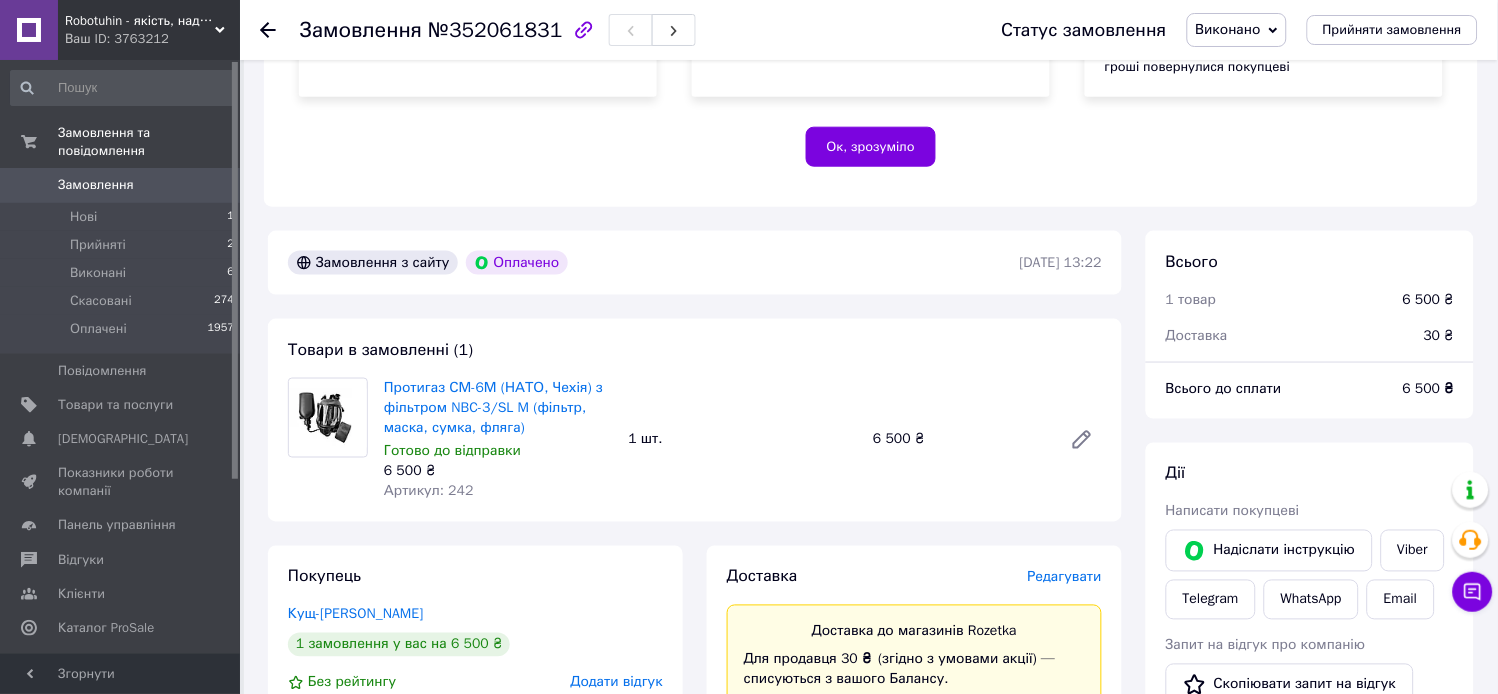 scroll, scrollTop: 333, scrollLeft: 0, axis: vertical 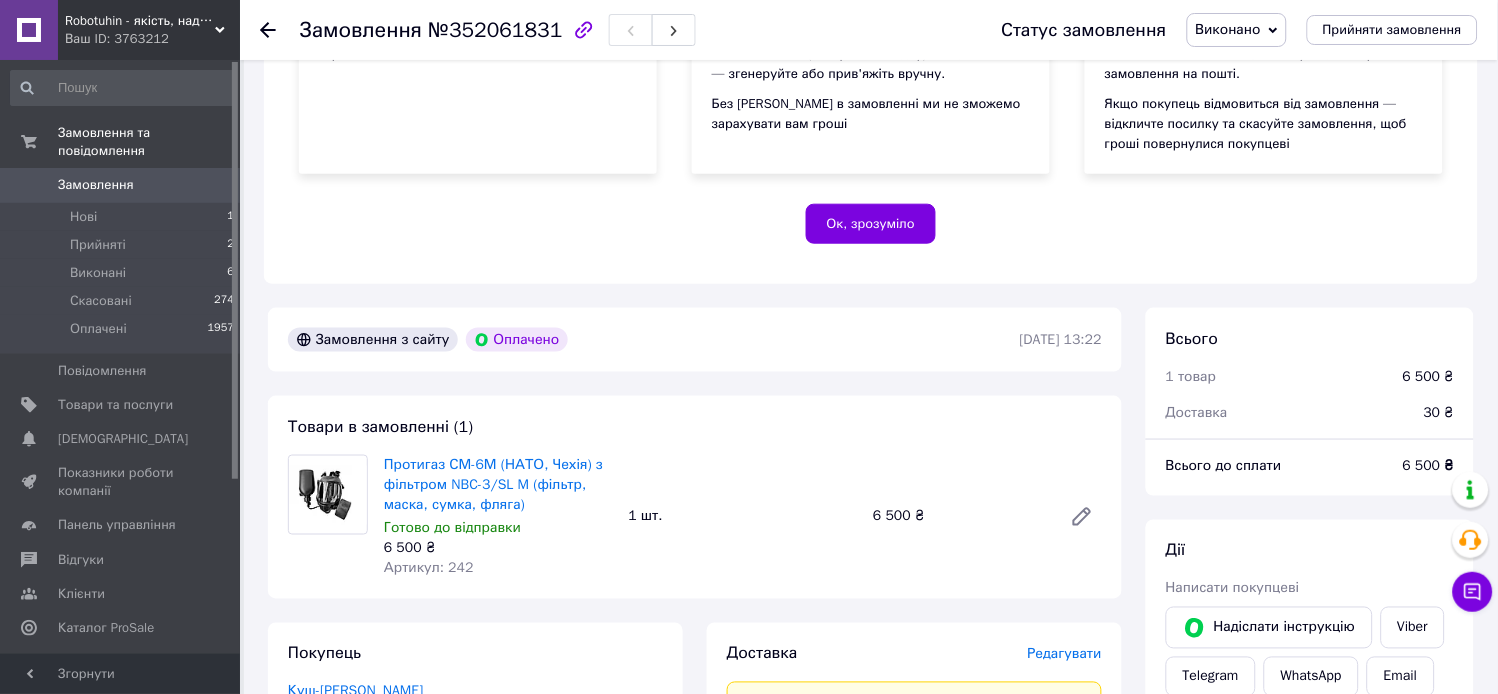 click on "Замовлення" at bounding box center [96, 185] 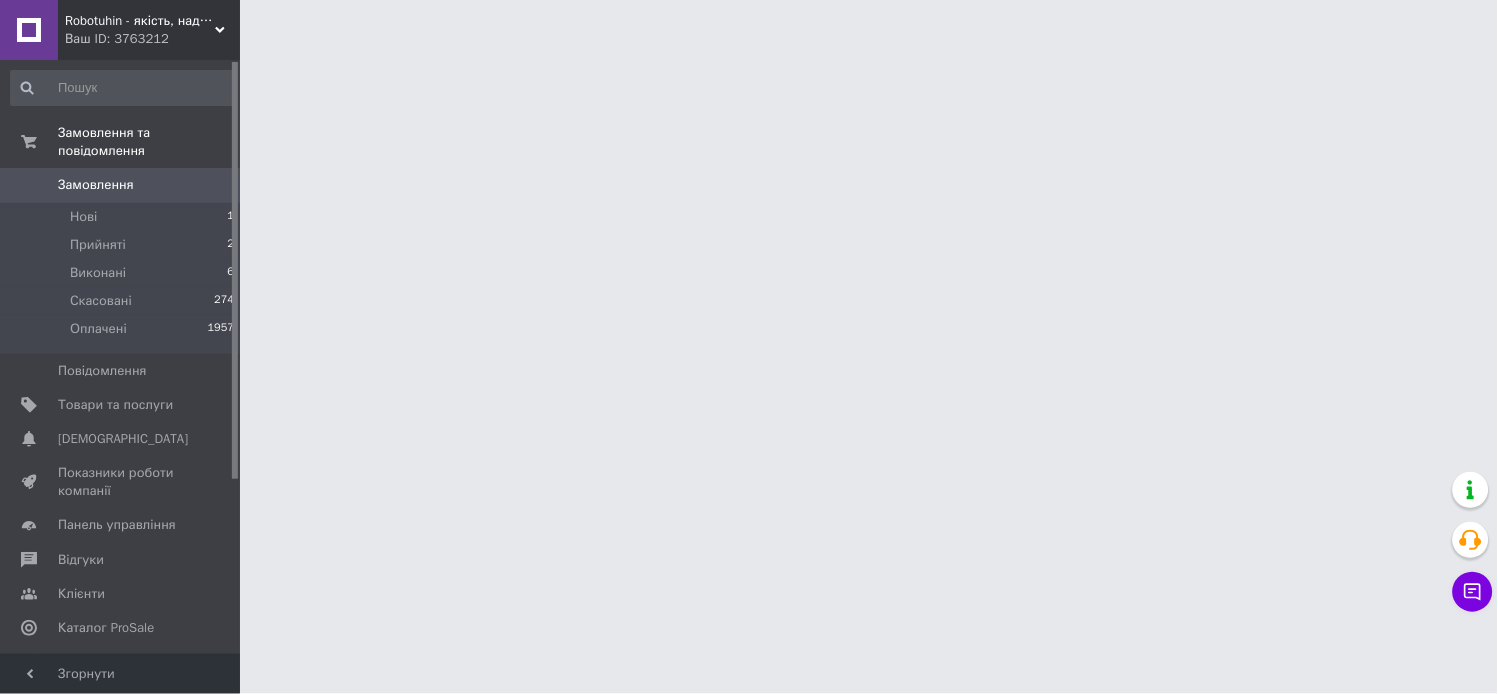 scroll, scrollTop: 0, scrollLeft: 0, axis: both 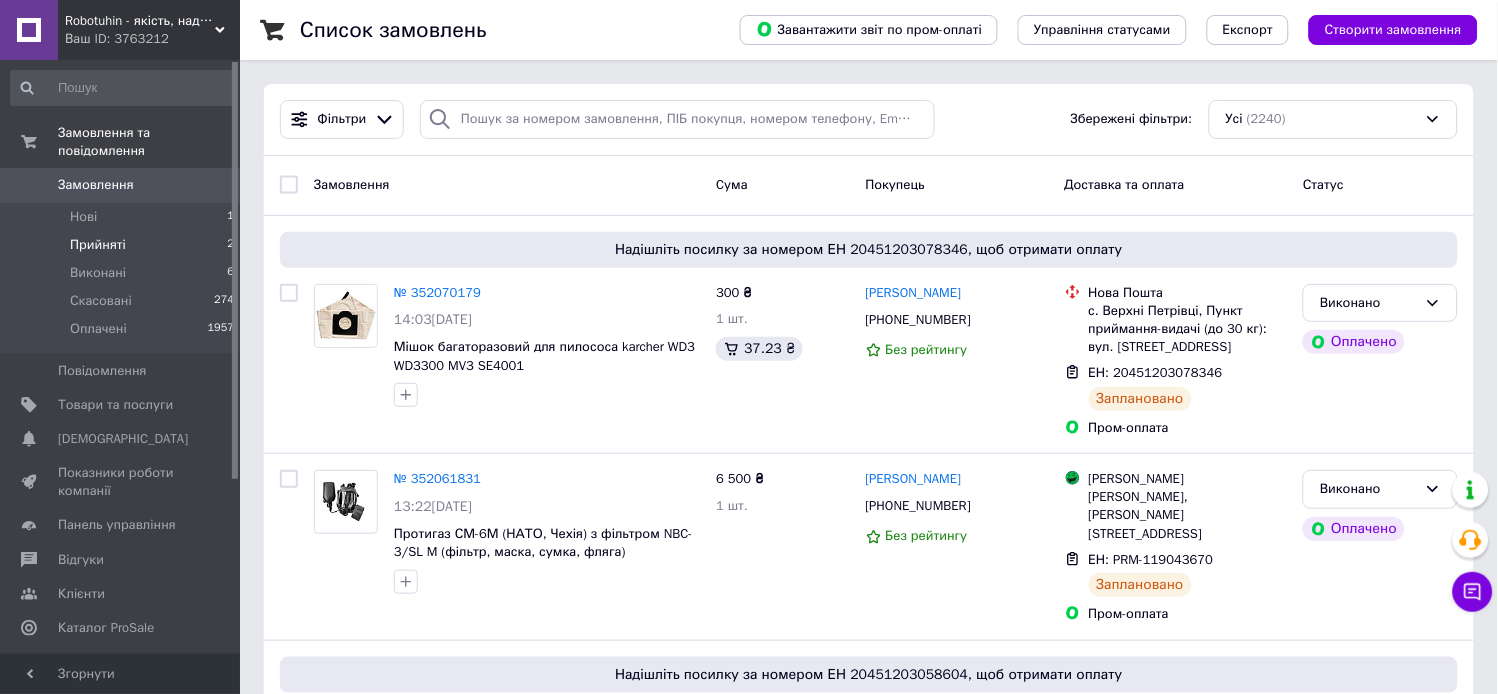 click on "Прийняті" at bounding box center [98, 245] 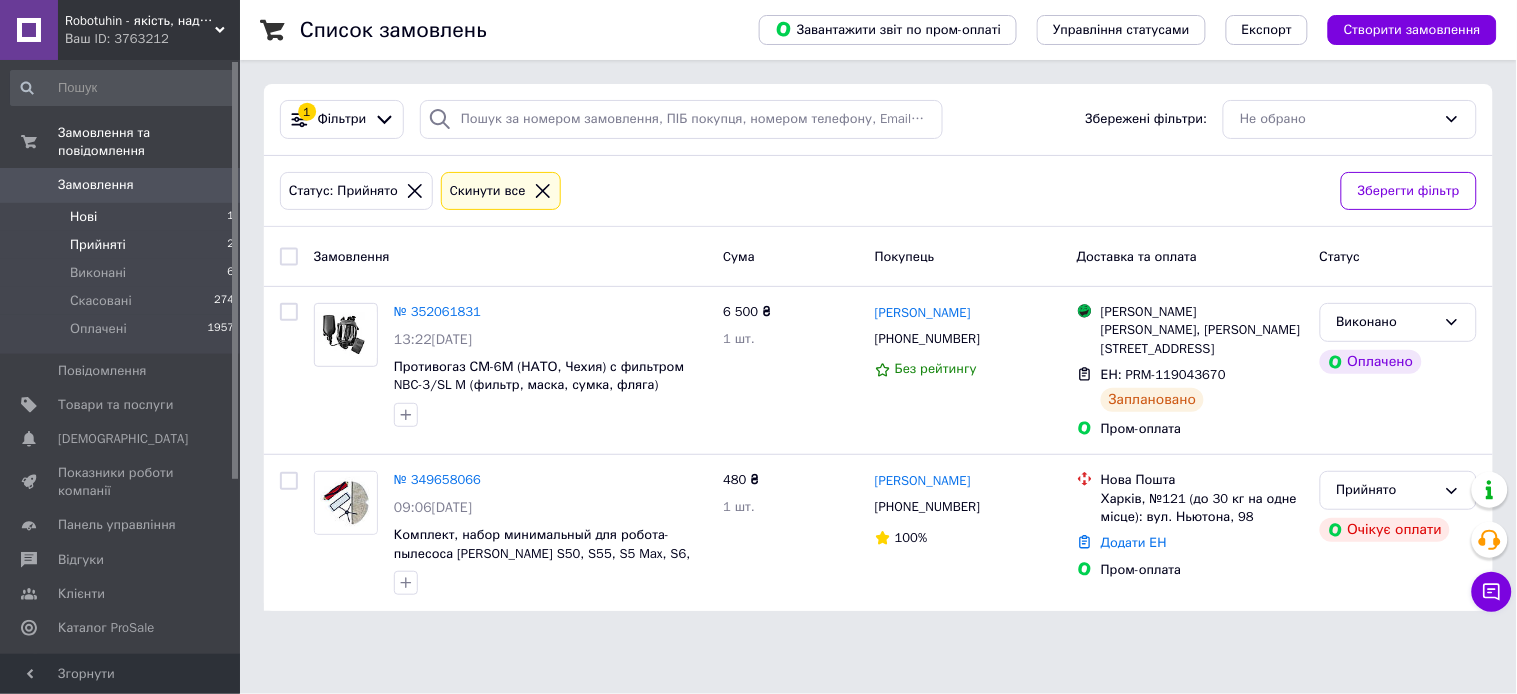 click on "Нові" at bounding box center [83, 217] 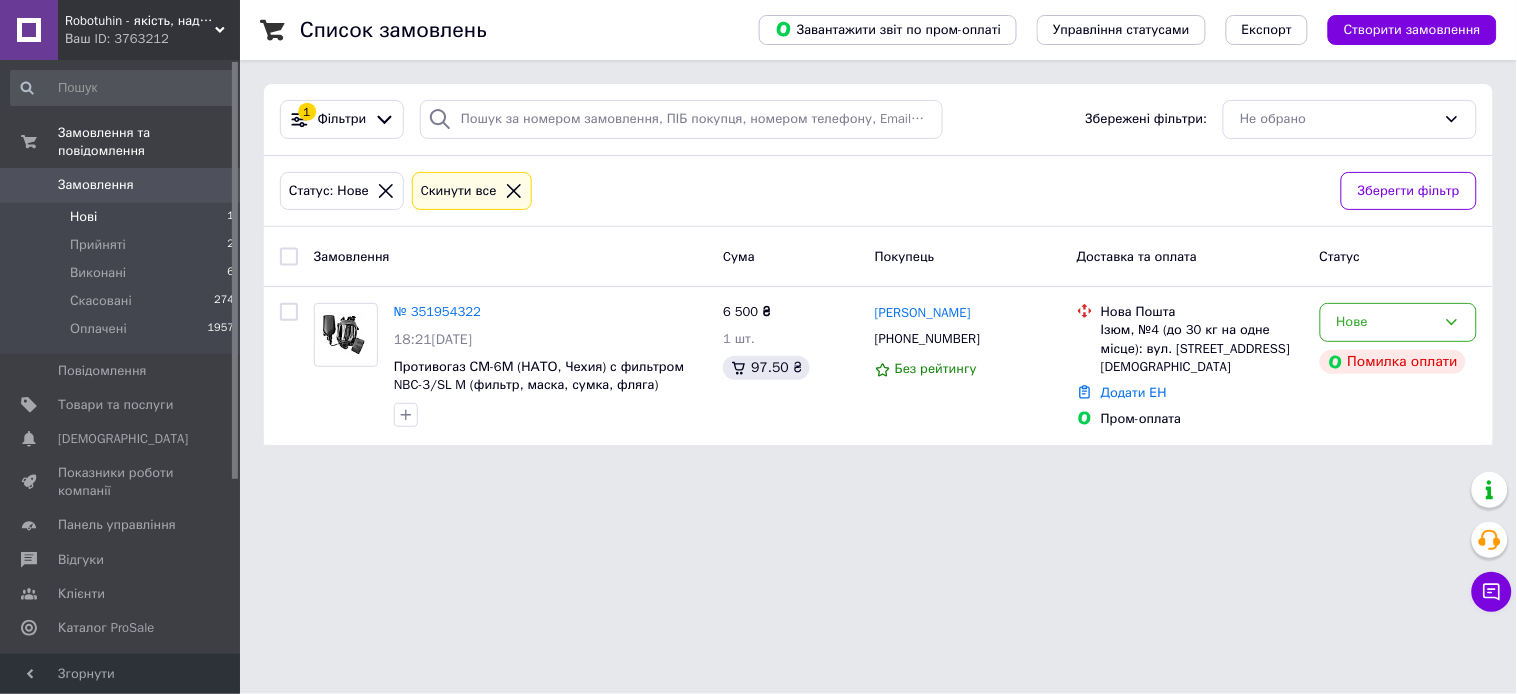 click on "Замовлення" at bounding box center [96, 185] 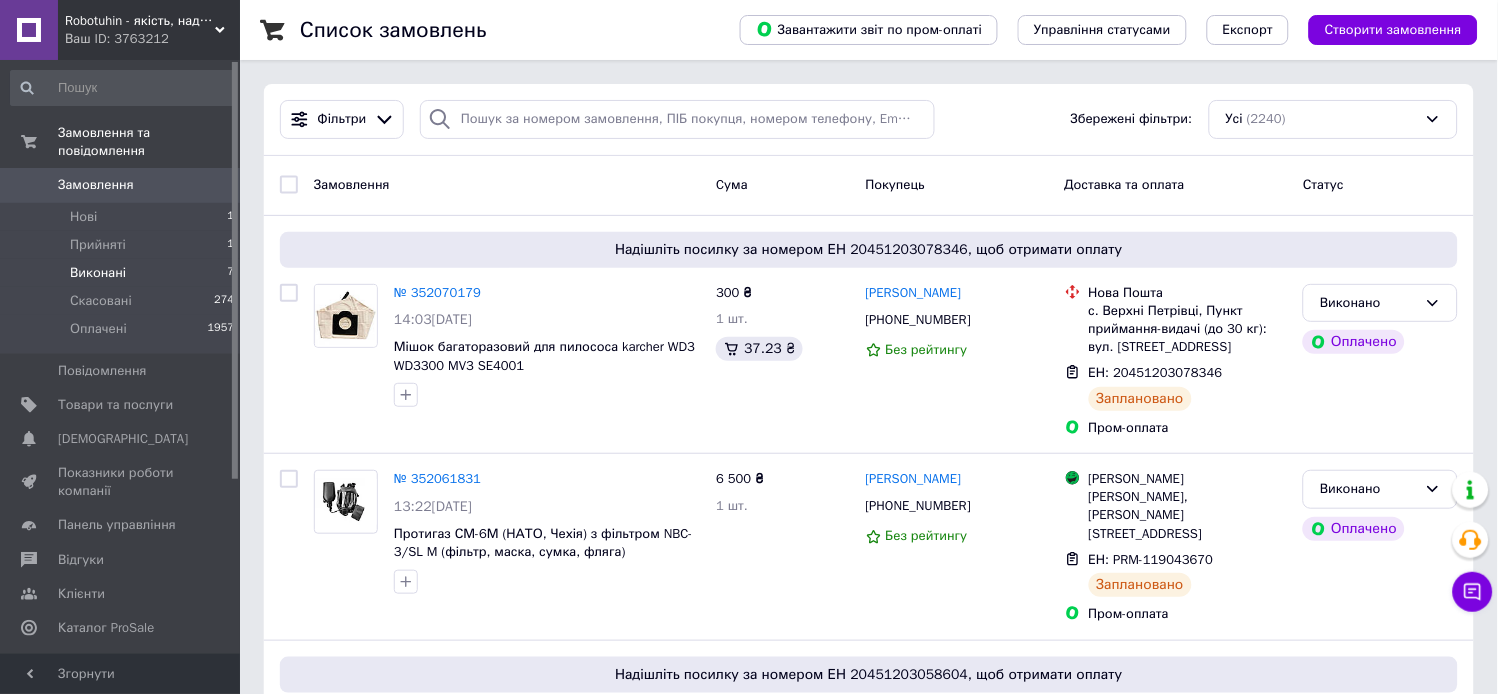 click on "Виконані" at bounding box center (98, 273) 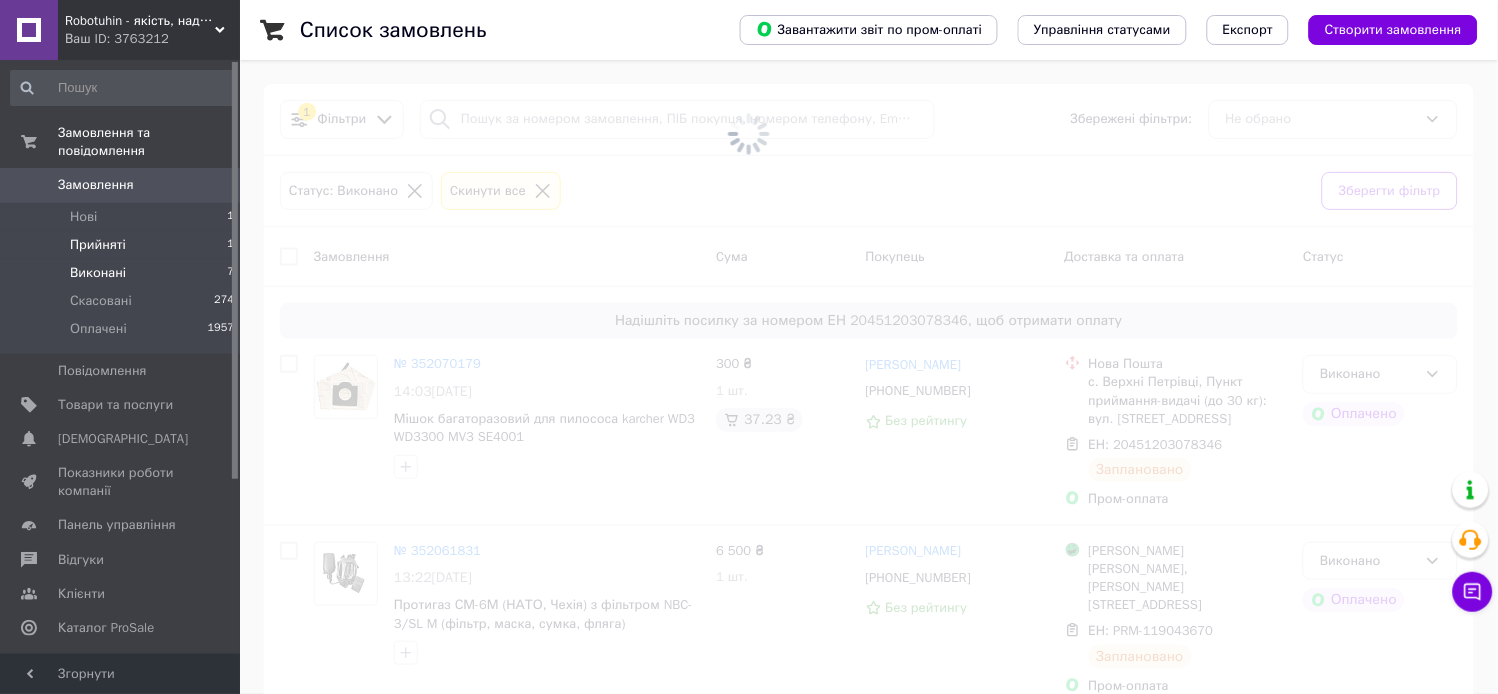 click on "Прийняті" at bounding box center (98, 245) 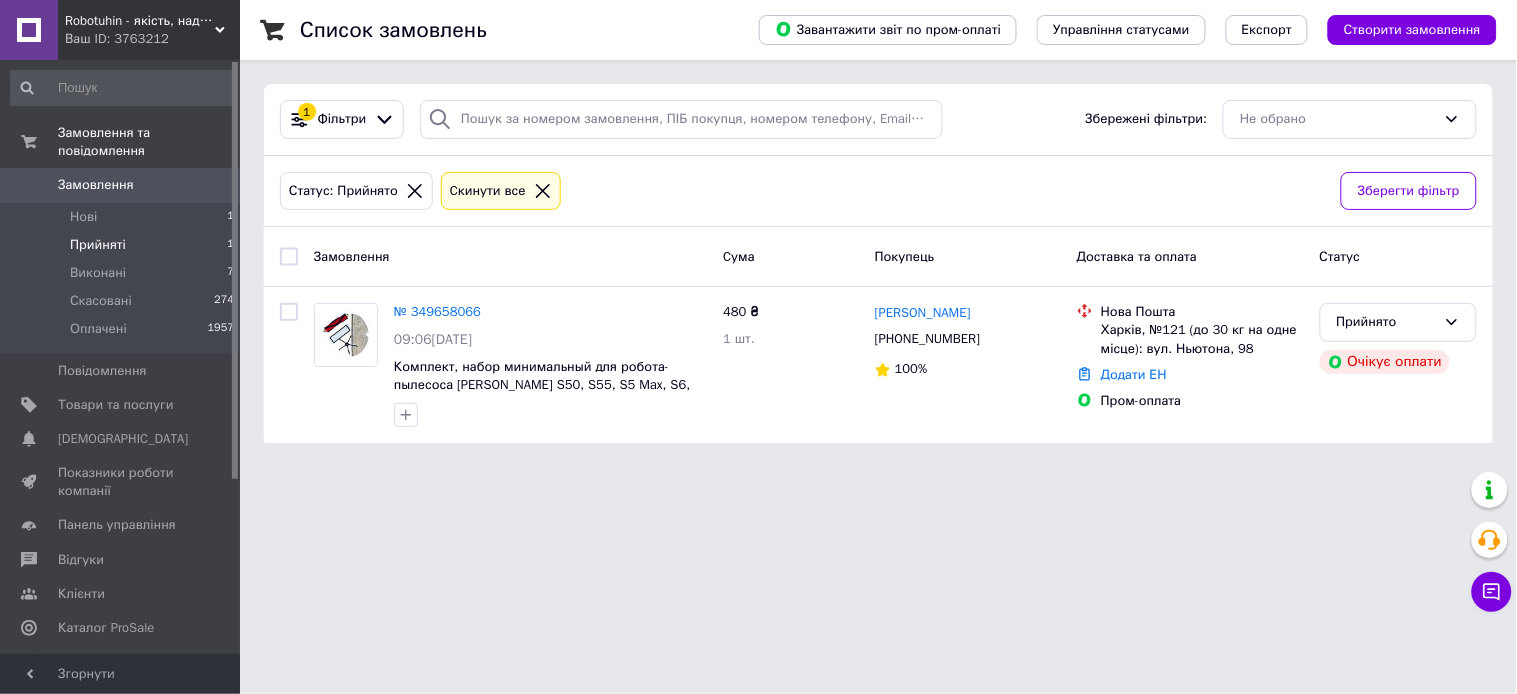 click on "Замовлення" at bounding box center [96, 185] 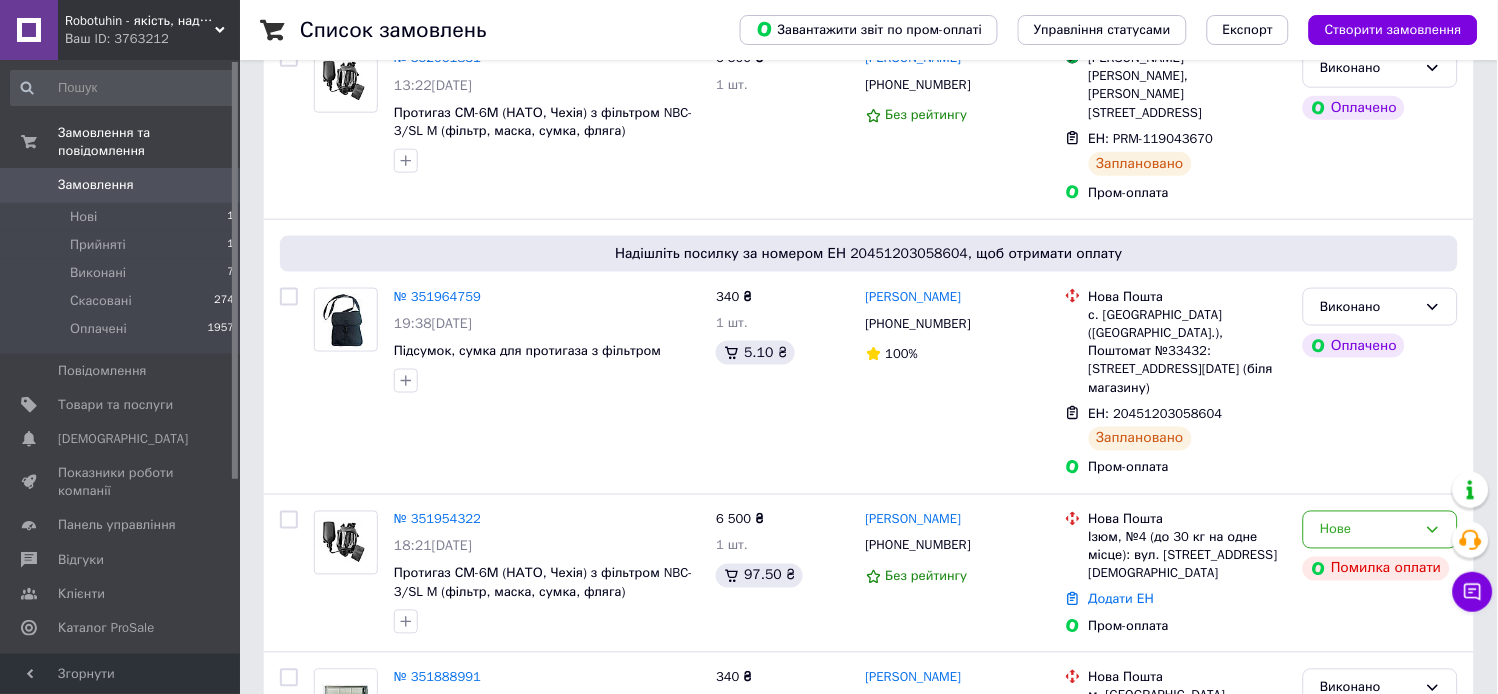 scroll, scrollTop: 444, scrollLeft: 0, axis: vertical 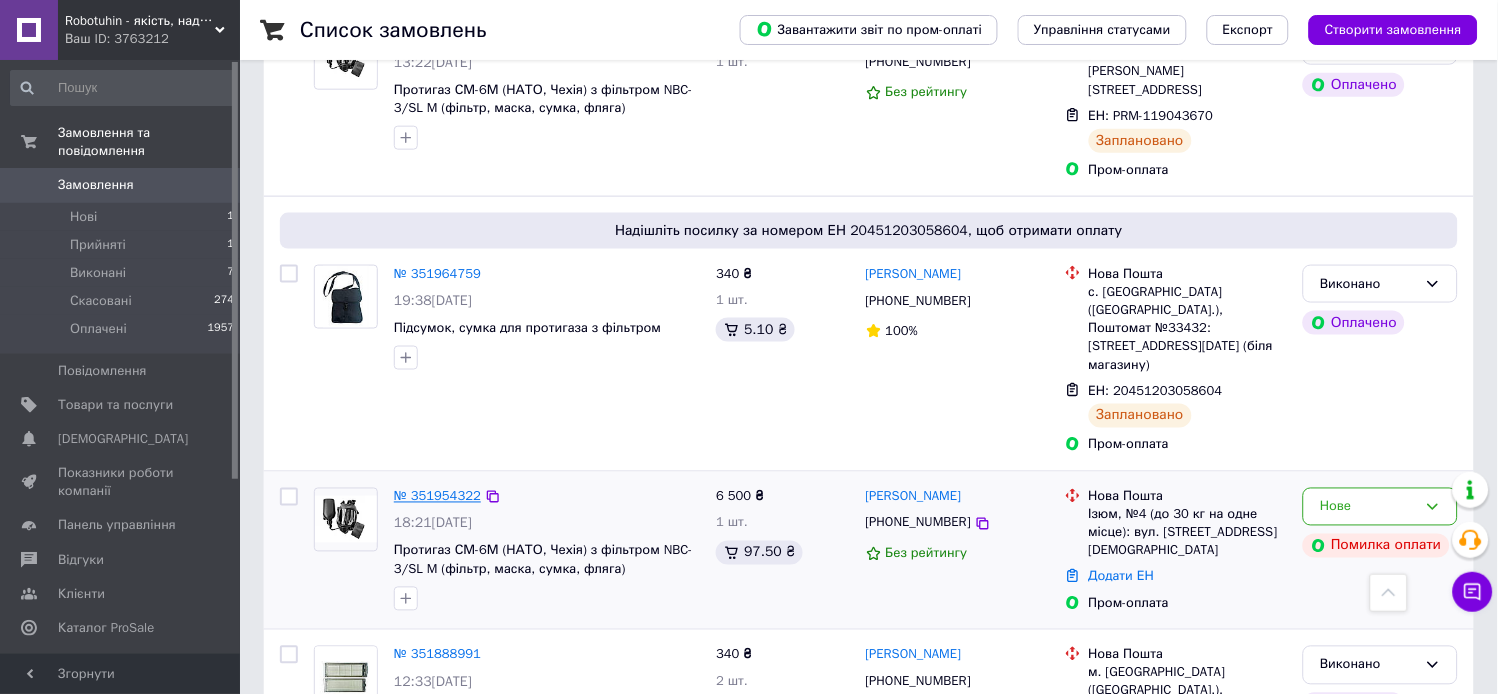 click on "№ 351954322" at bounding box center (437, 496) 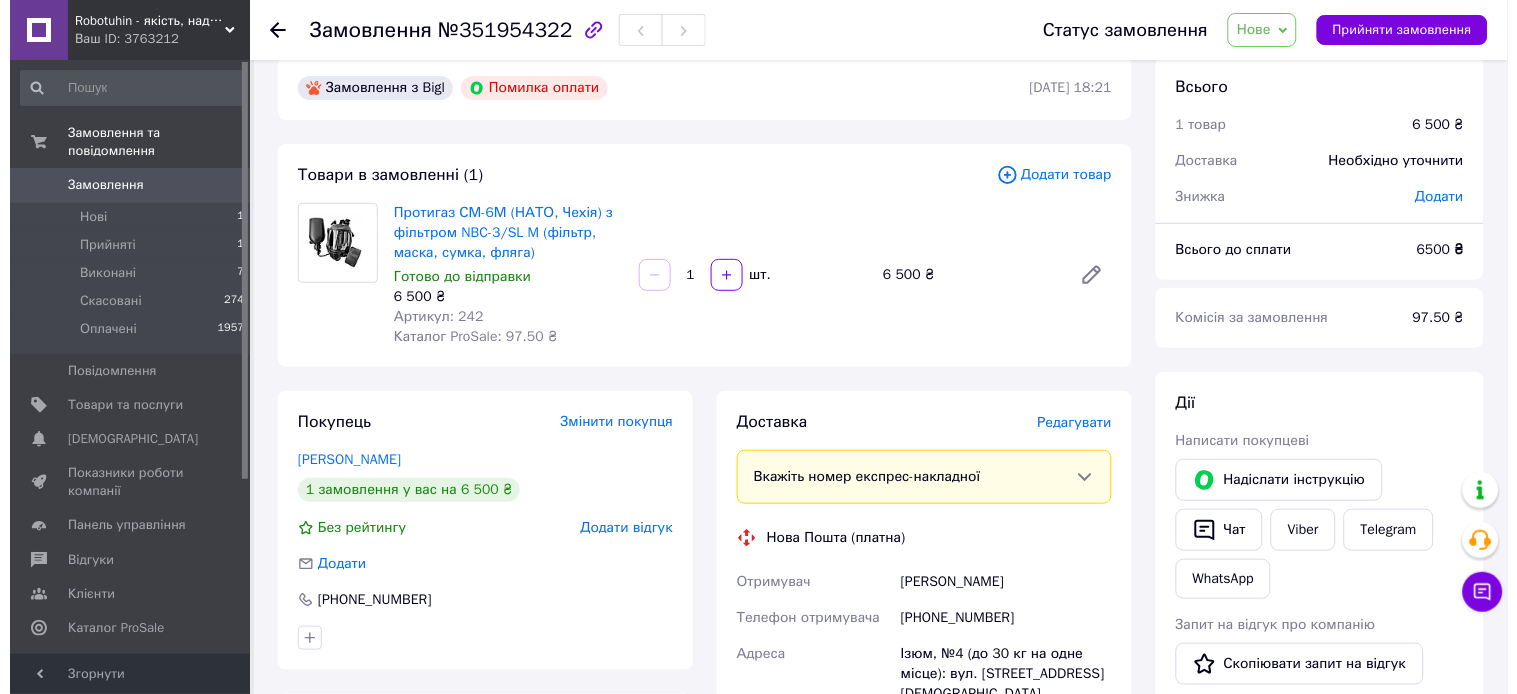 scroll, scrollTop: 0, scrollLeft: 0, axis: both 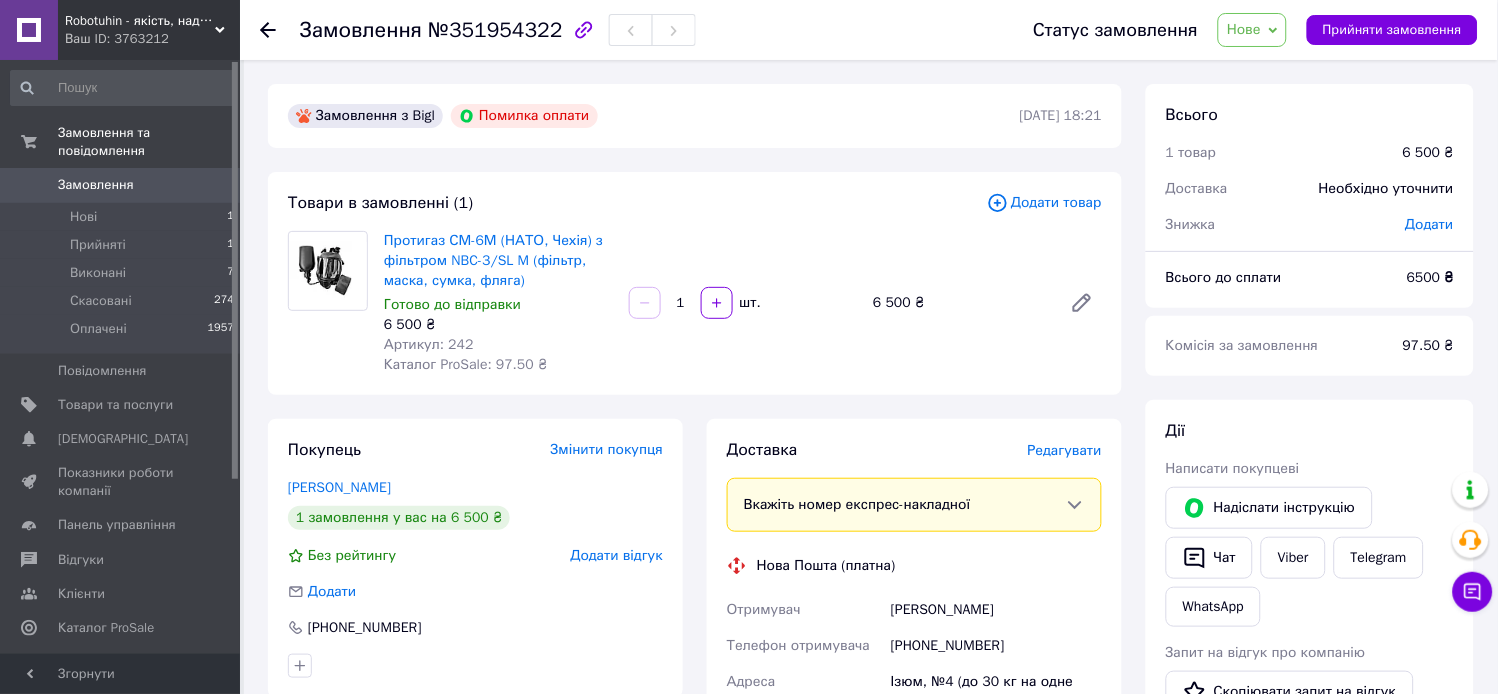 click on "Нове" at bounding box center (1252, 30) 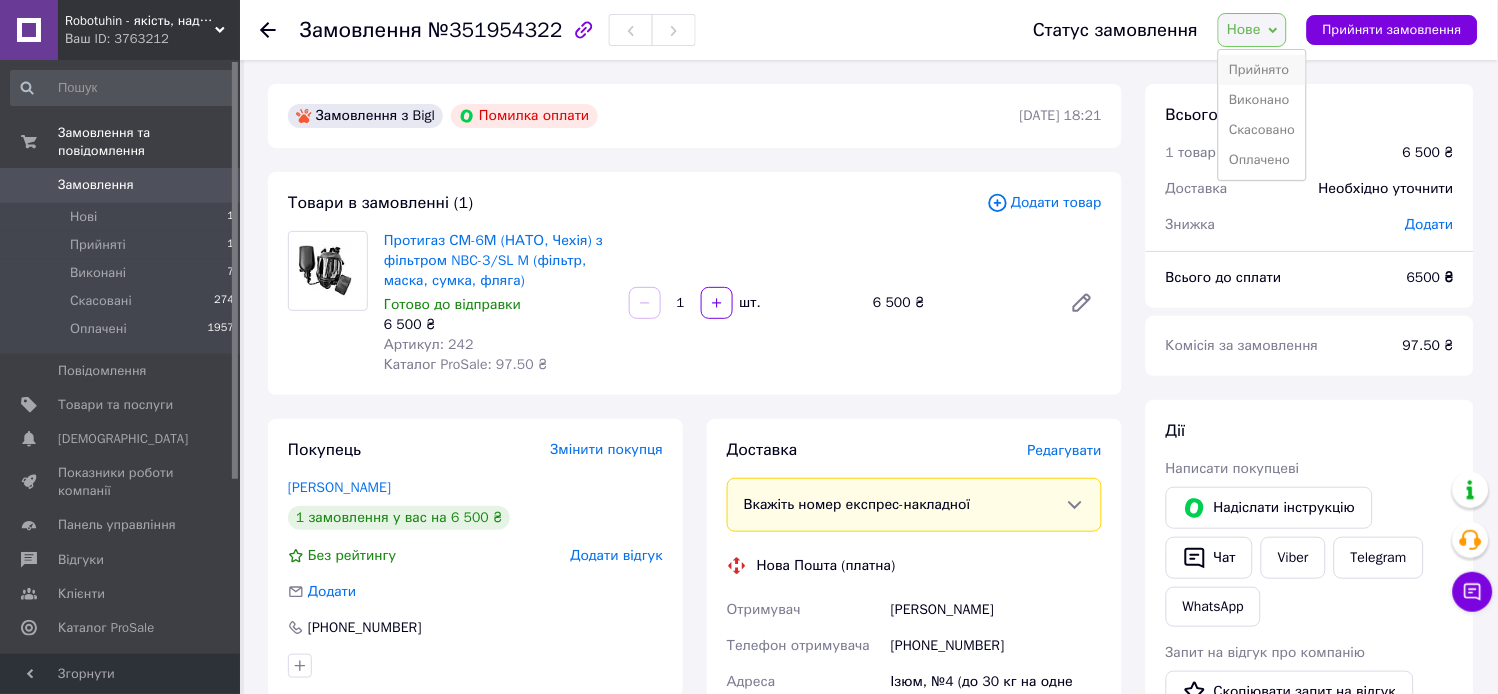 click on "Прийнято" at bounding box center [1262, 70] 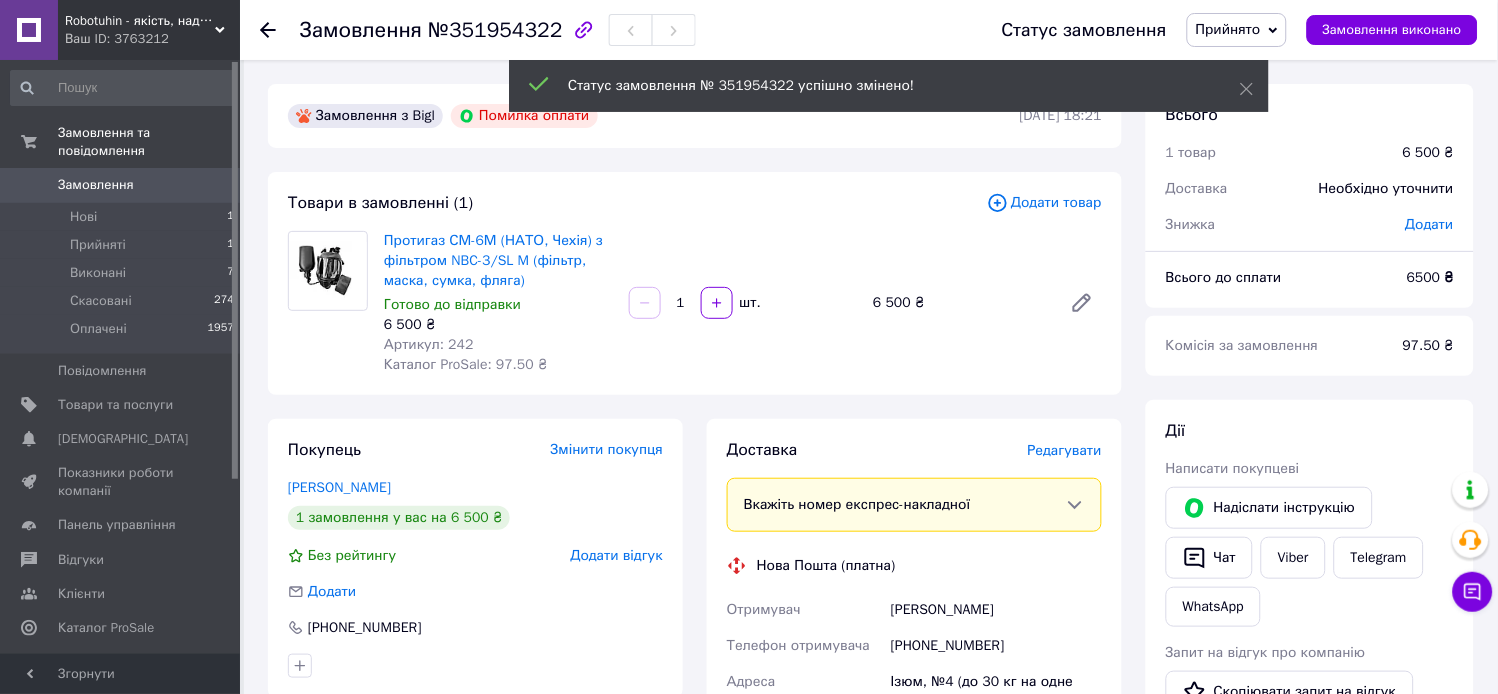 click on "Додати товар" at bounding box center [1044, 203] 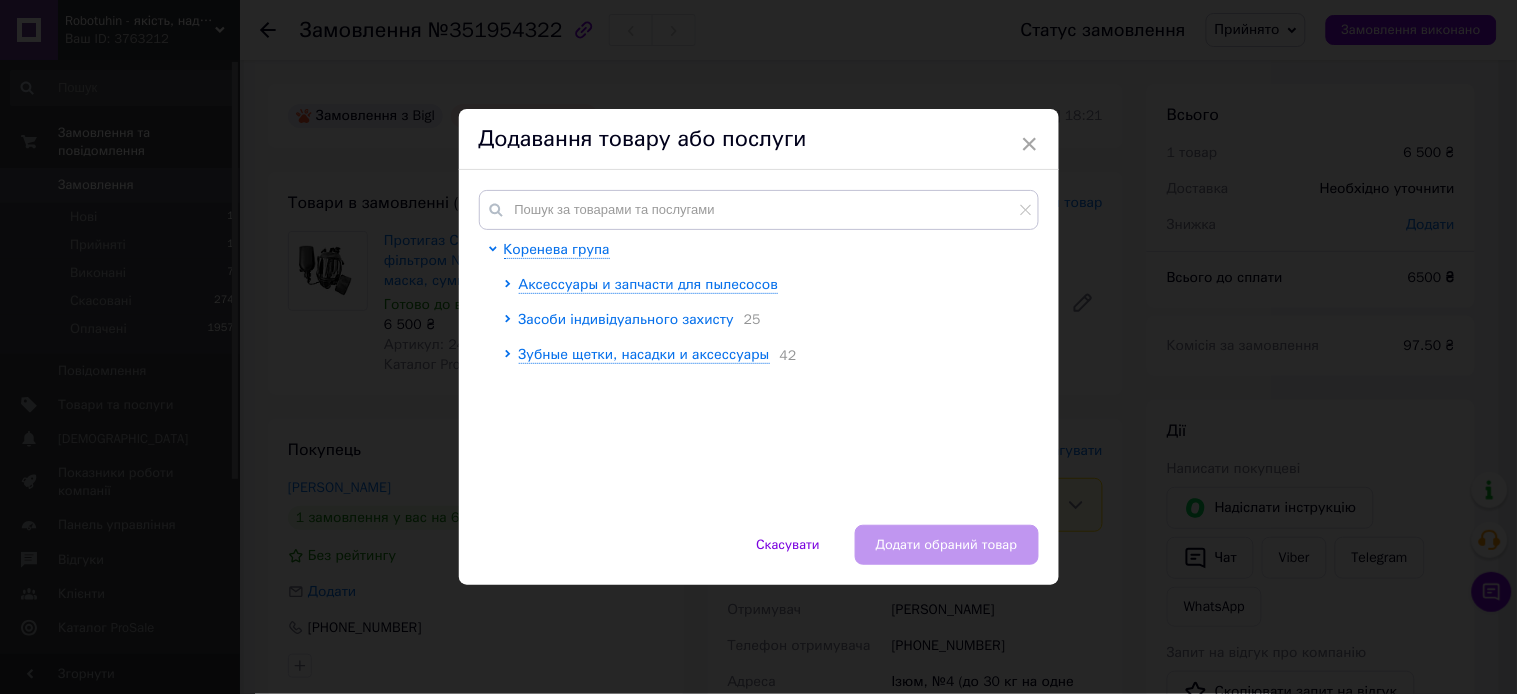 click on "Засоби індивідуального захисту" at bounding box center [626, 319] 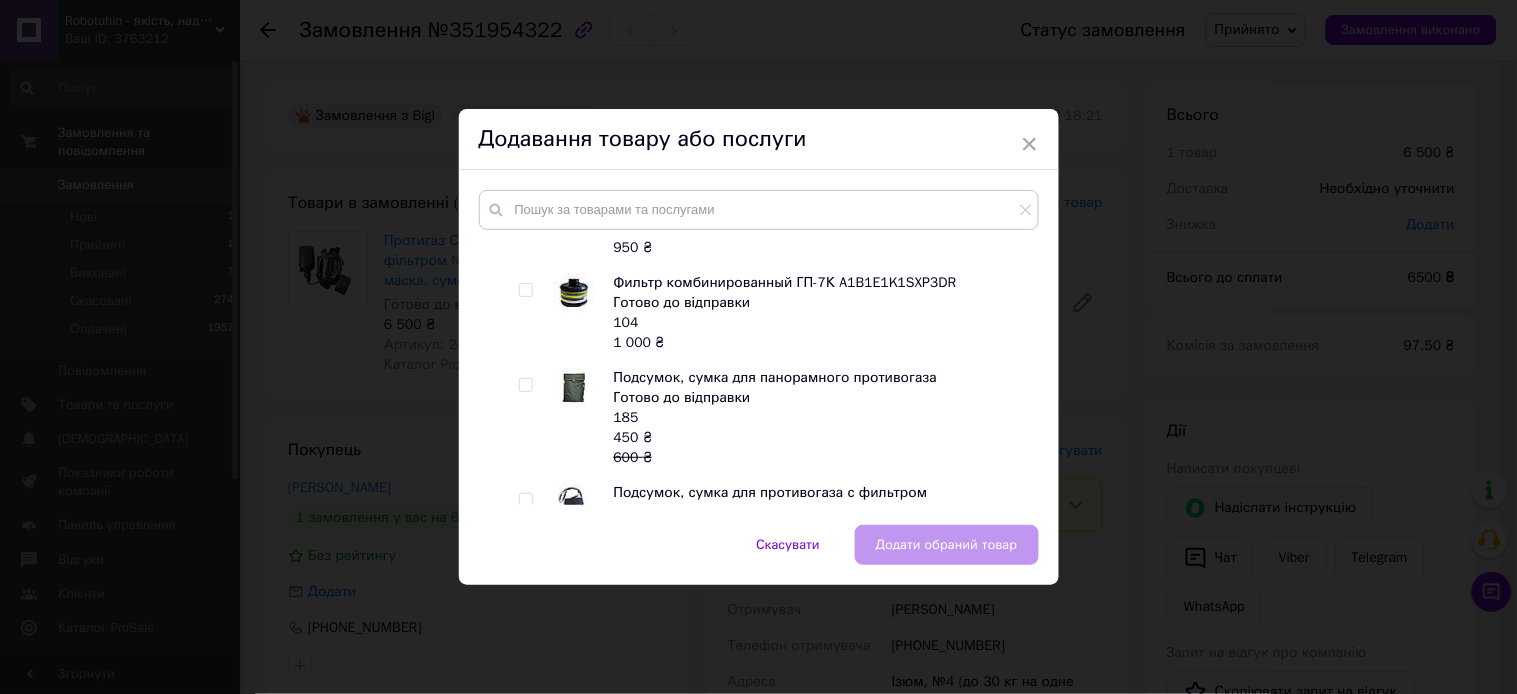 scroll, scrollTop: 2184, scrollLeft: 0, axis: vertical 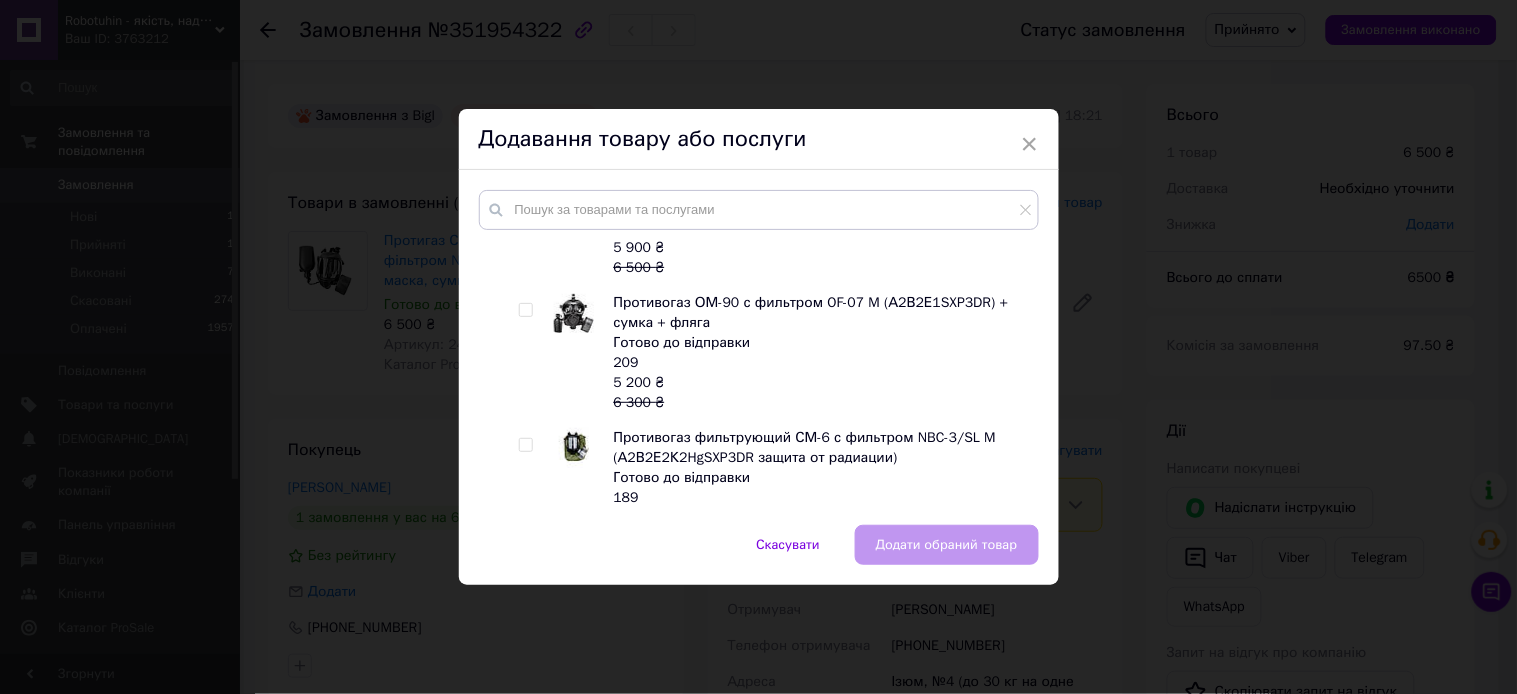 click at bounding box center [525, 445] 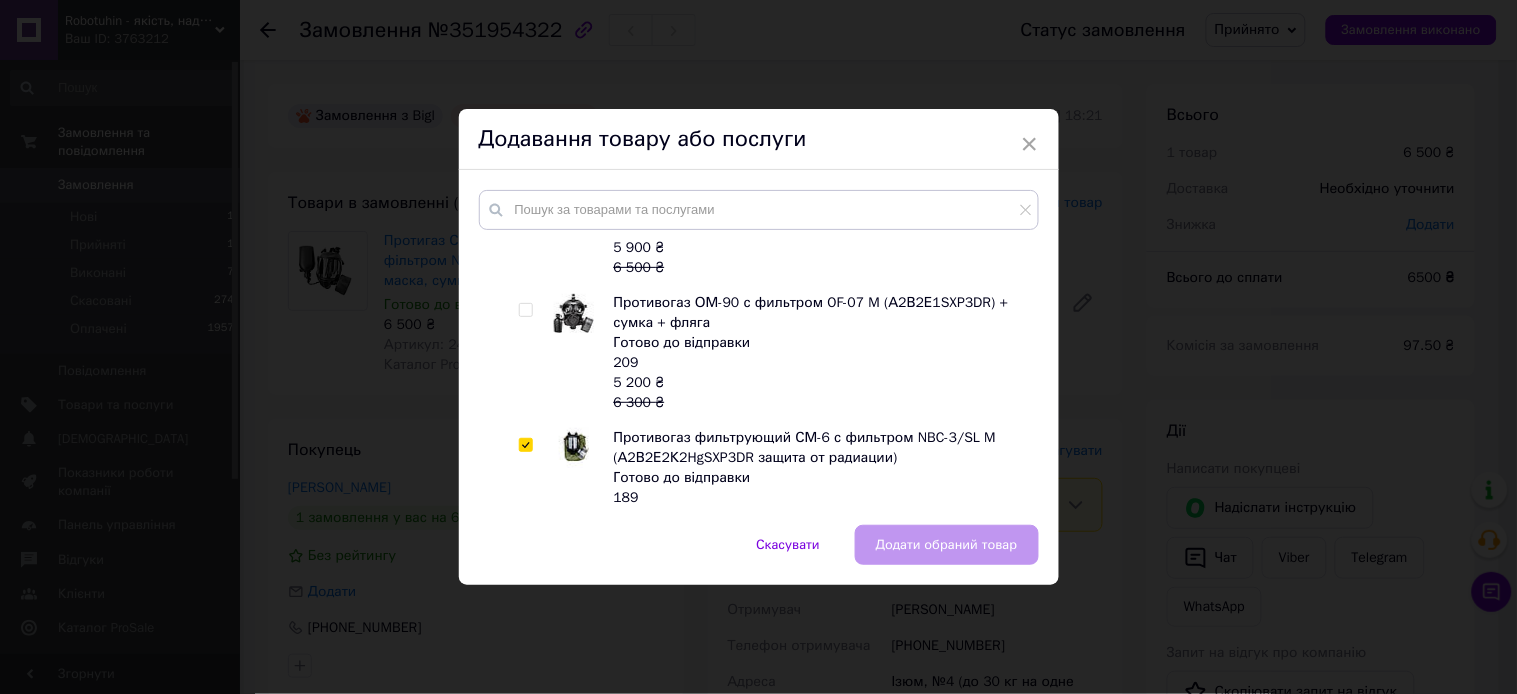 checkbox on "true" 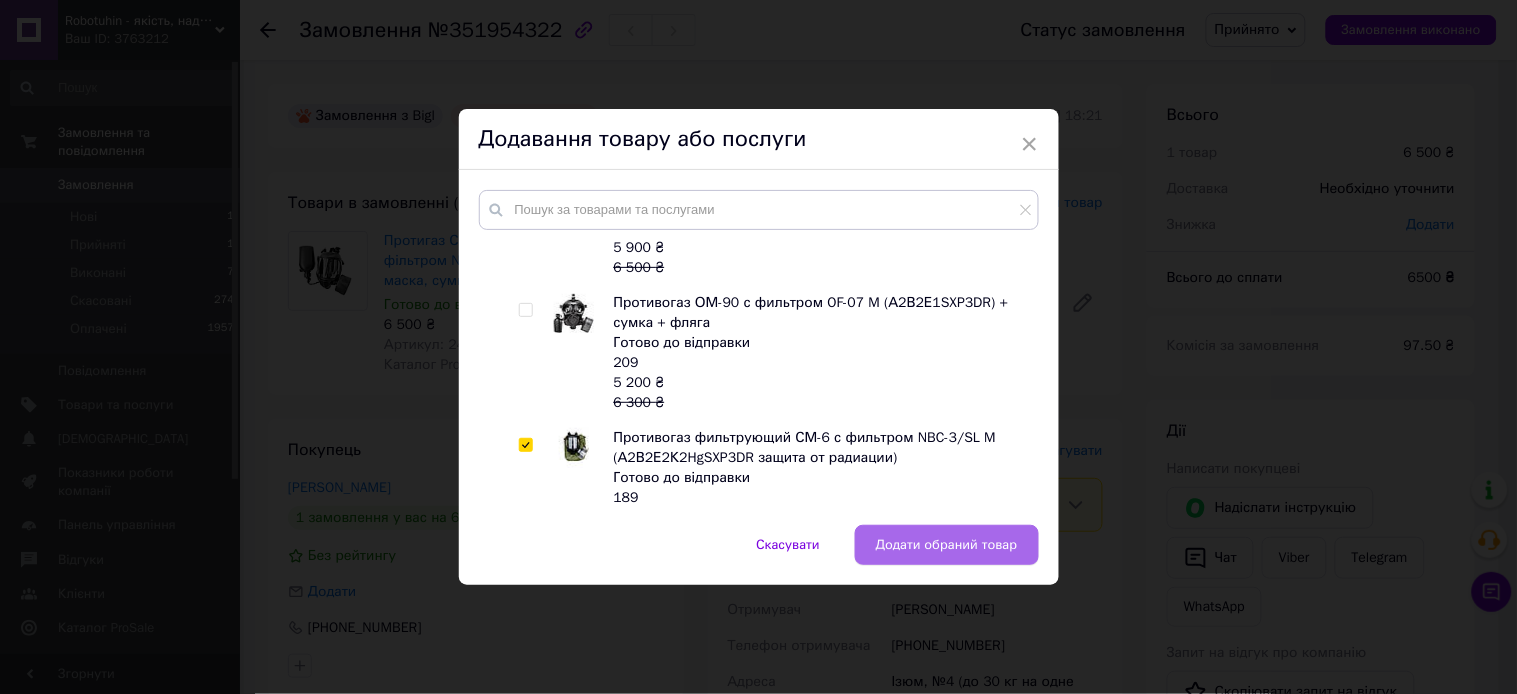 click on "Додати обраний товар" at bounding box center (947, 545) 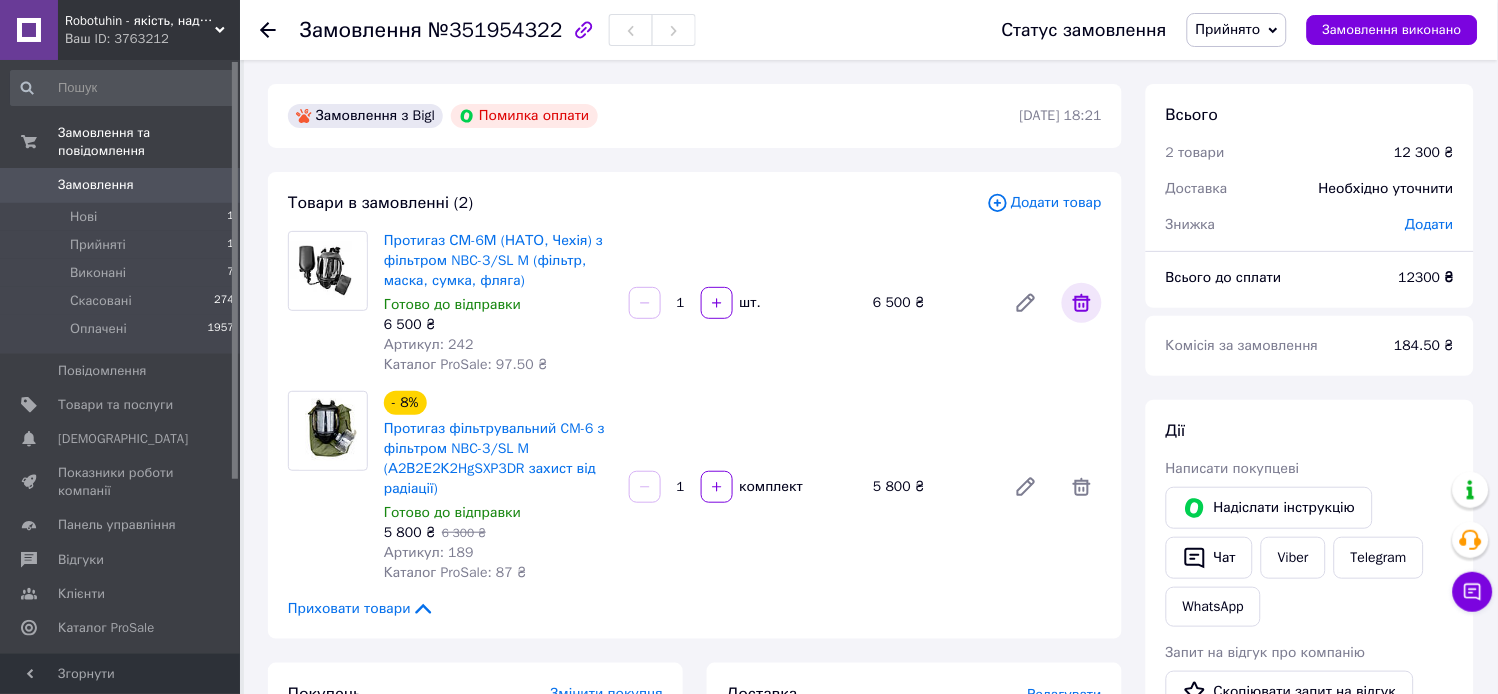 click 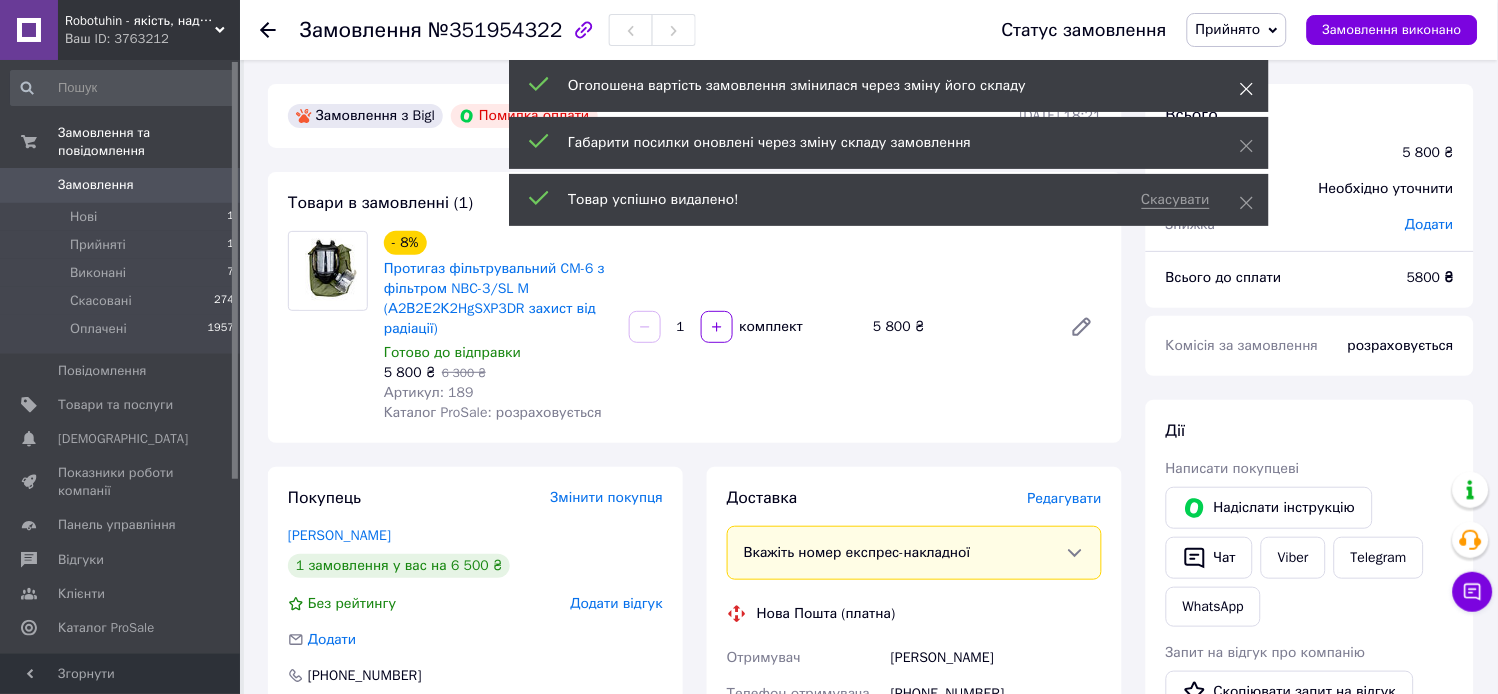 click 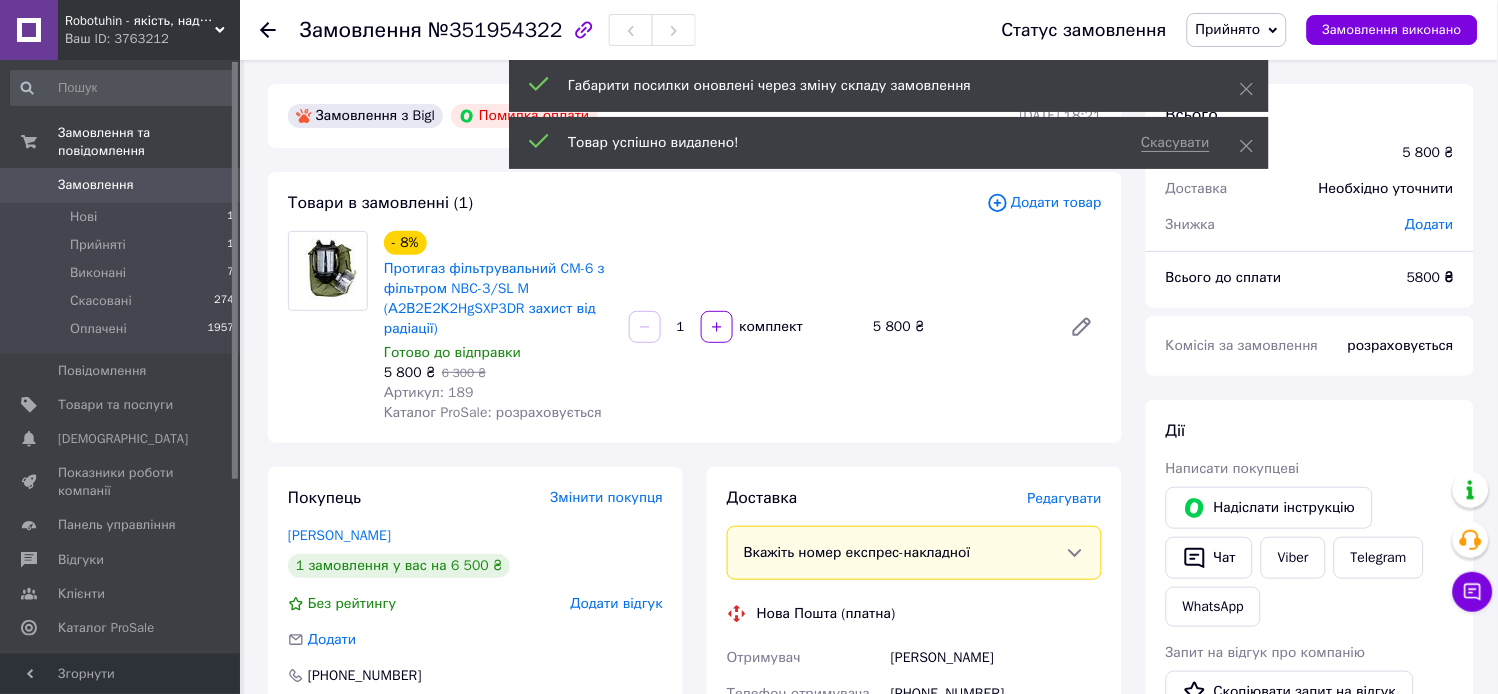 click on "Скасувати Товар успішно видалено!" at bounding box center (889, 143) 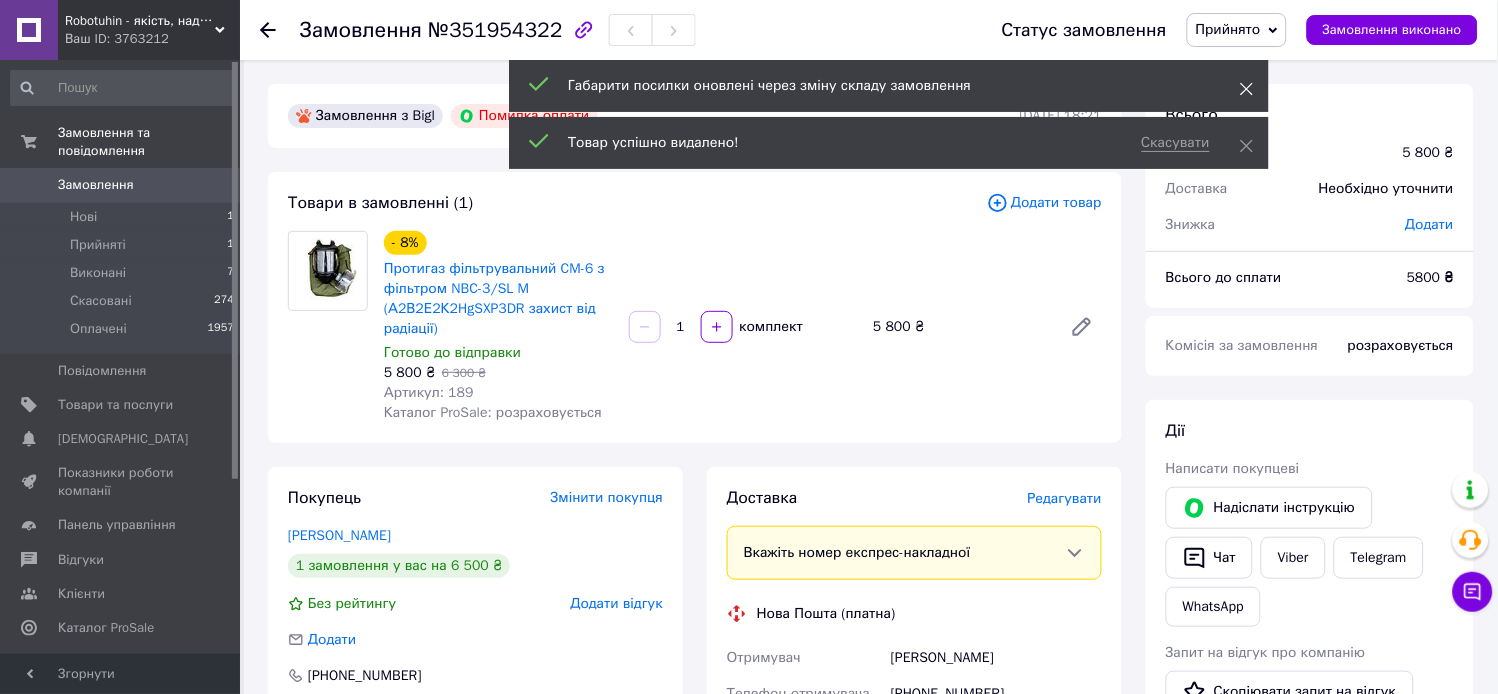 click 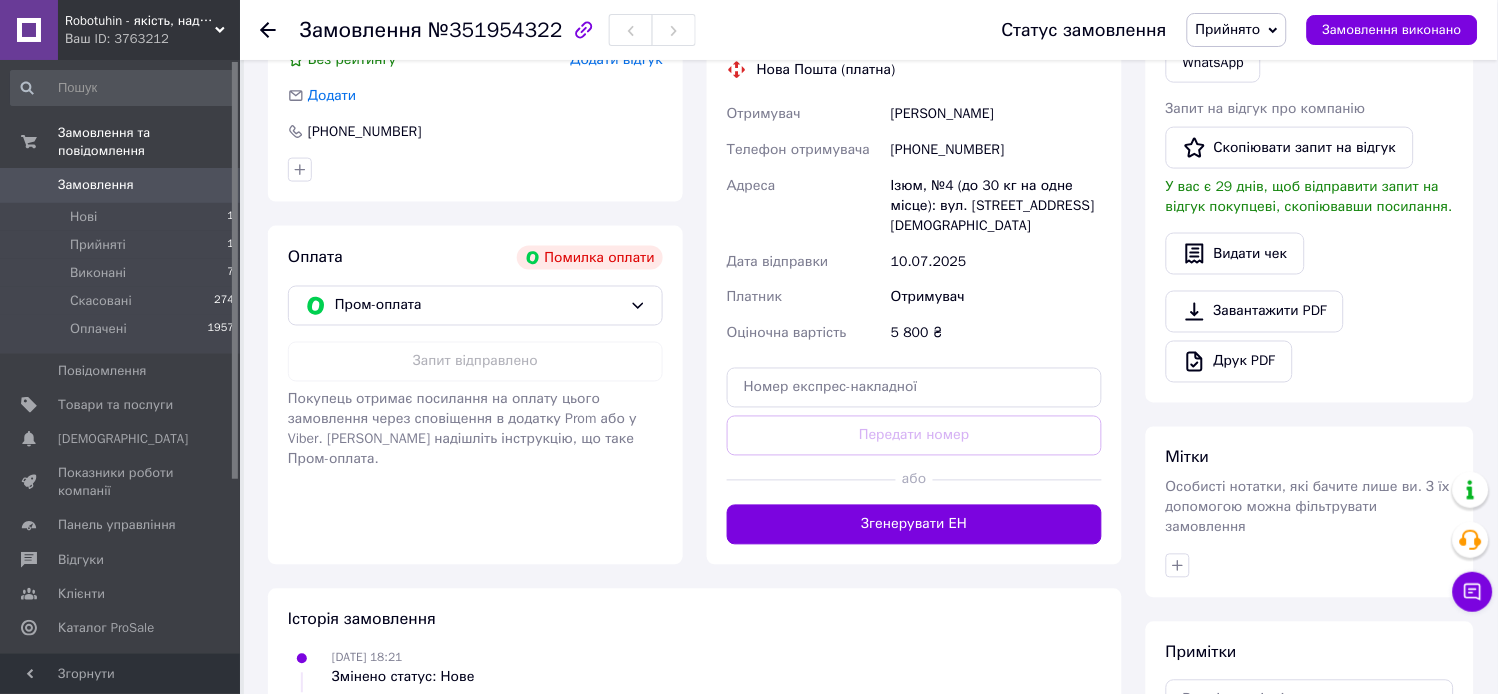 scroll, scrollTop: 555, scrollLeft: 0, axis: vertical 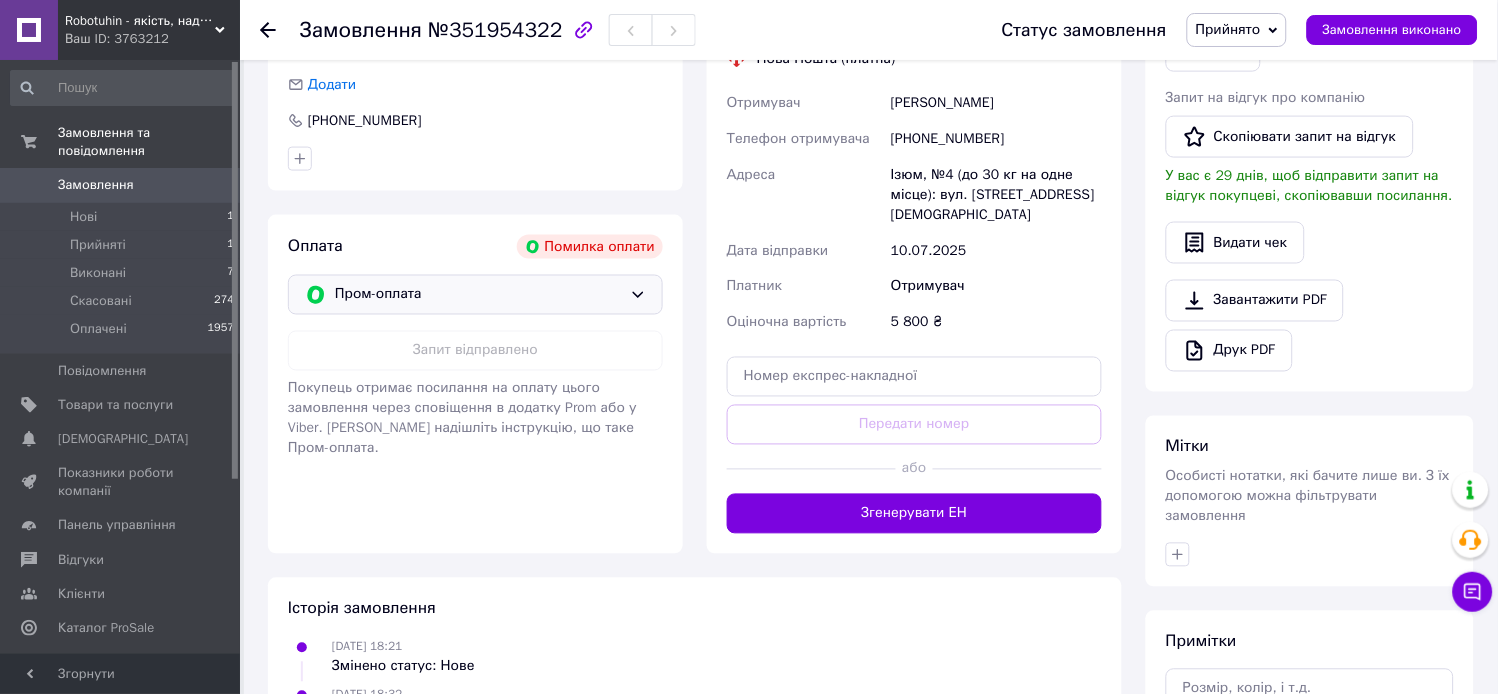 click 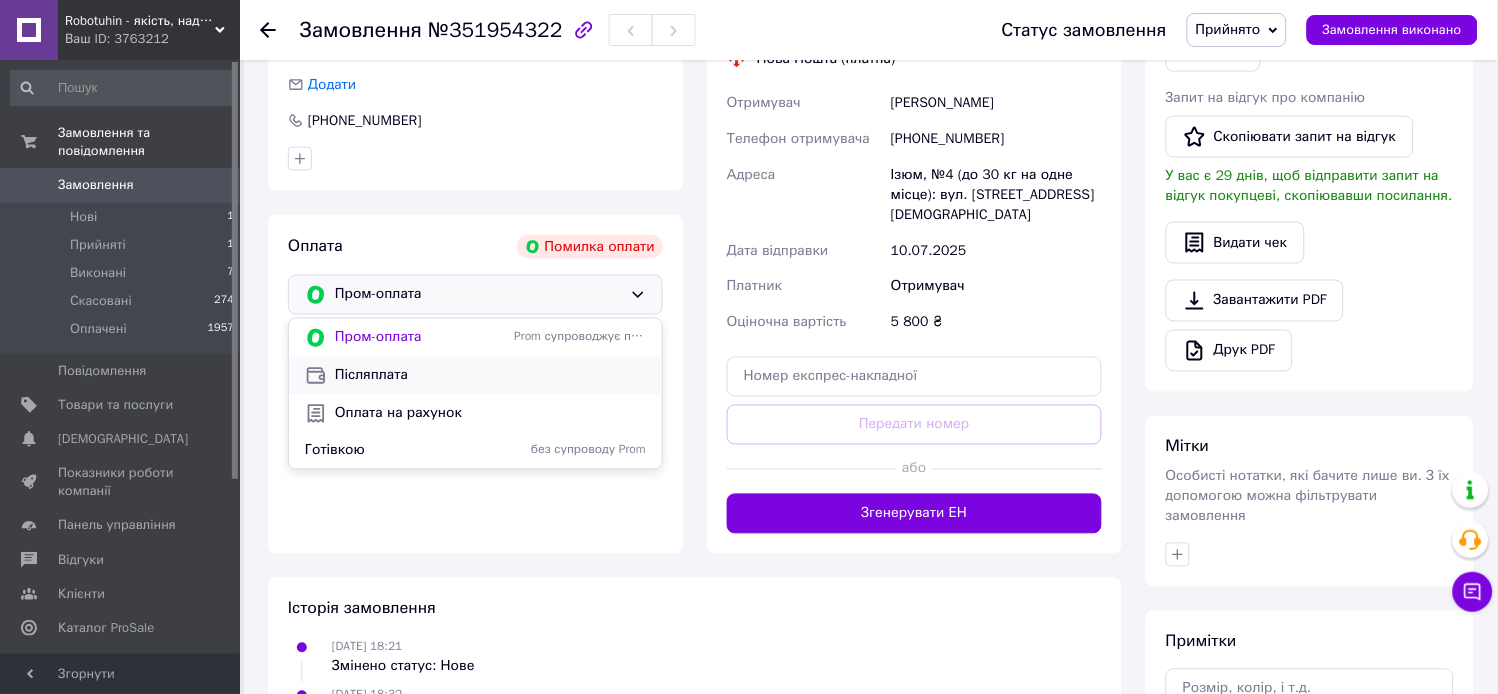 click on "Післяплата" at bounding box center (490, 376) 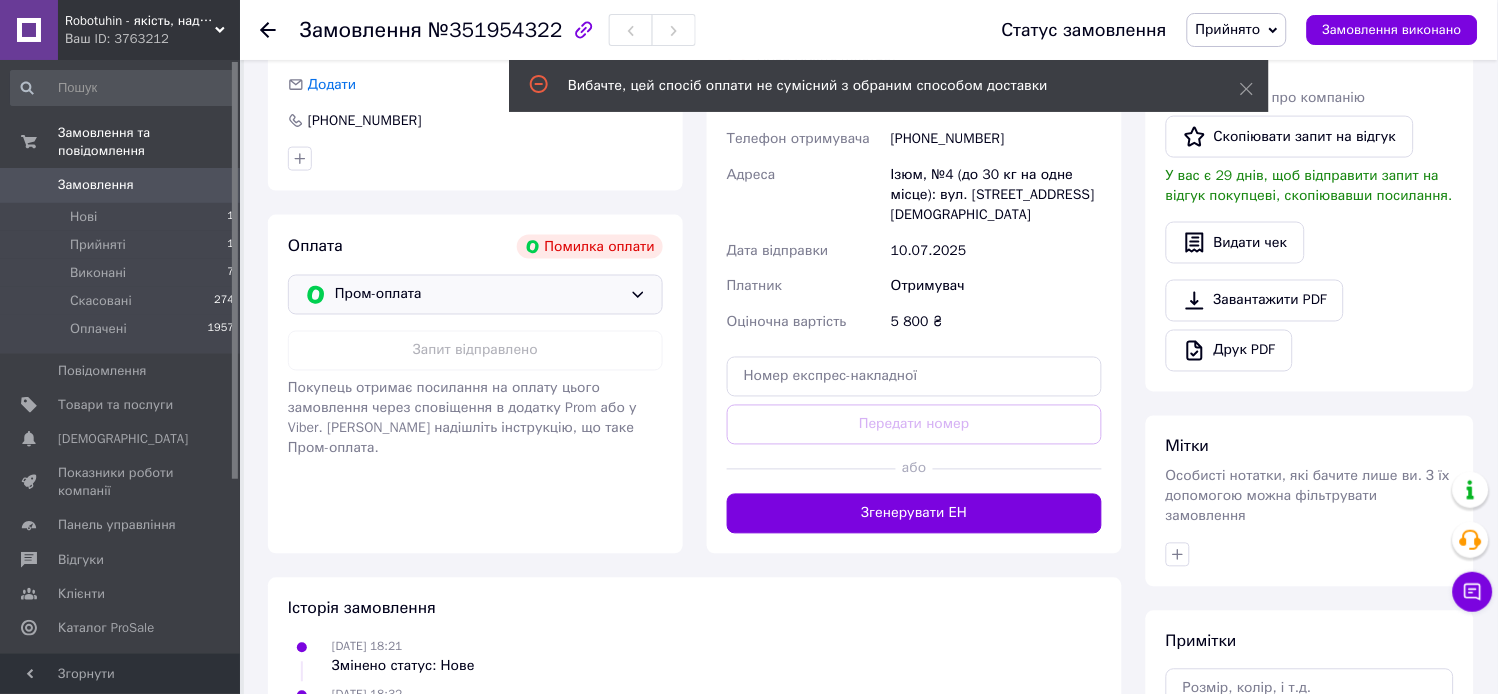 click 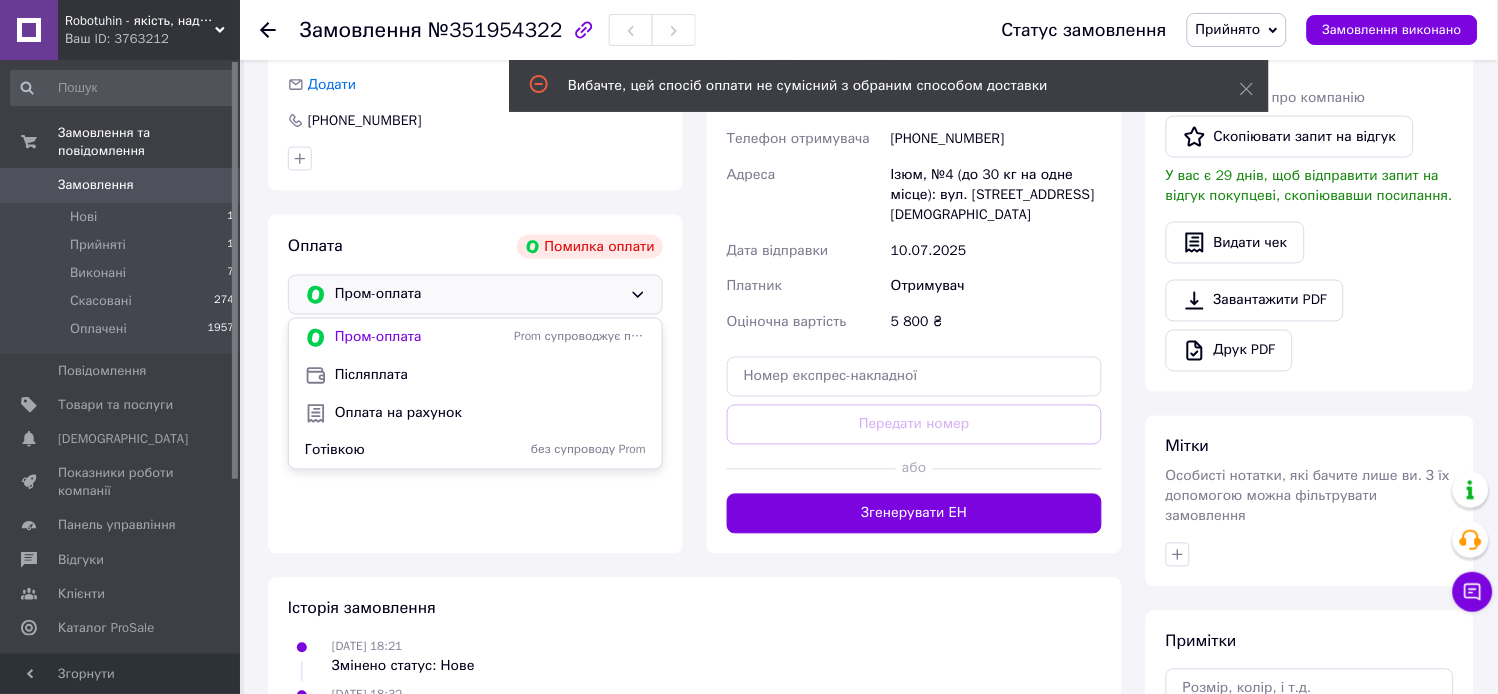 click on "Готівкою" at bounding box center (405, 451) 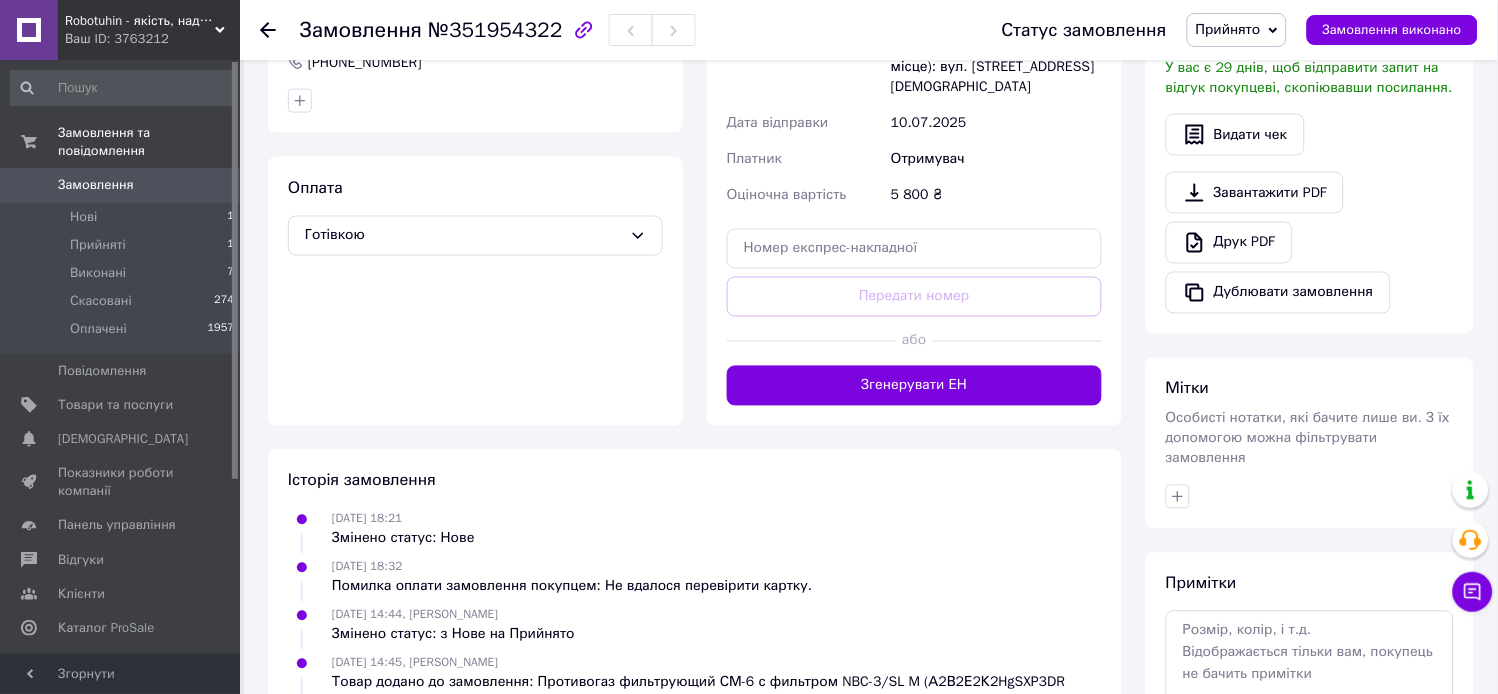 scroll, scrollTop: 666, scrollLeft: 0, axis: vertical 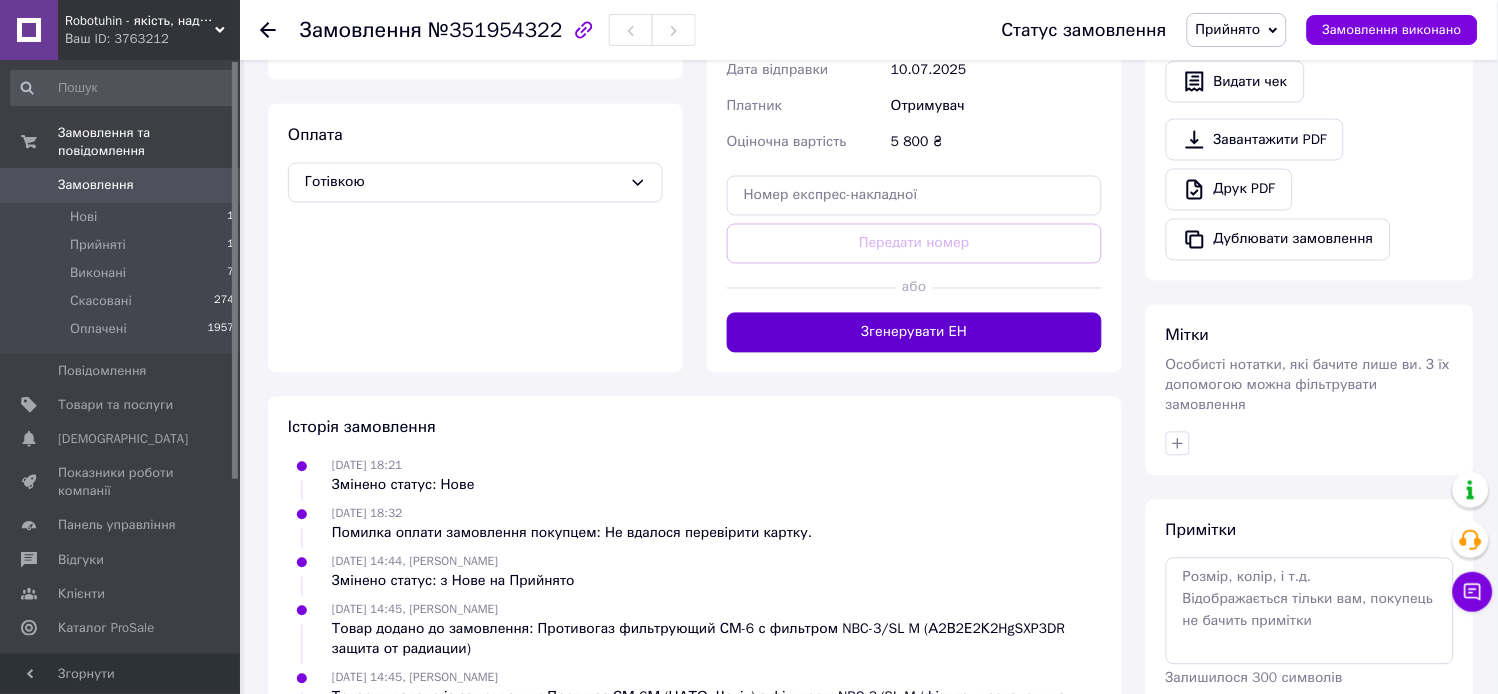 click on "Згенерувати ЕН" at bounding box center (914, 333) 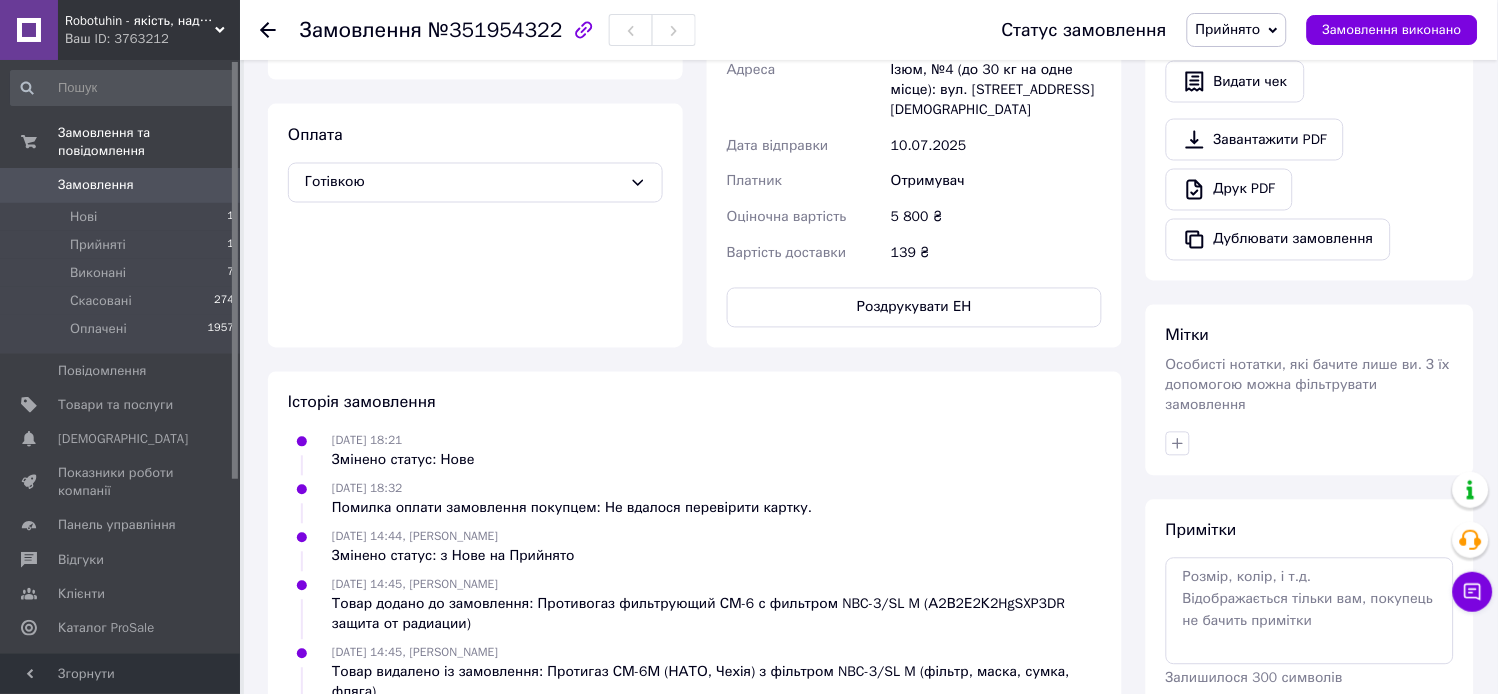 click on "Прийнято" at bounding box center [1228, 29] 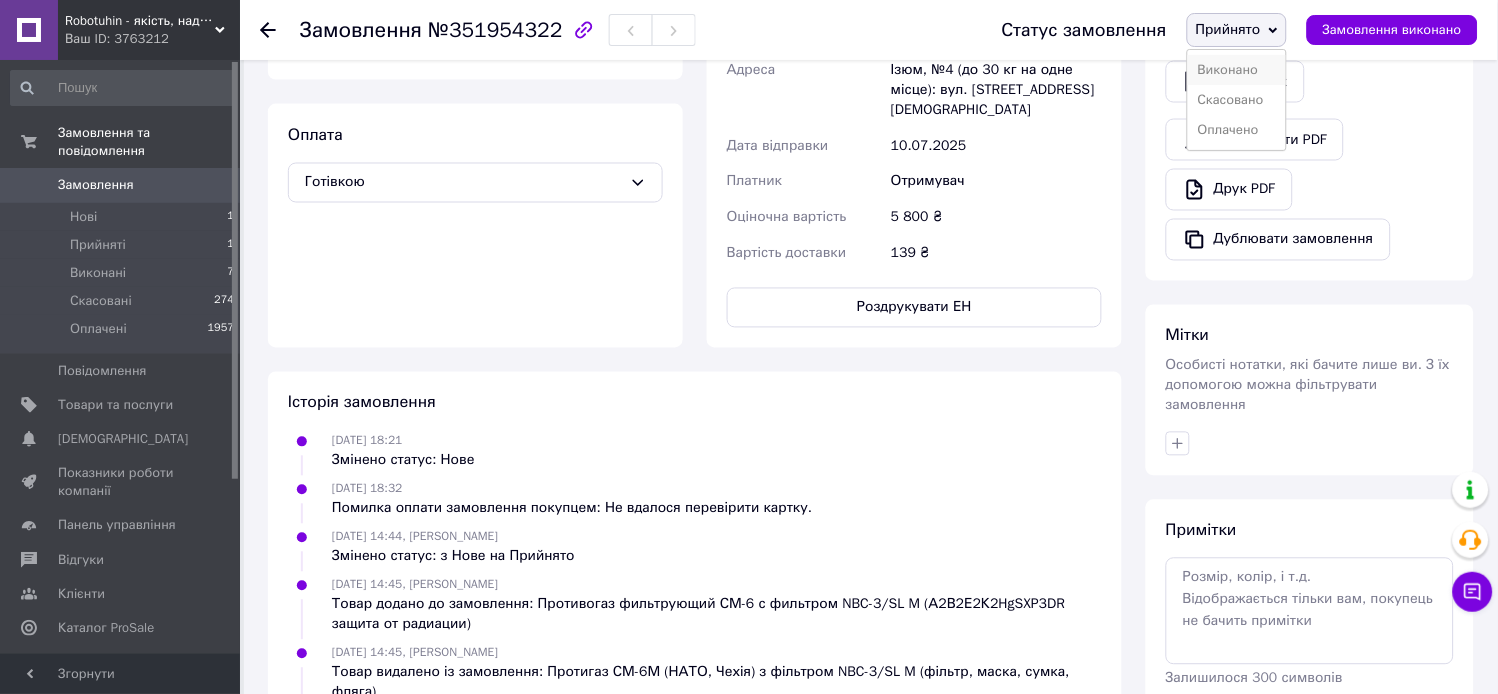 click on "Виконано" at bounding box center (1237, 70) 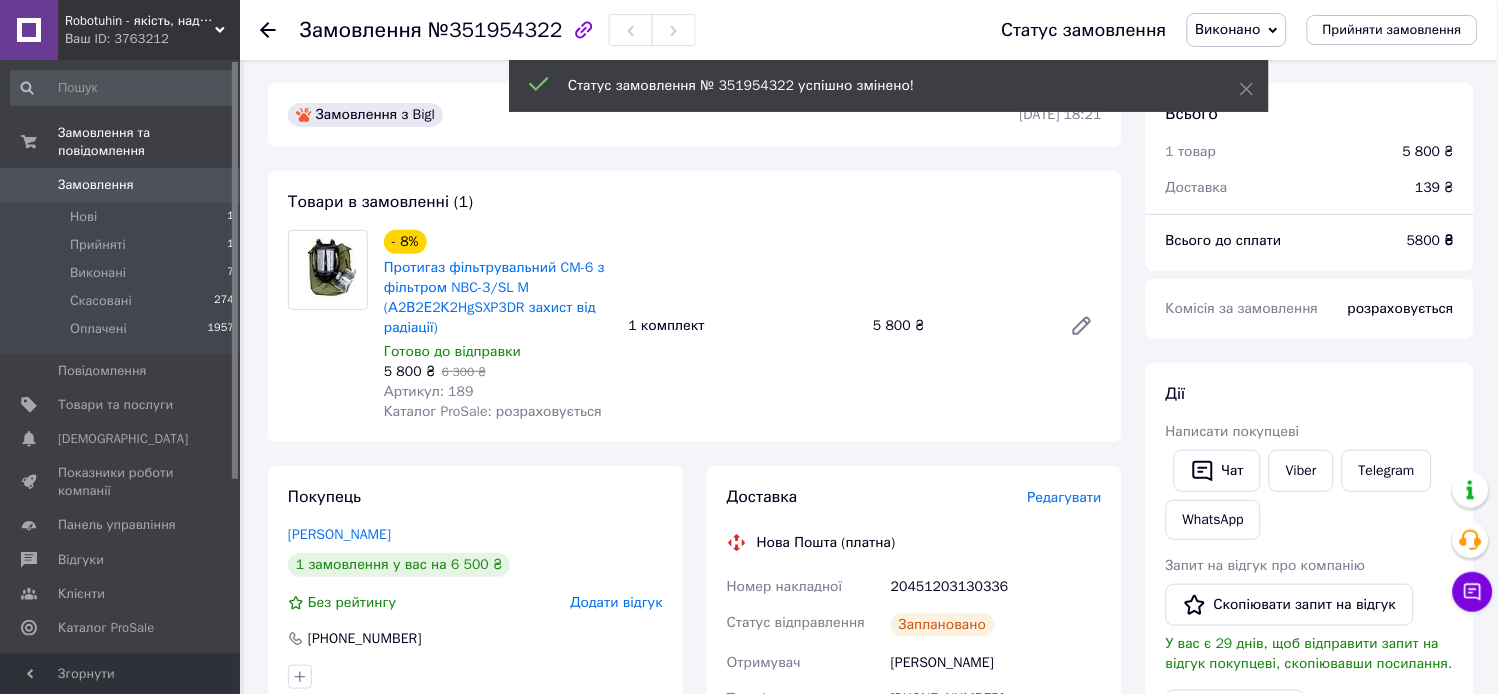 scroll, scrollTop: 0, scrollLeft: 0, axis: both 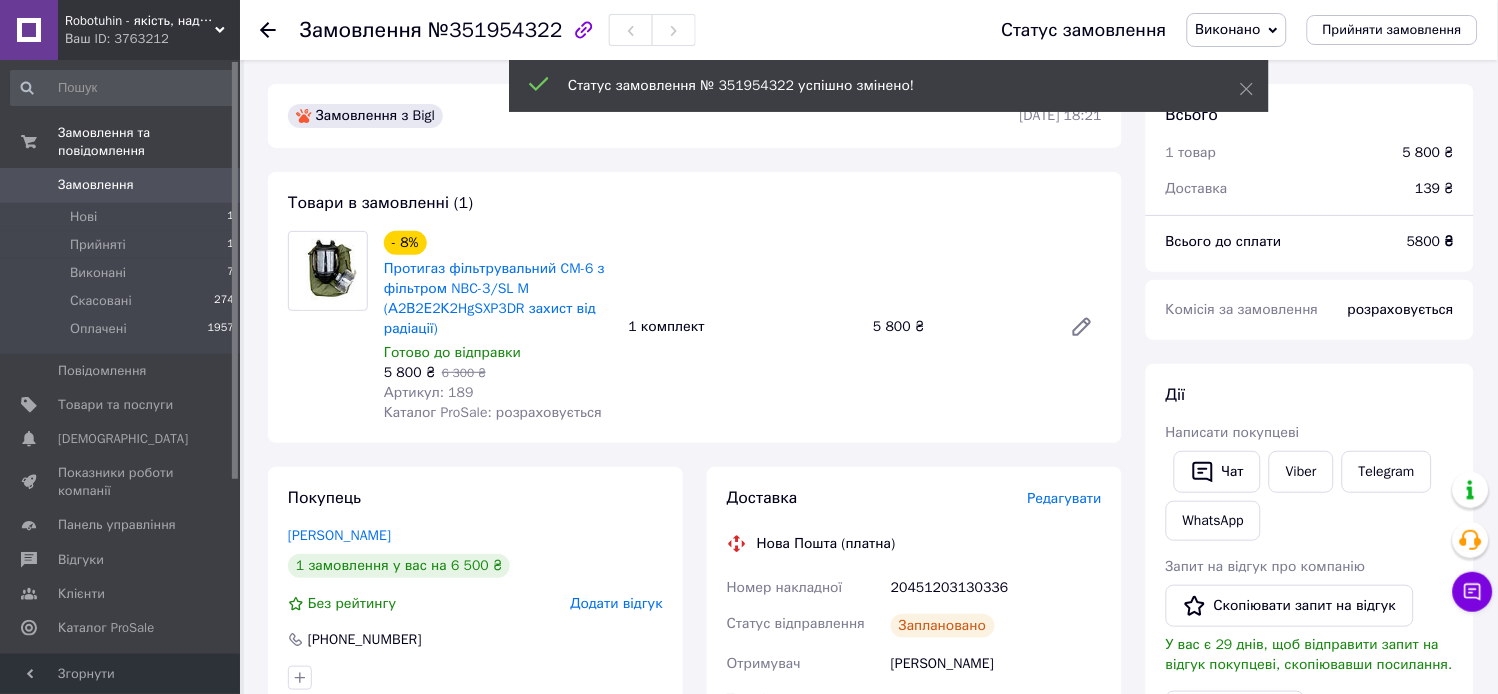 click on "Статус замовлення № 351954322 успішно змінено!" at bounding box center [889, 86] 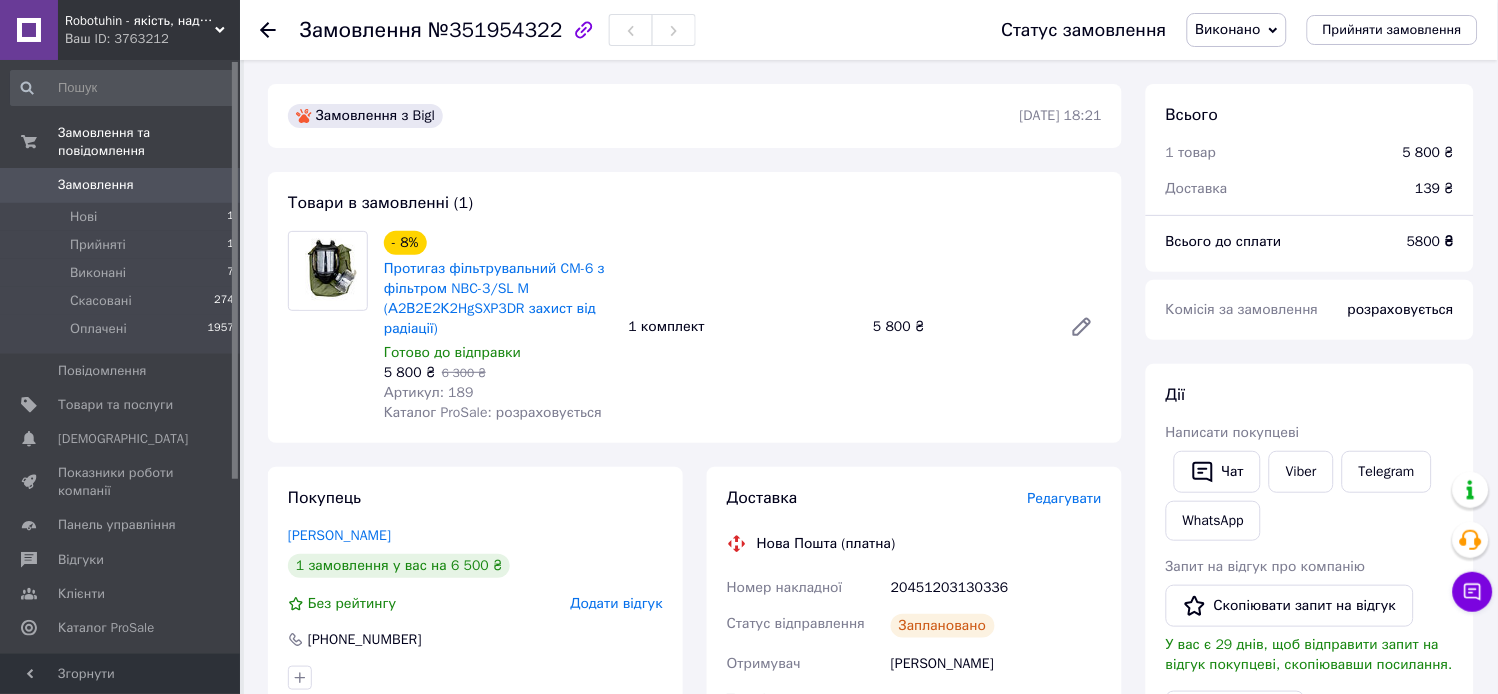 click on "Замовлення" at bounding box center [96, 185] 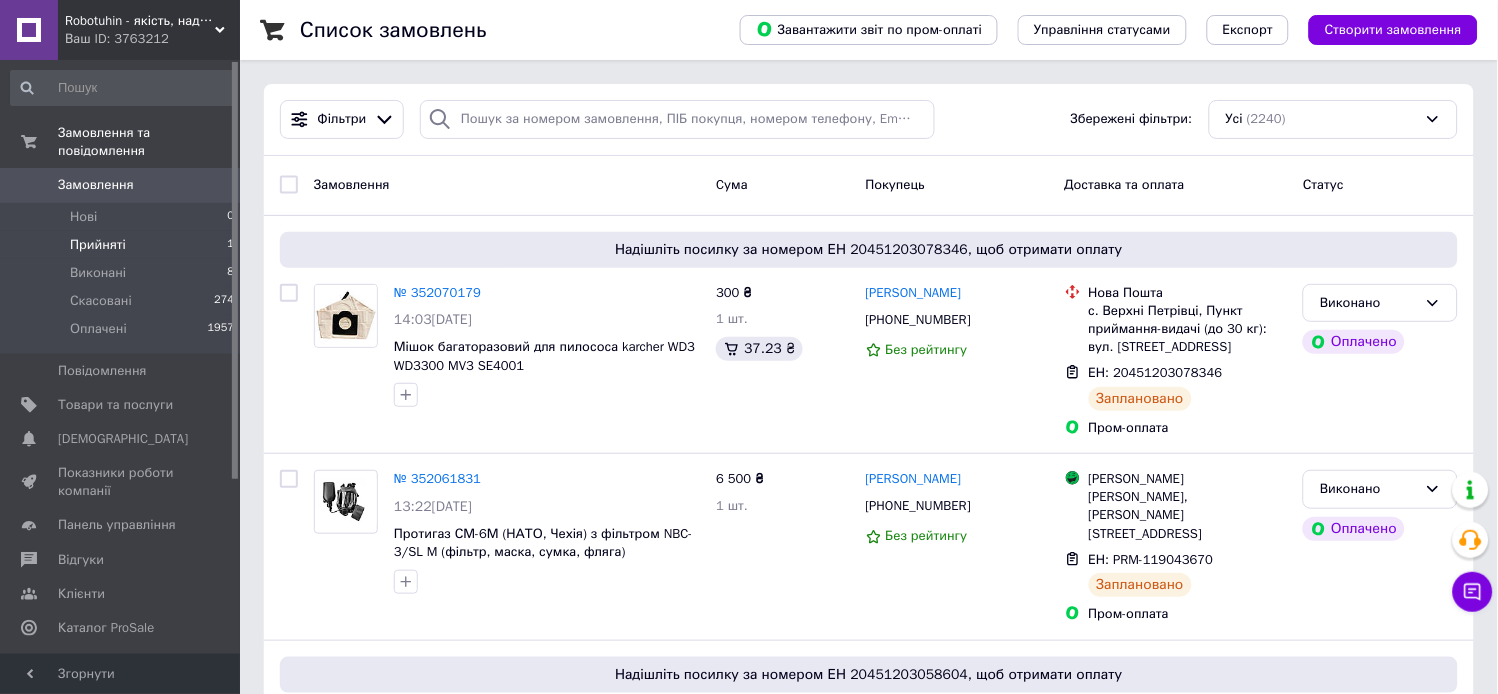 click on "Прийняті" at bounding box center [98, 245] 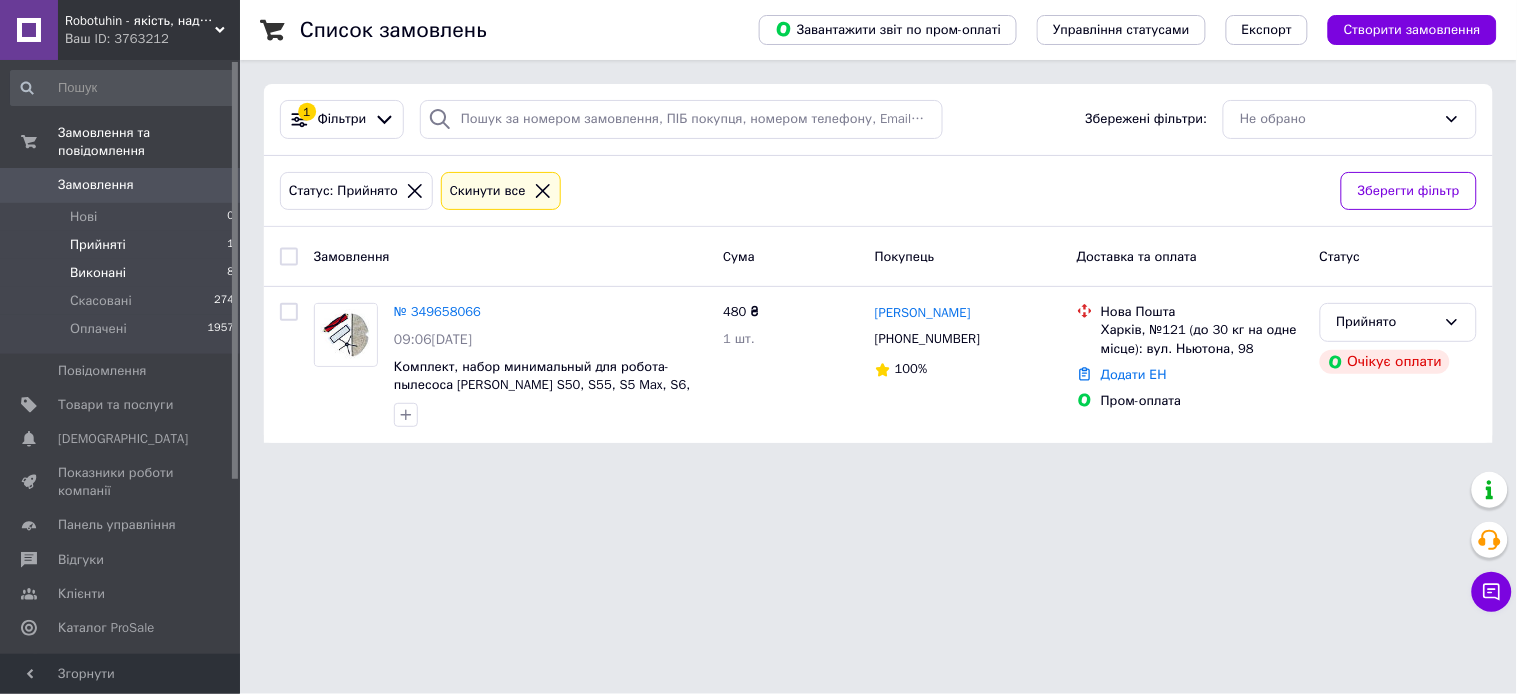 click on "Виконані" at bounding box center [98, 273] 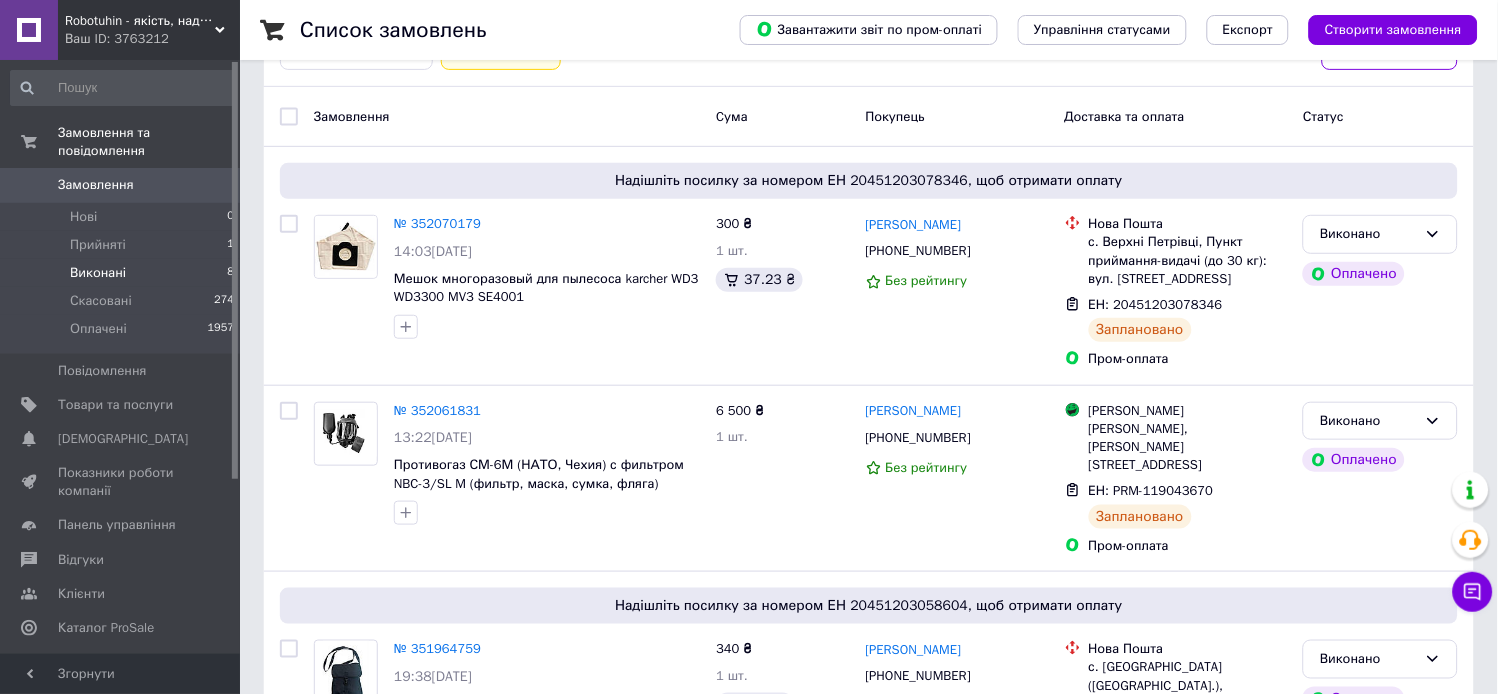 scroll, scrollTop: 362, scrollLeft: 0, axis: vertical 